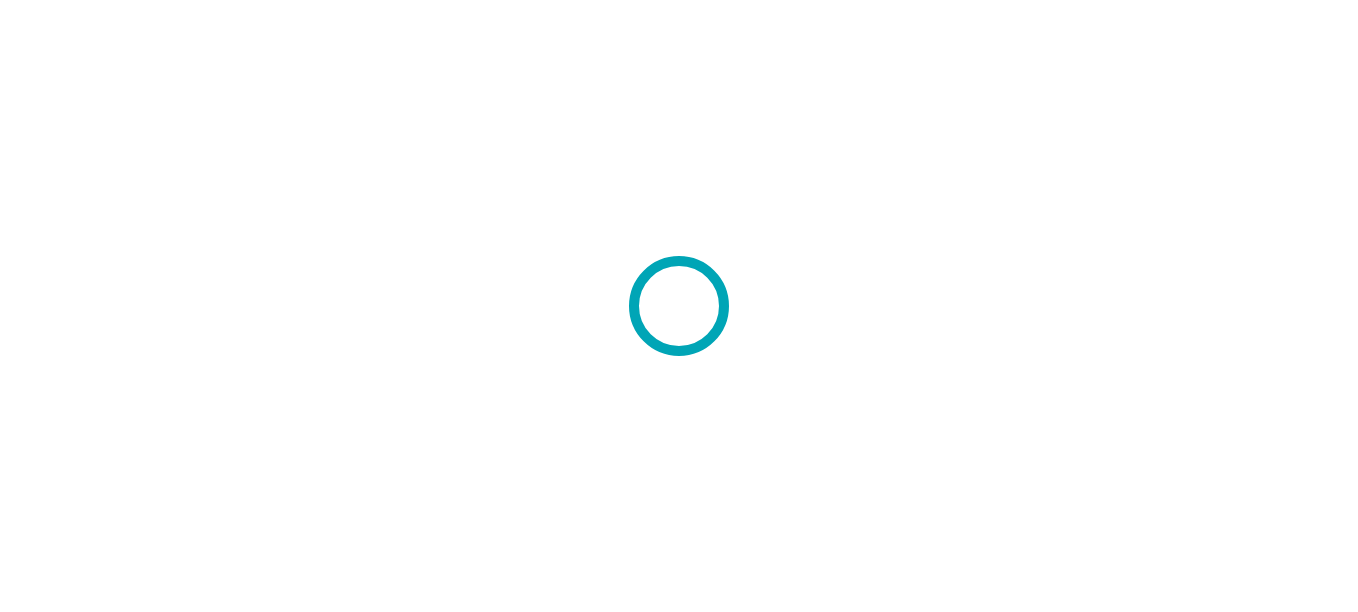 scroll, scrollTop: 0, scrollLeft: 0, axis: both 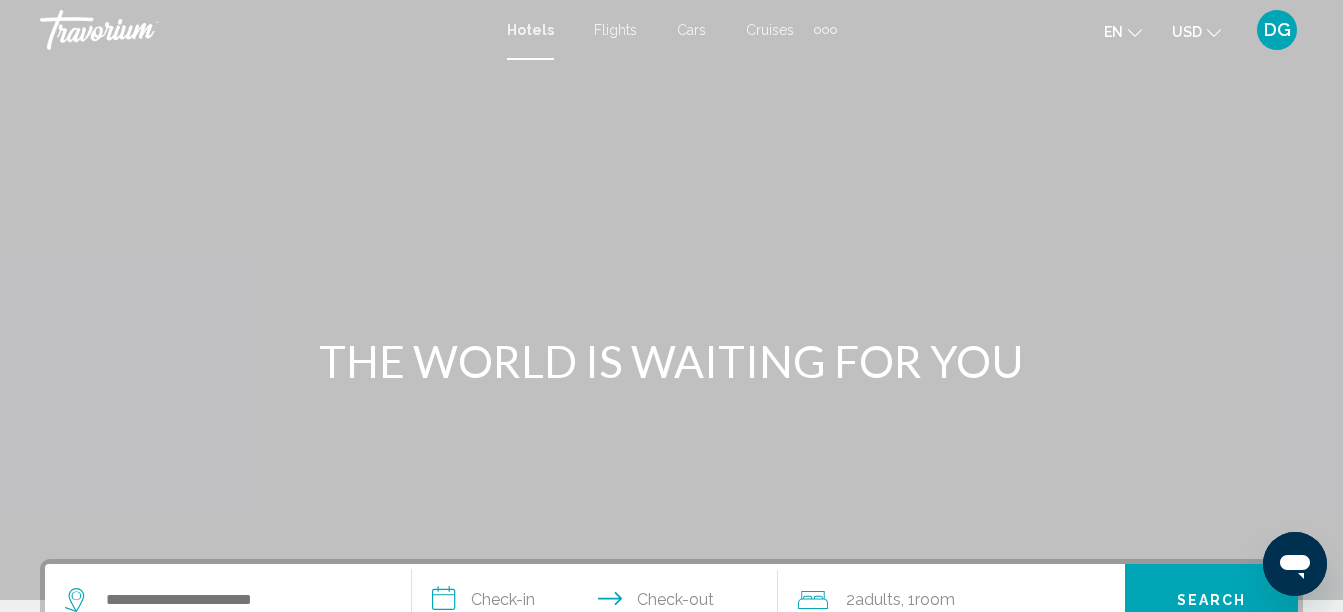 click on "DG" at bounding box center (1277, 30) 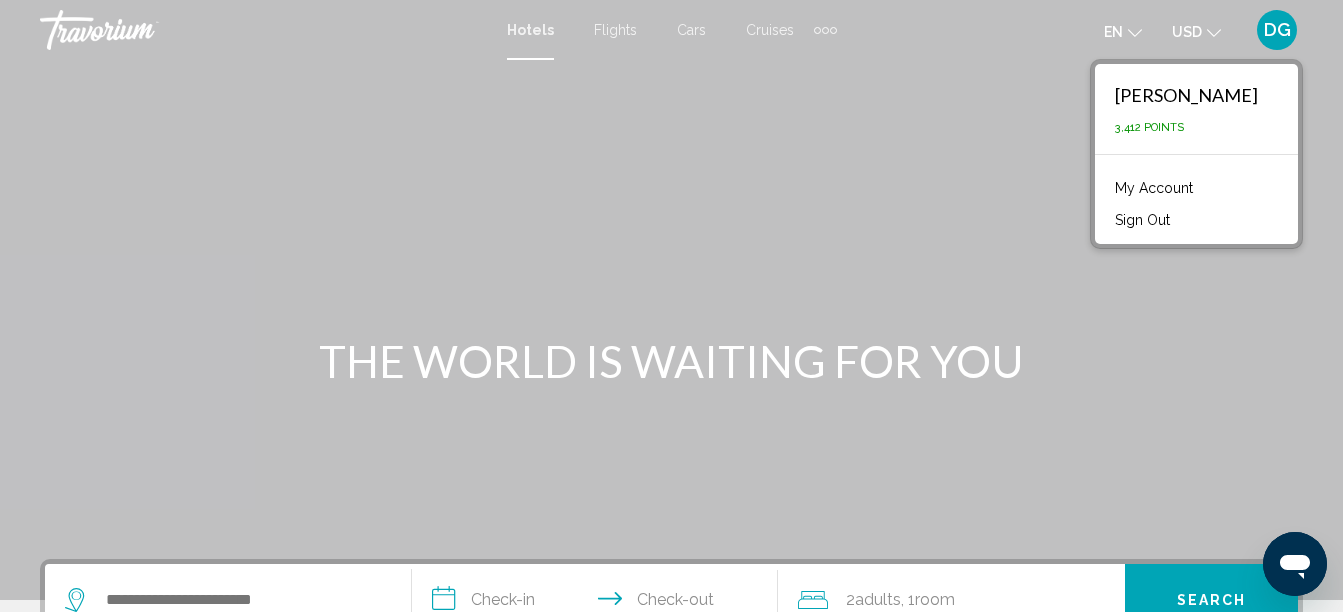 click on "[PERSON_NAME]" at bounding box center (1186, 95) 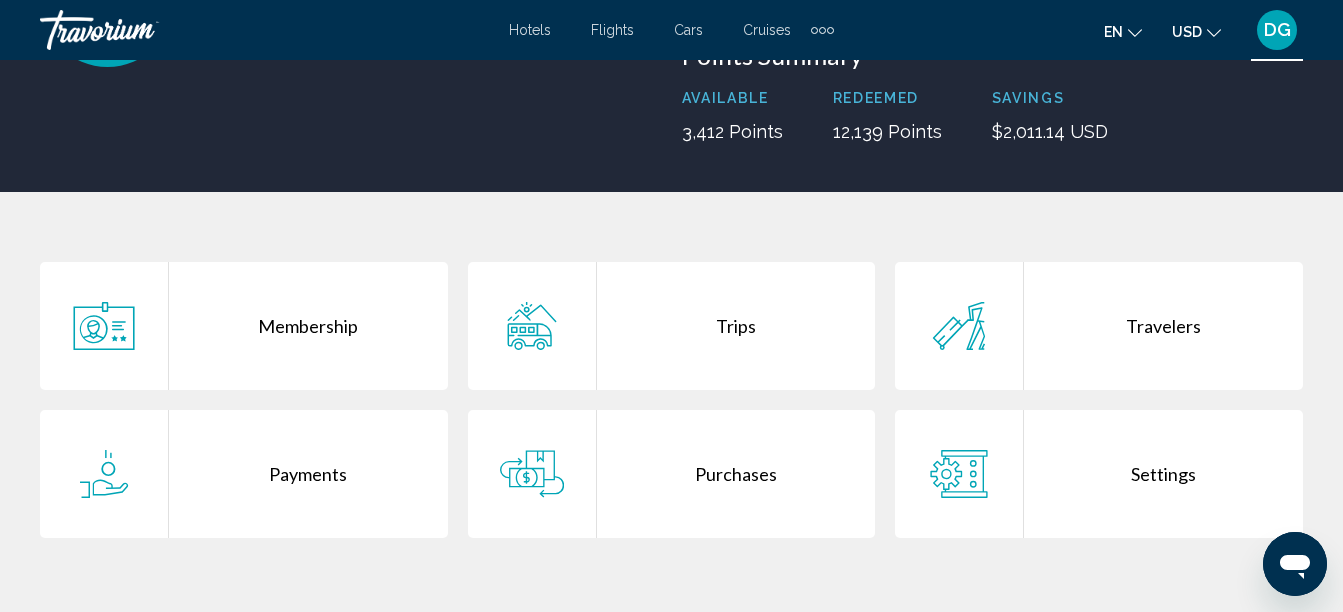 scroll, scrollTop: 260, scrollLeft: 0, axis: vertical 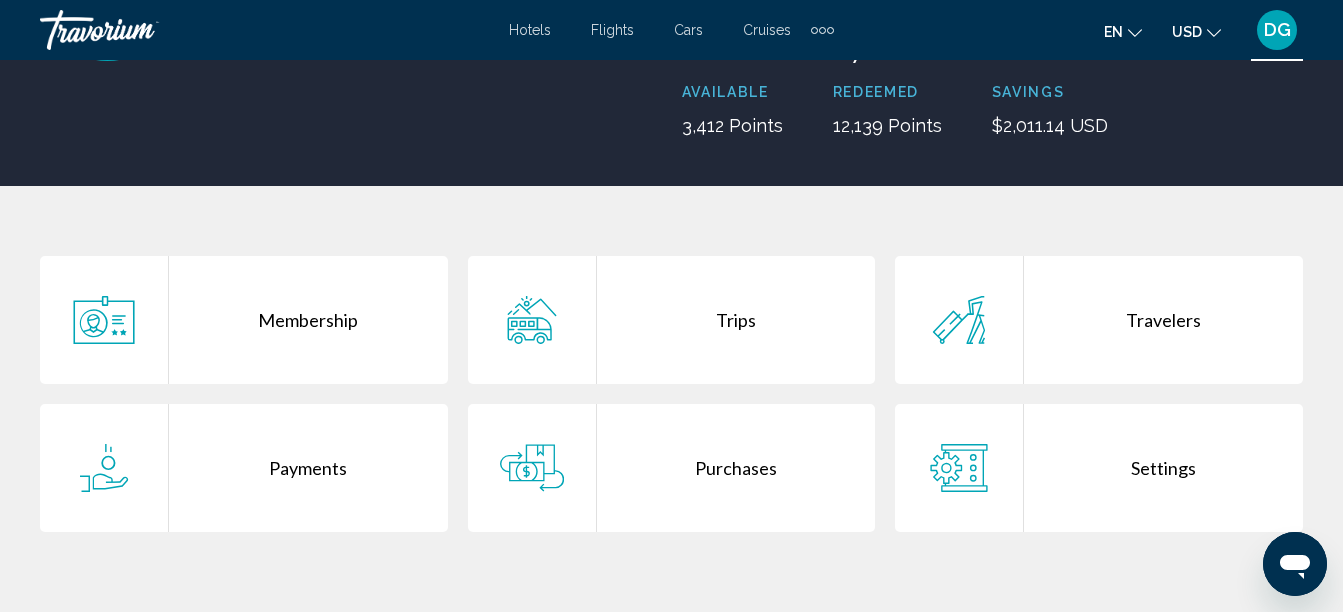 click on "Trips" at bounding box center [736, 320] 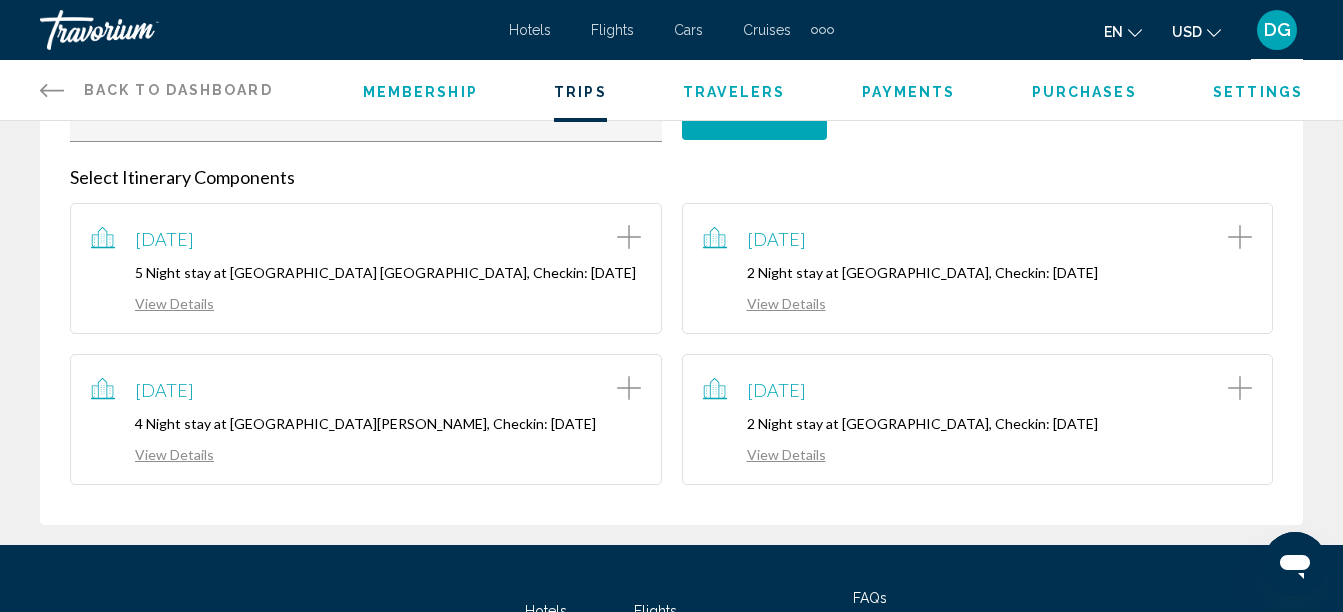 scroll, scrollTop: 336, scrollLeft: 0, axis: vertical 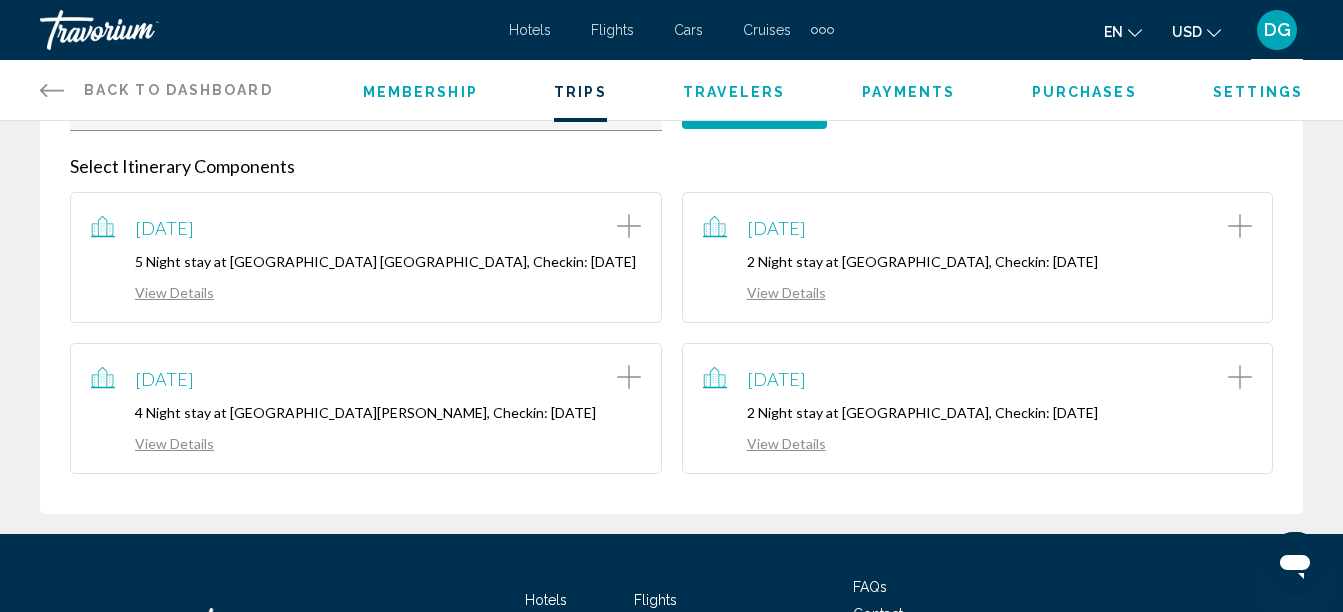 click 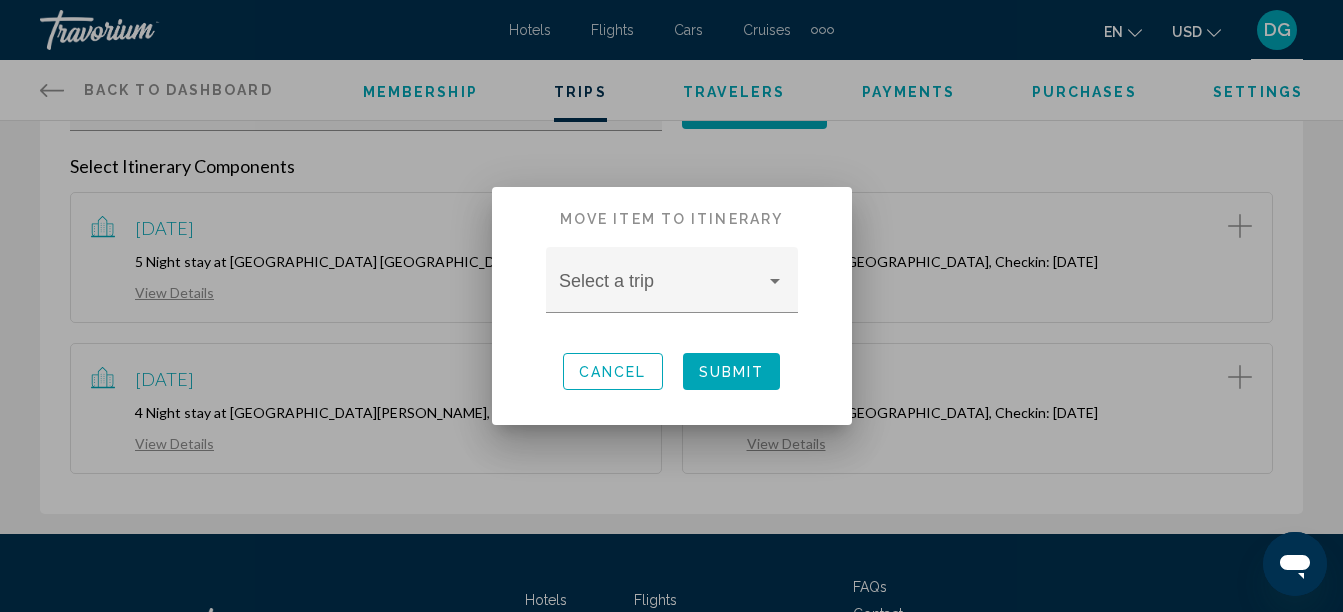 click on "Cancel" at bounding box center [613, 372] 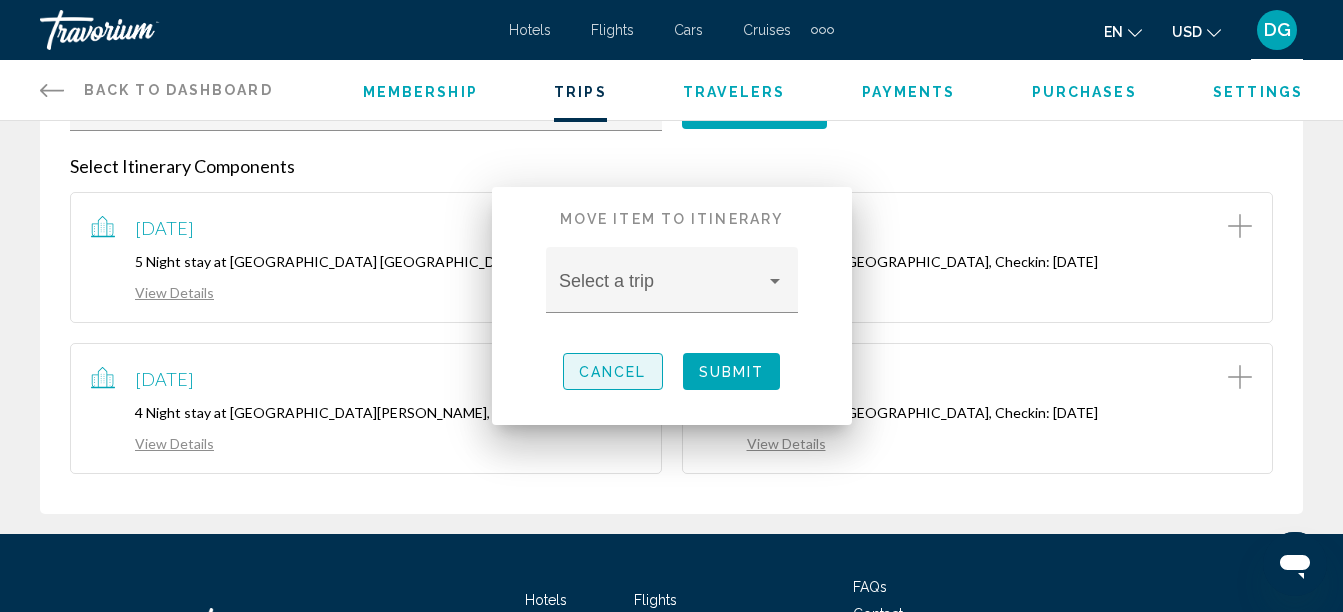 scroll, scrollTop: 336, scrollLeft: 0, axis: vertical 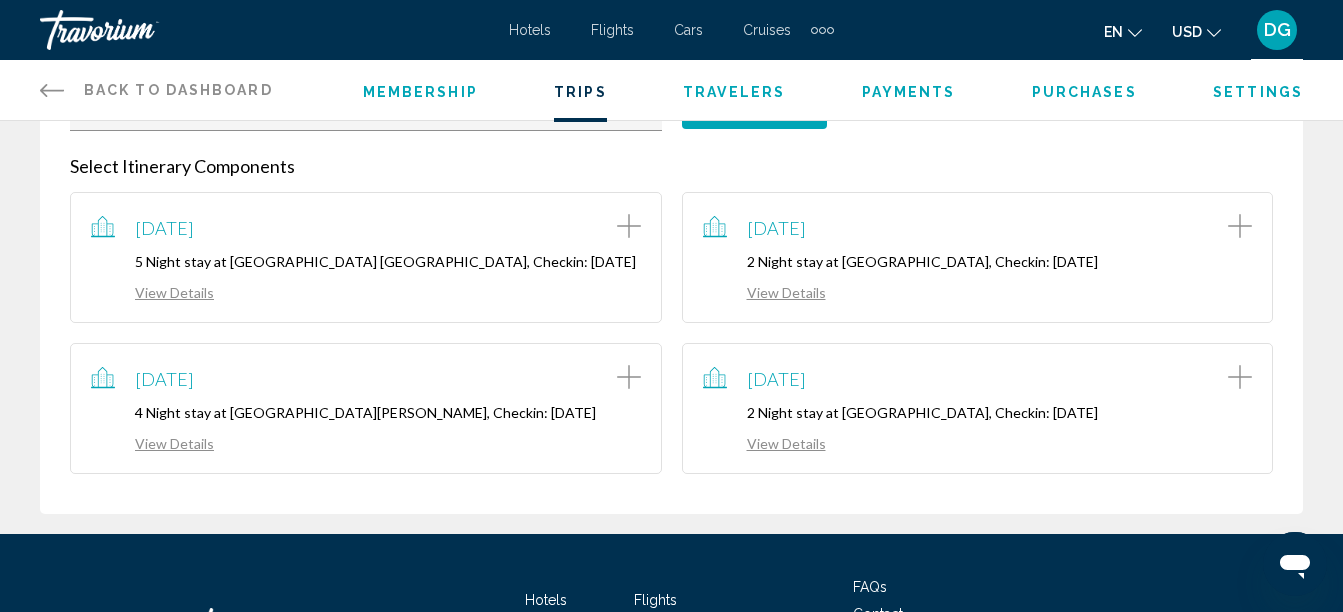 click on "[DATE]
2 Night stay at [GEOGRAPHIC_DATA], Checkin: [DATE] View Details" at bounding box center (978, 408) 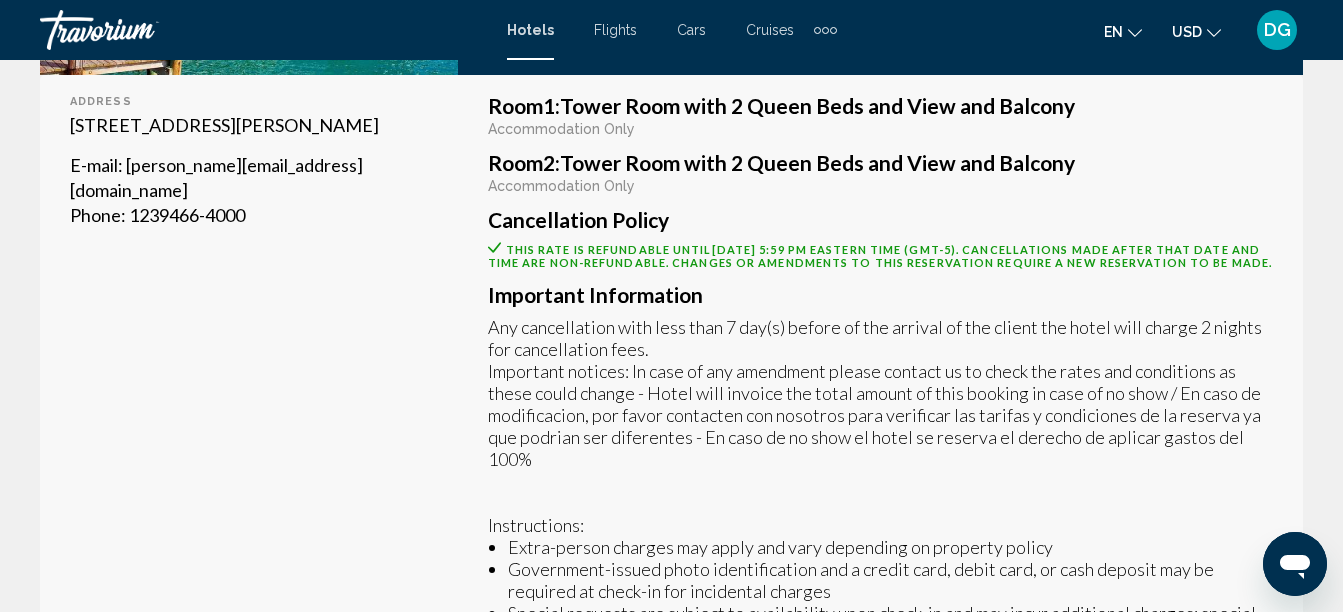 scroll, scrollTop: 663, scrollLeft: 0, axis: vertical 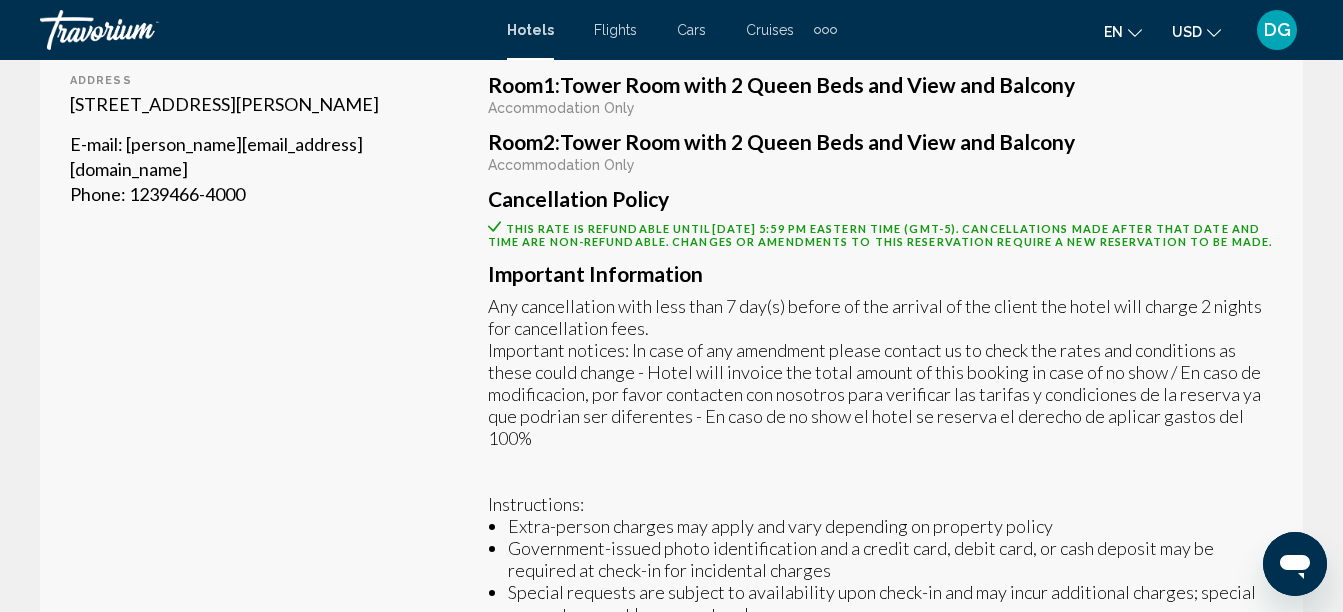 click on "This rate is refundable until  [DATE] 5:59 PM Eastern Time (GMT-5) . Cancellations made after that date and time are non-refundable. Changes or amendments to this reservation require a new reservation to be made." 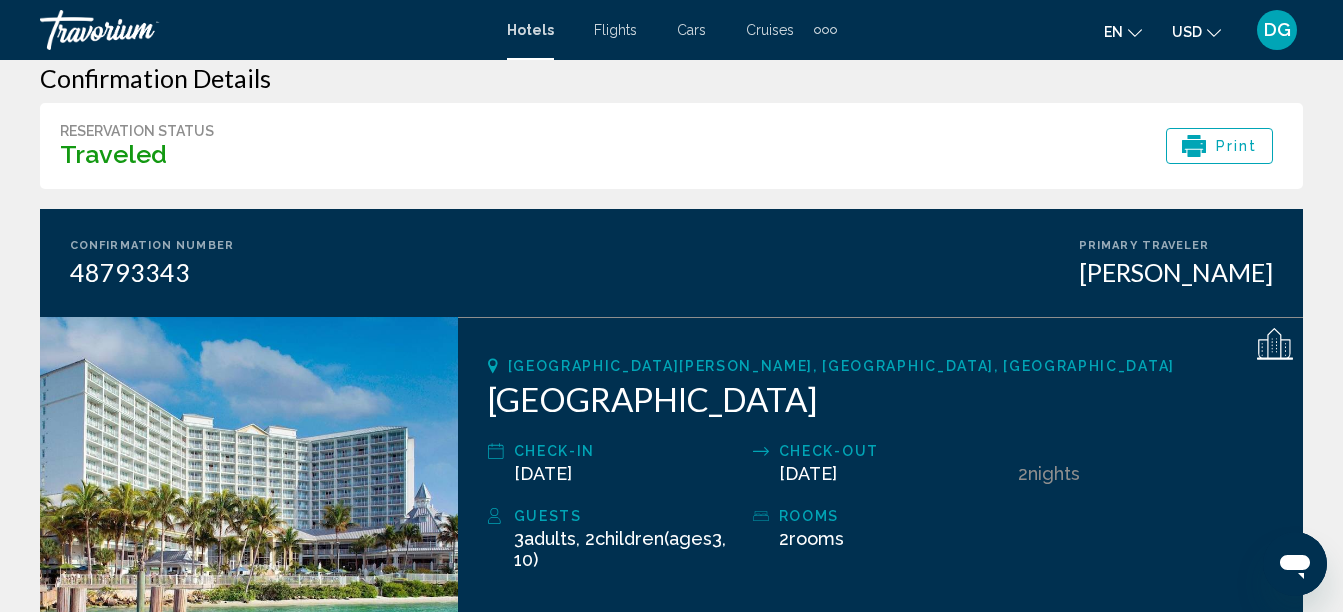 scroll, scrollTop: 0, scrollLeft: 0, axis: both 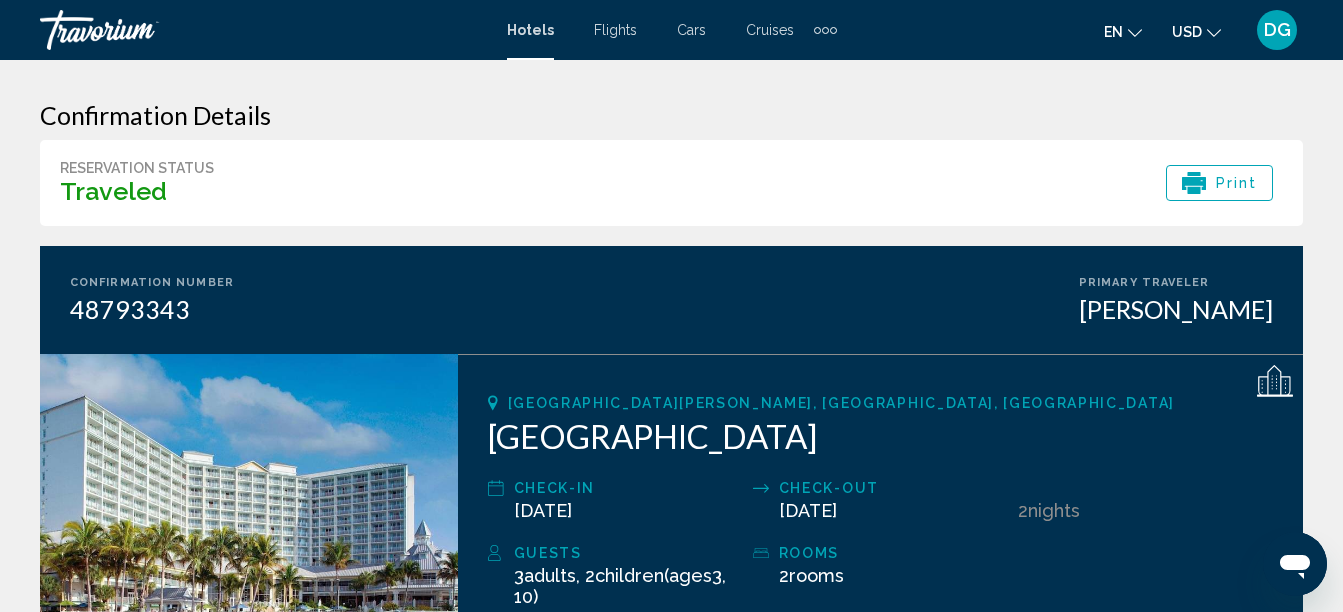click on "DG" at bounding box center [1277, 30] 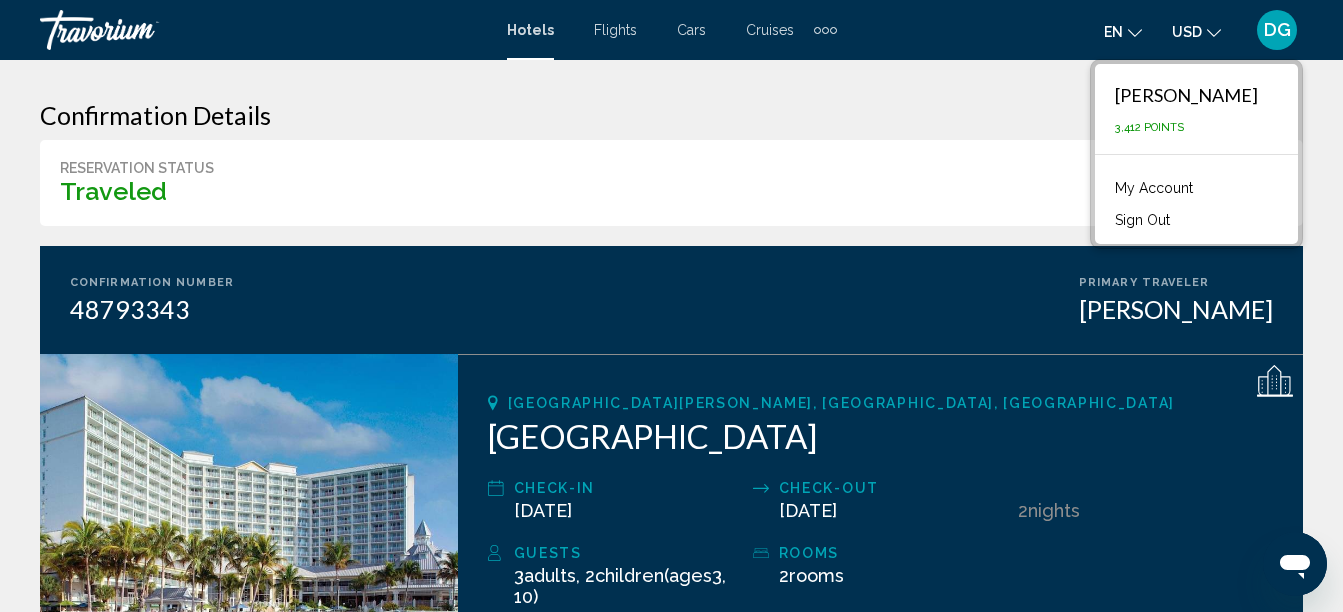 click on "My Account" at bounding box center [1154, 188] 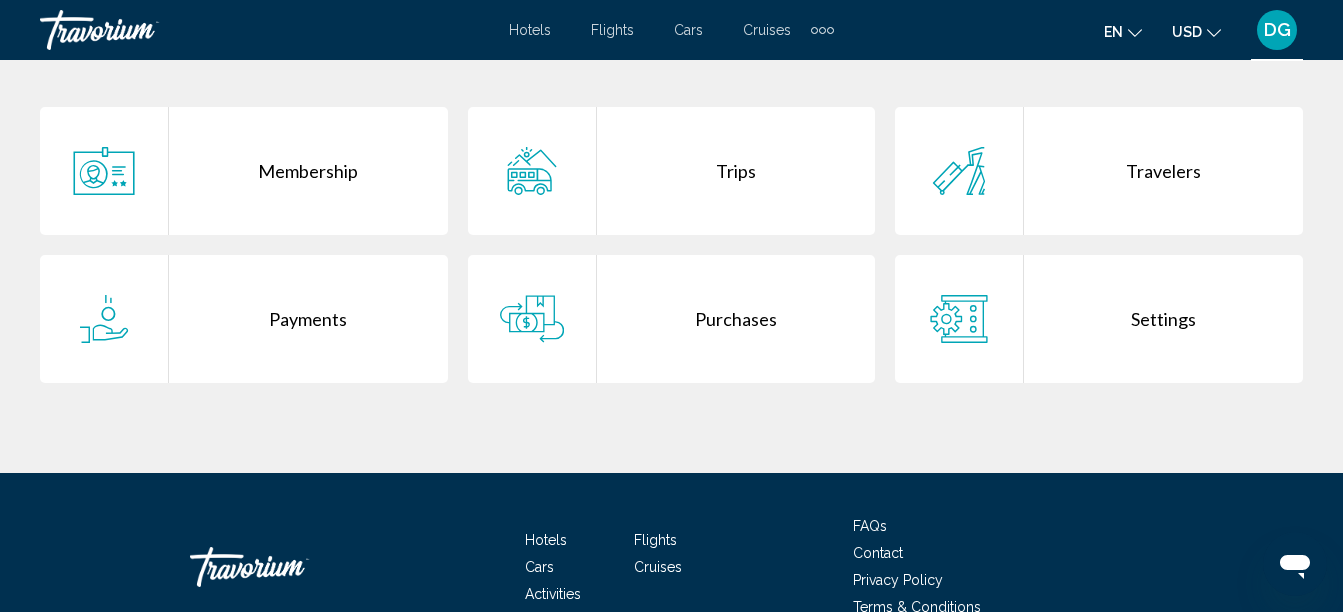 scroll, scrollTop: 424, scrollLeft: 0, axis: vertical 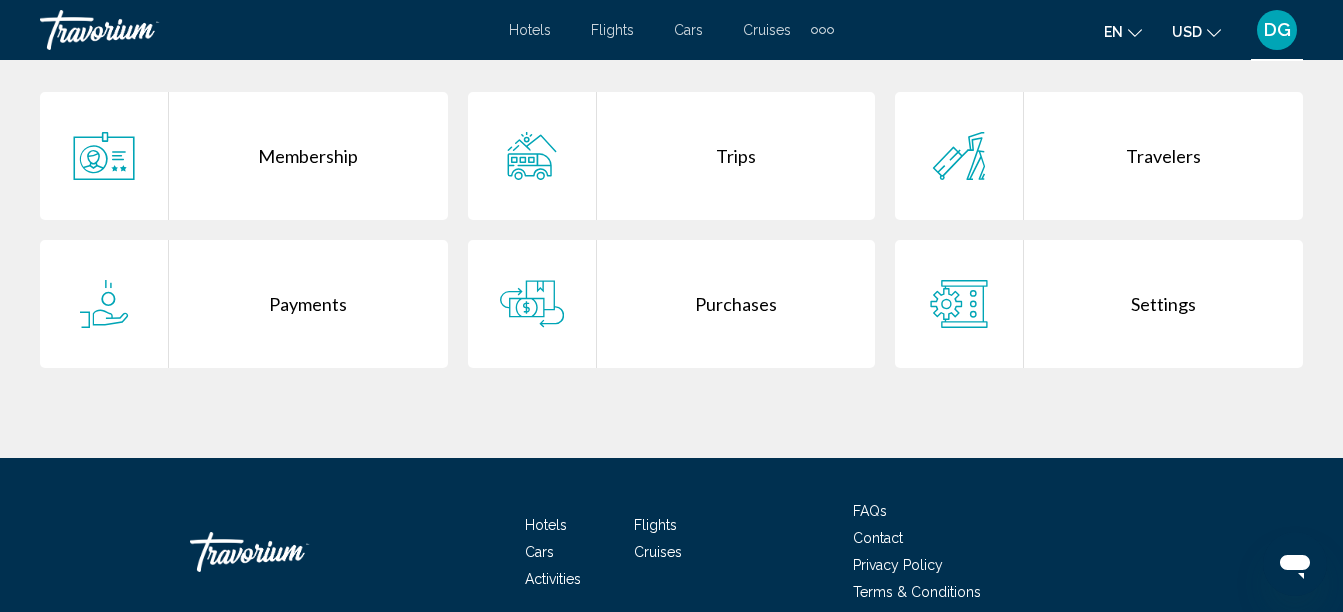 click 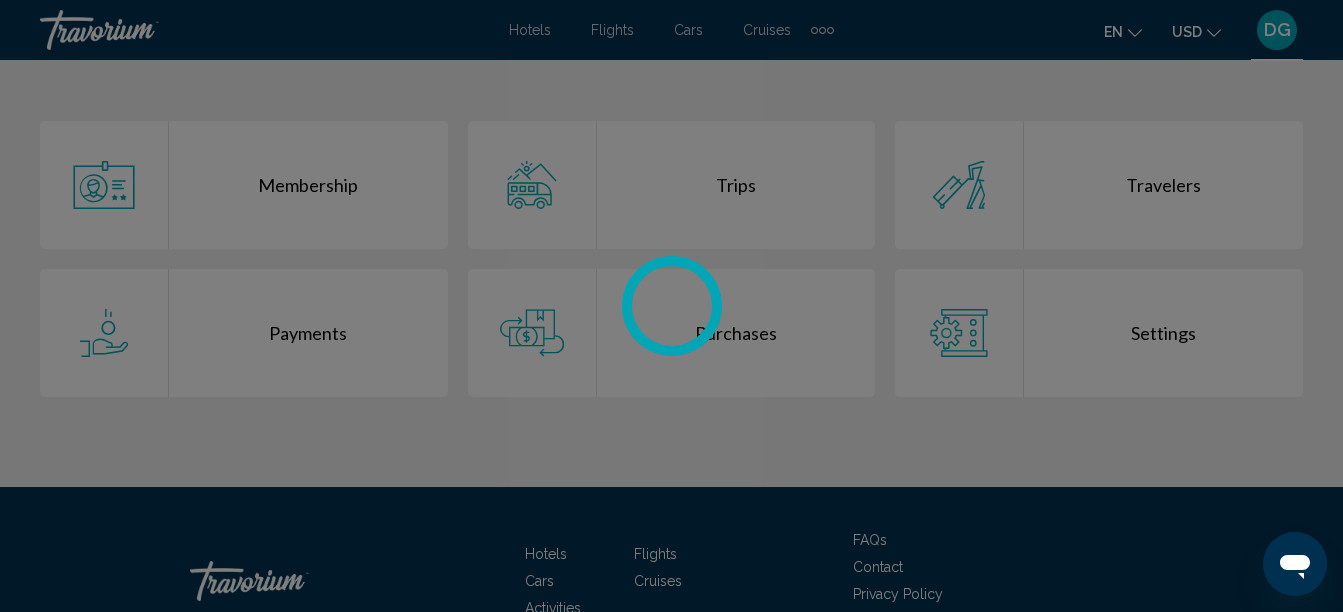 scroll, scrollTop: 388, scrollLeft: 0, axis: vertical 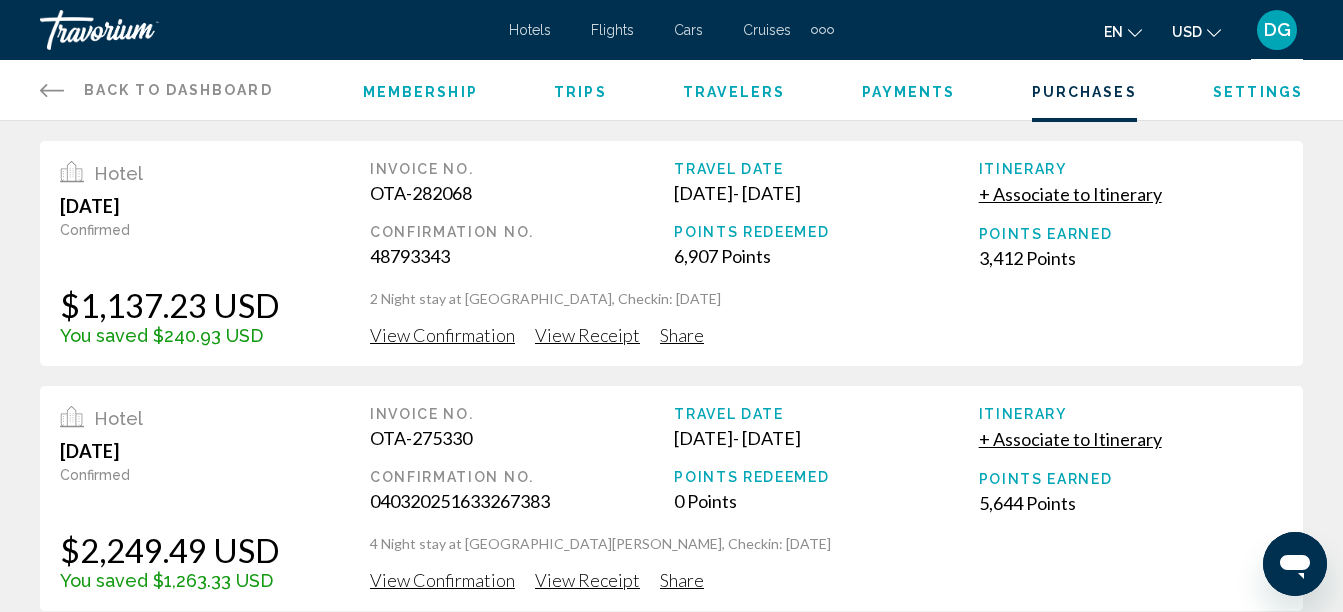 click on "View Receipt" at bounding box center (587, 335) 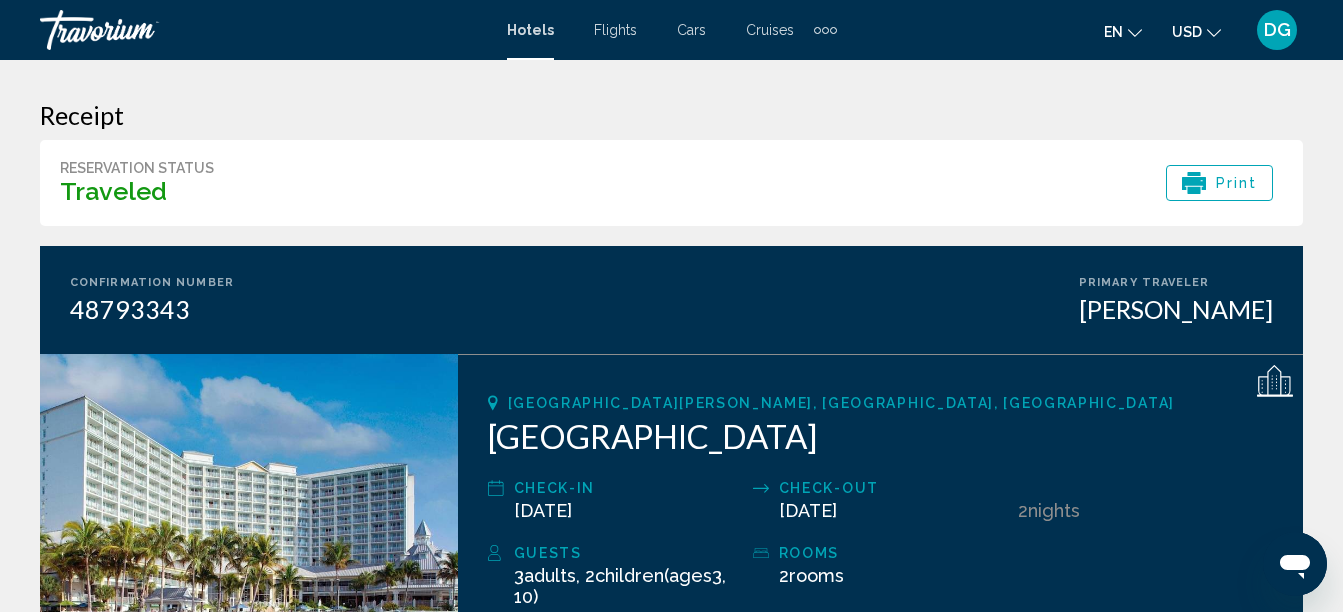 click 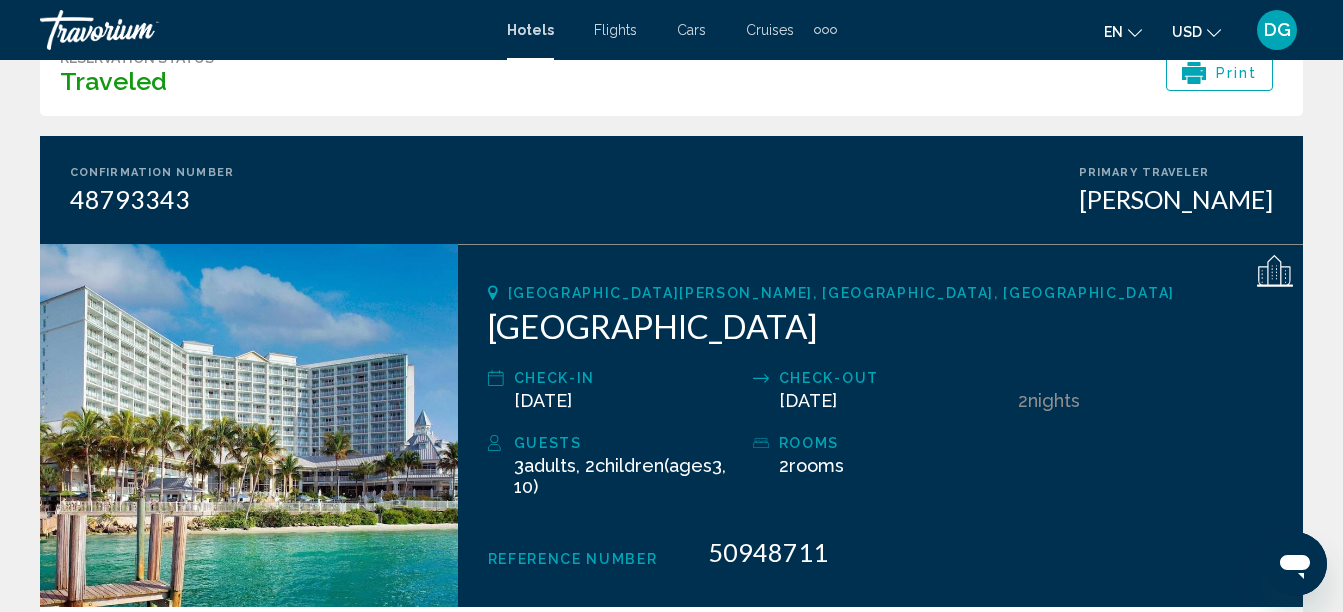 scroll, scrollTop: 109, scrollLeft: 0, axis: vertical 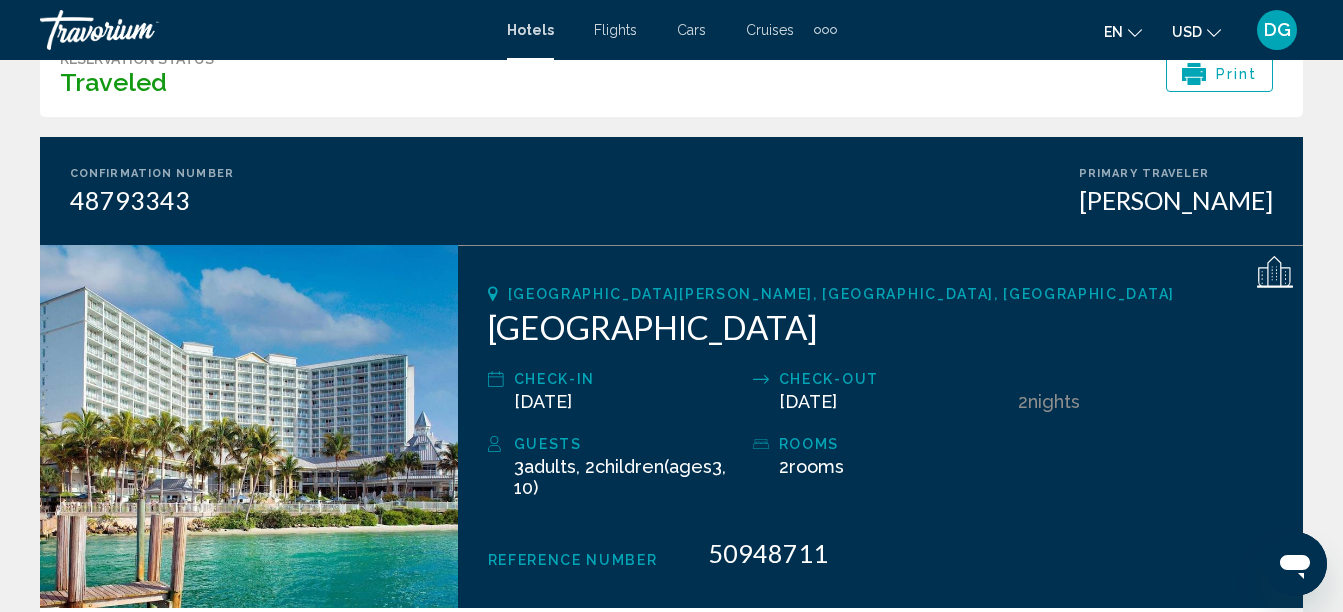 click 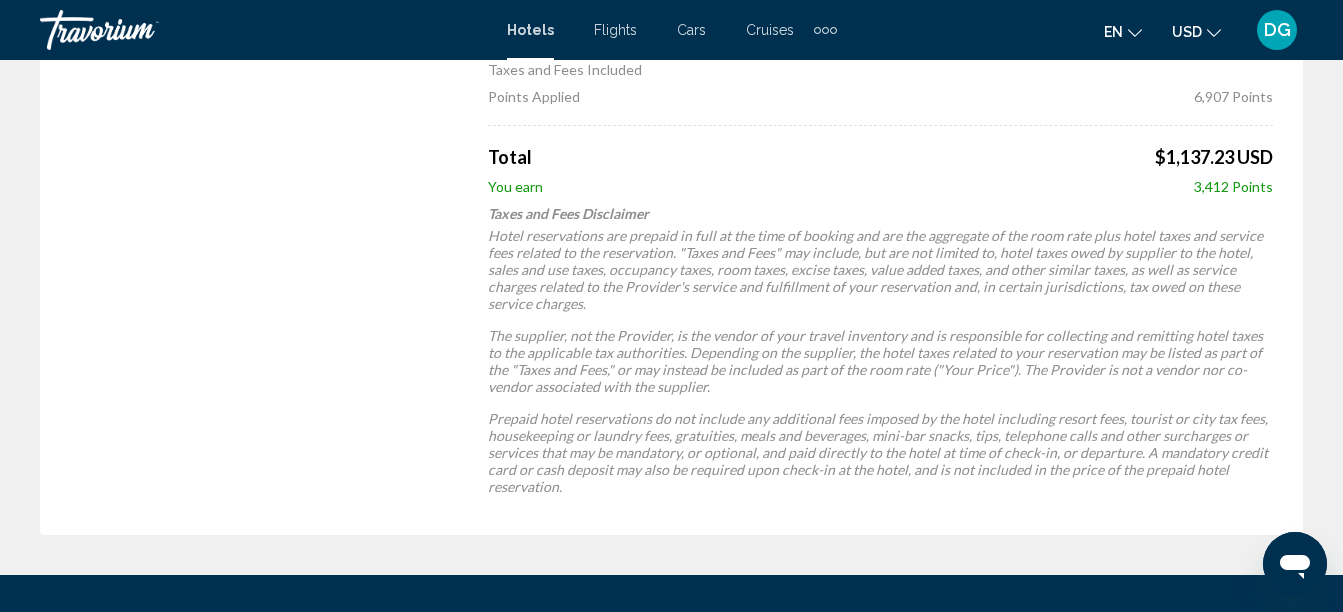 scroll, scrollTop: 994, scrollLeft: 0, axis: vertical 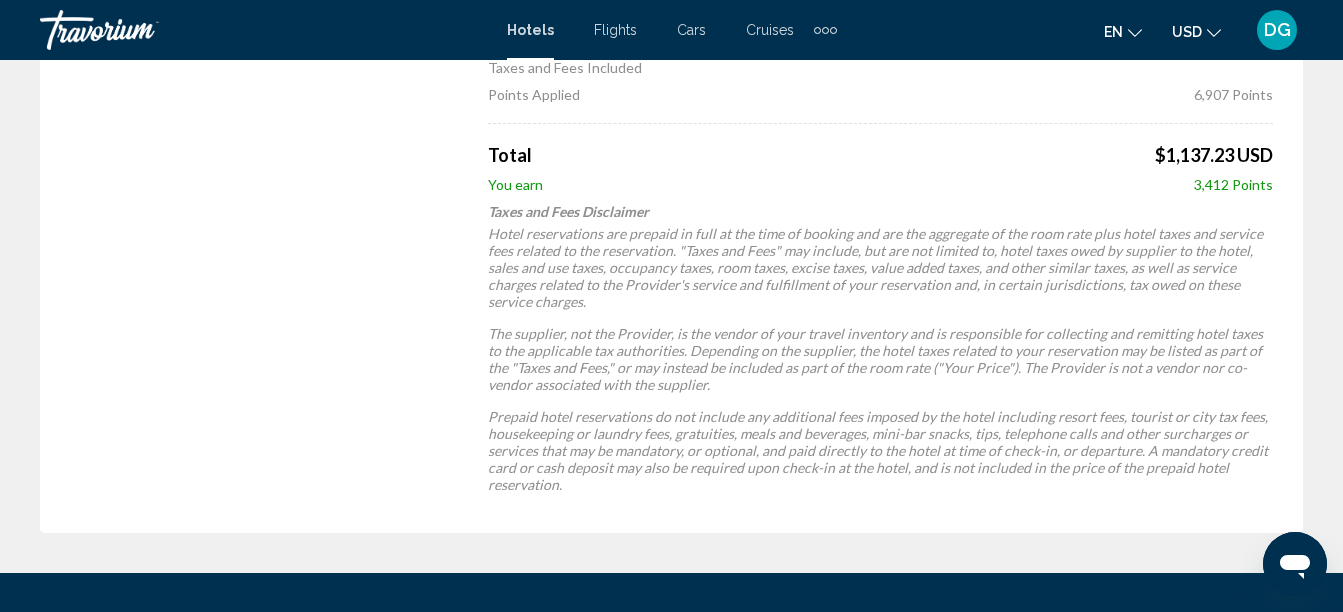 click on "Invoice Number OTA-282068 Reference number 50948711" 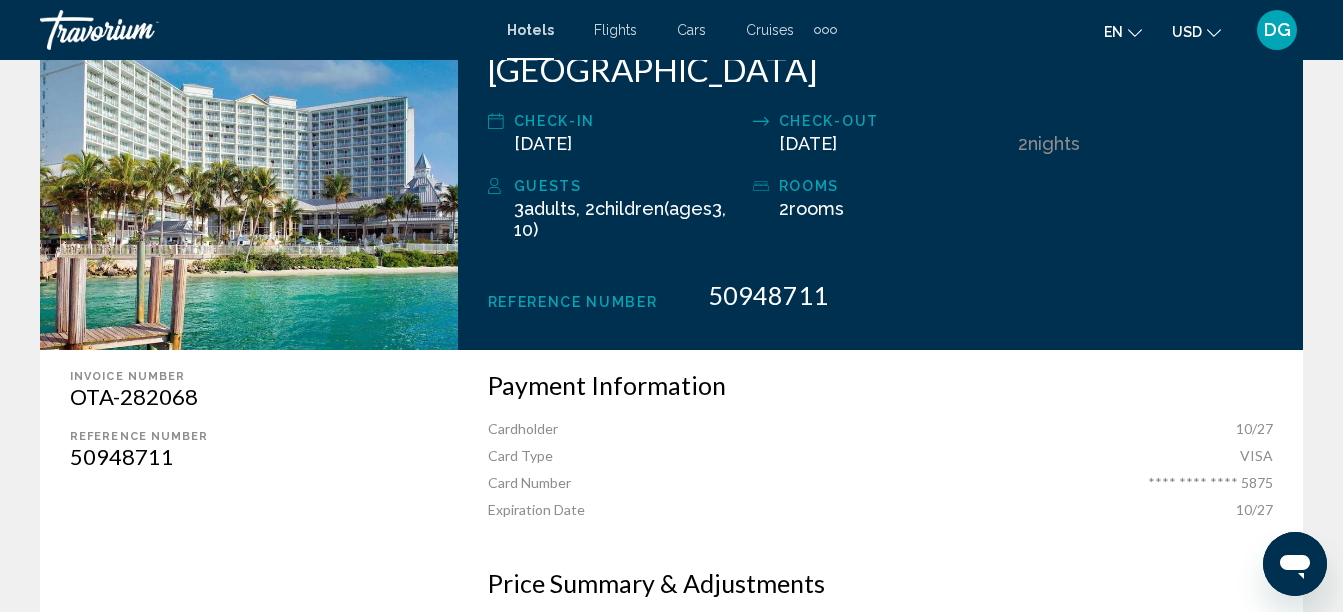 scroll, scrollTop: 368, scrollLeft: 0, axis: vertical 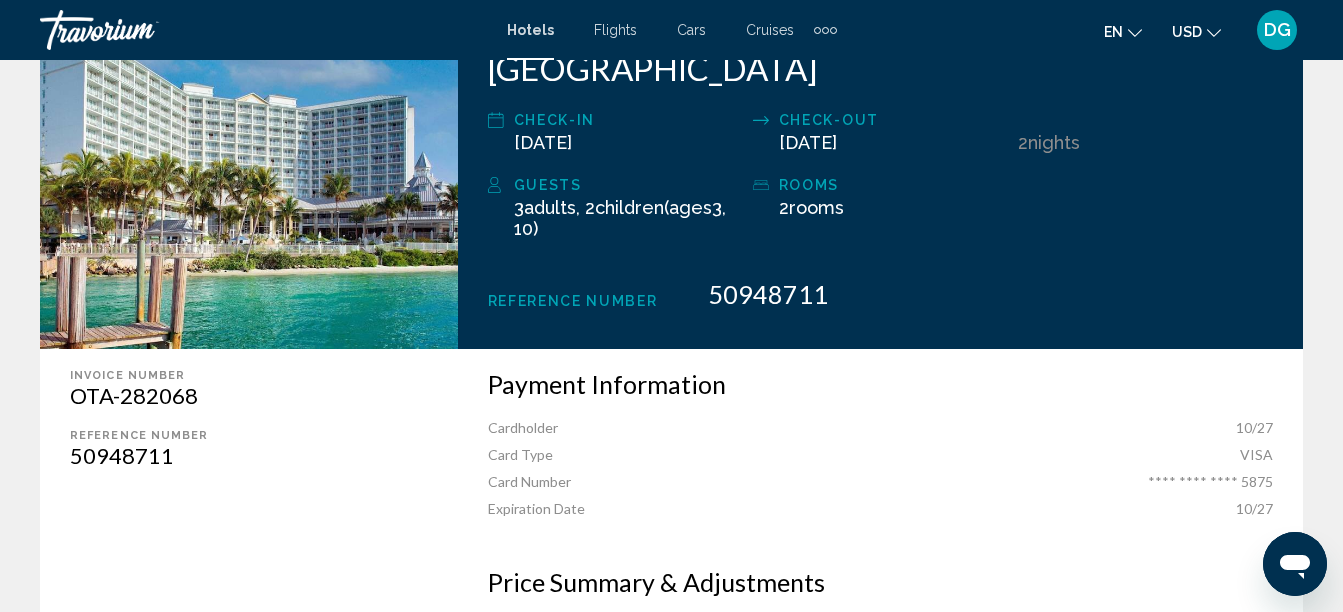 click 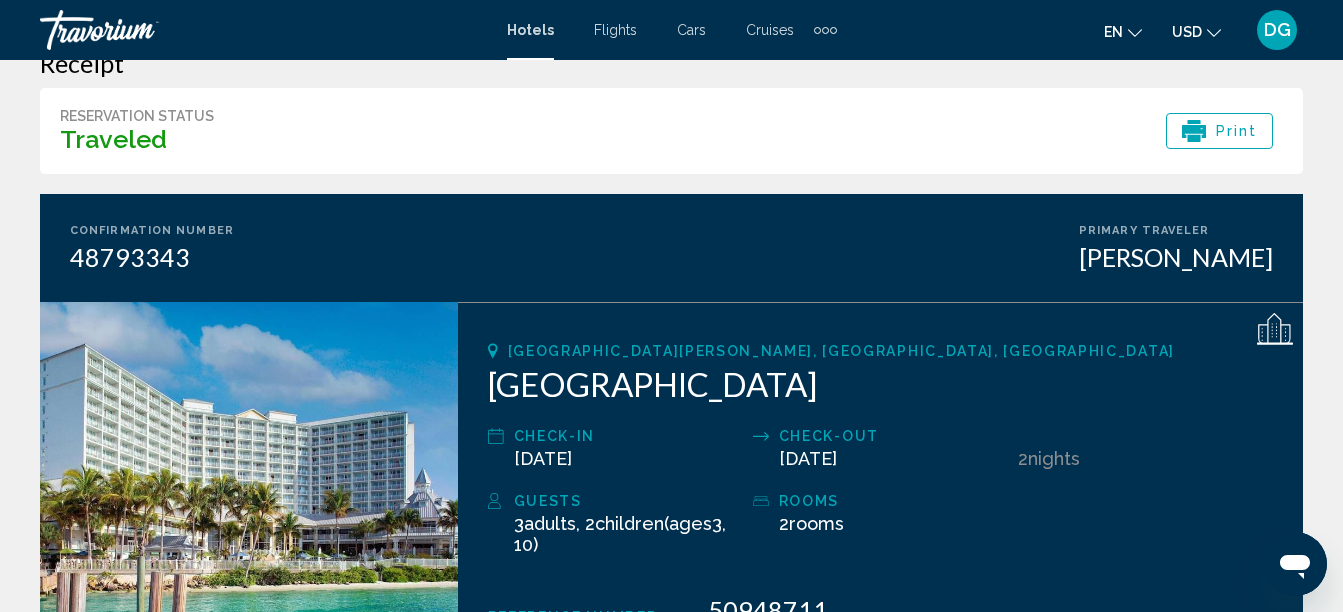 scroll, scrollTop: 0, scrollLeft: 0, axis: both 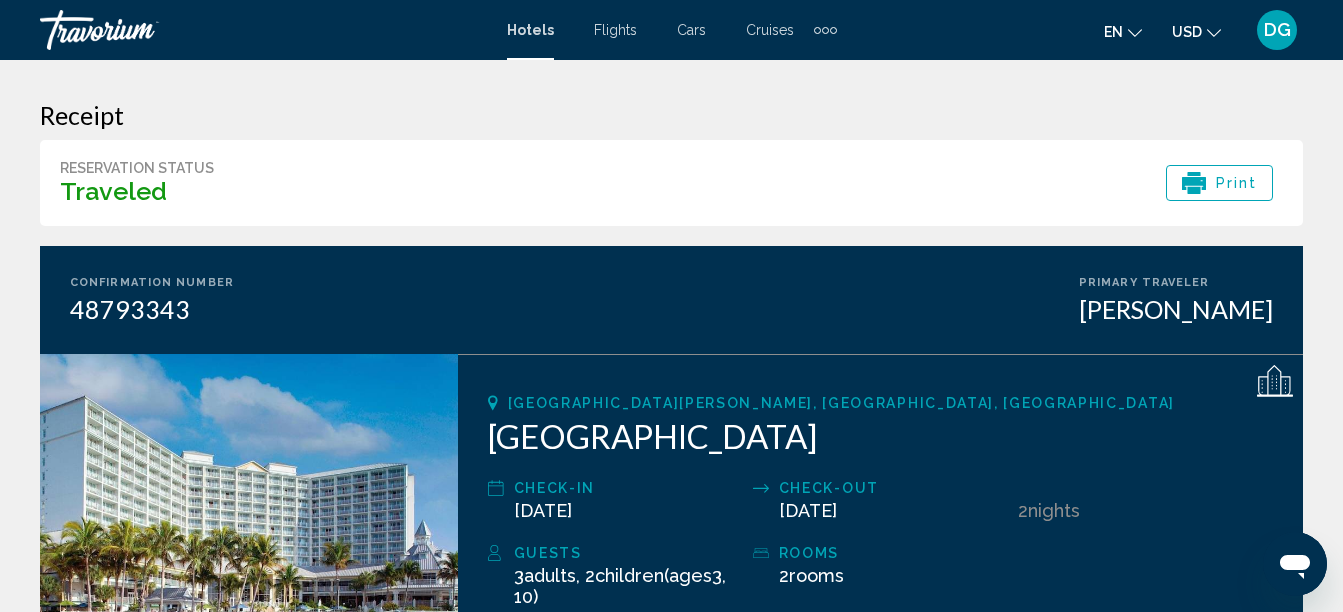 click on "DG" at bounding box center [1277, 30] 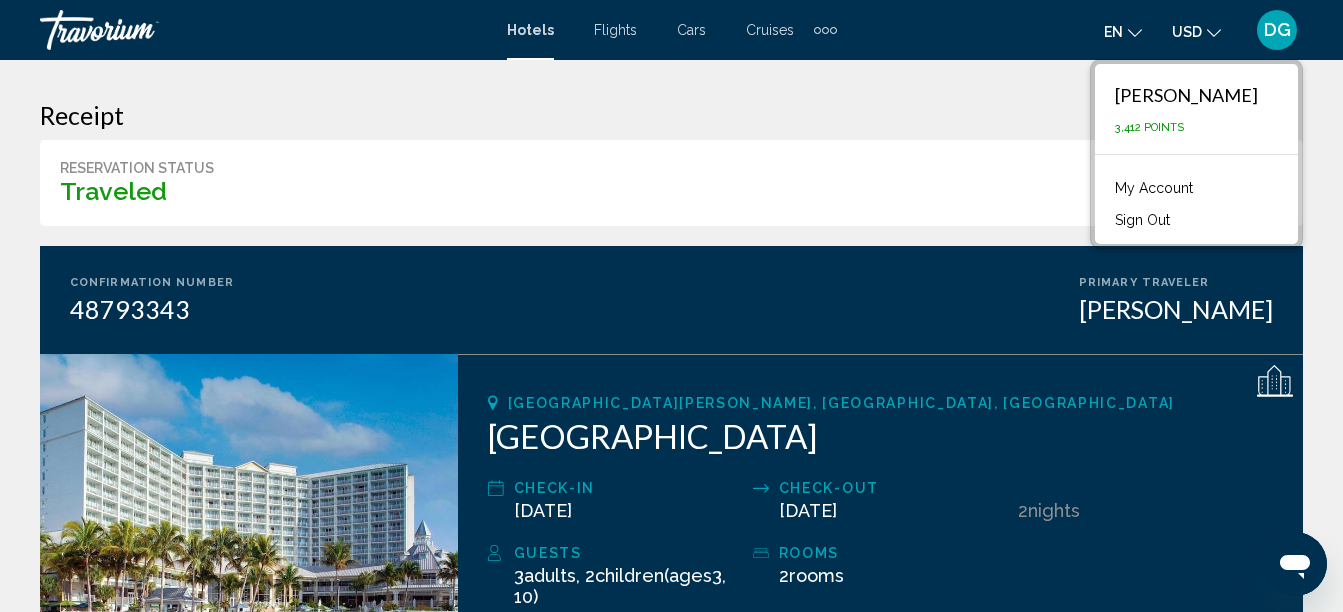 click on "Receipt Reservation Status Traveled
Print" at bounding box center (671, 163) 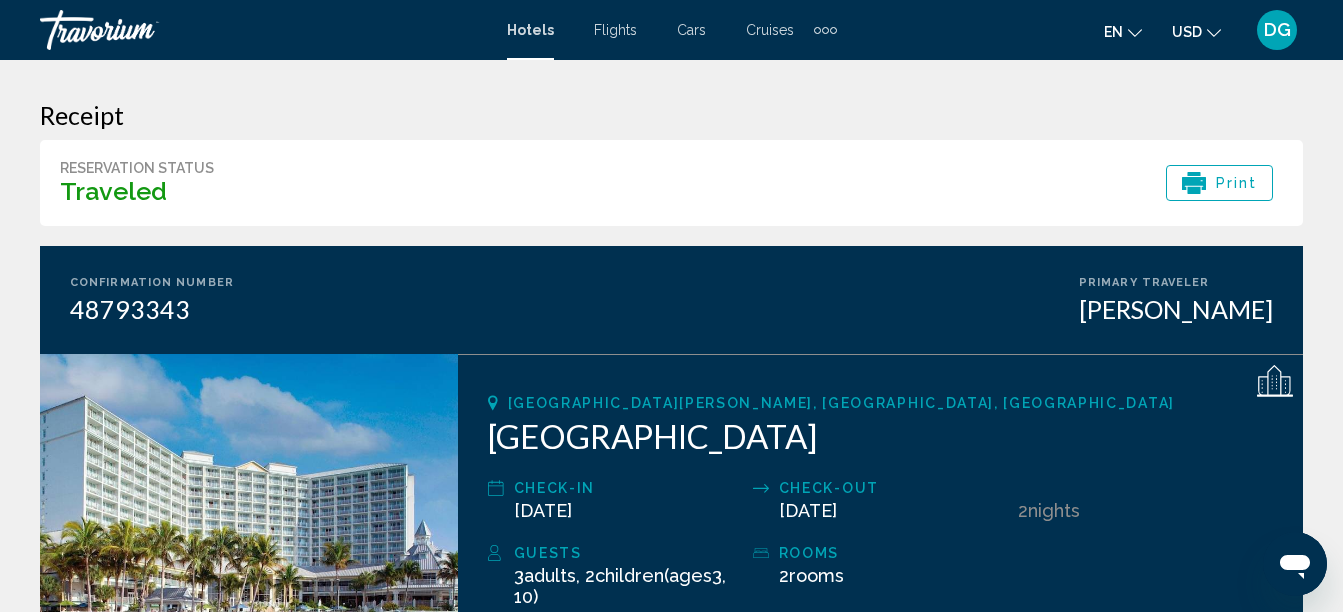 click on "DG" at bounding box center (1277, 30) 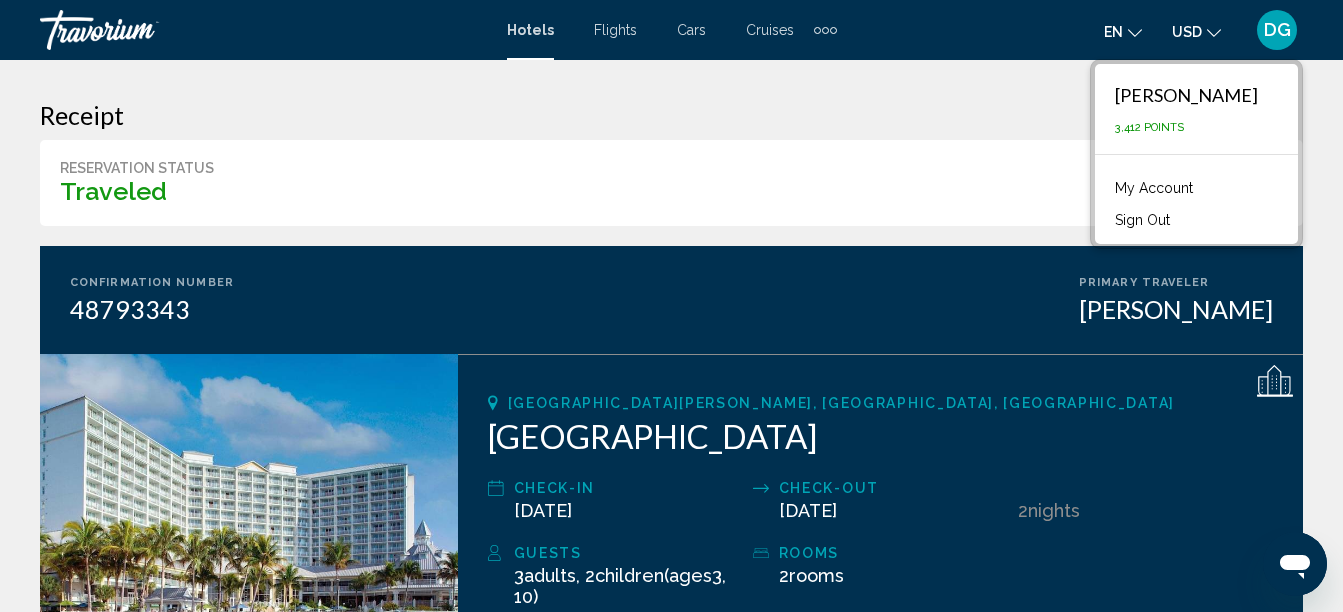 click on "My Account" at bounding box center (1154, 188) 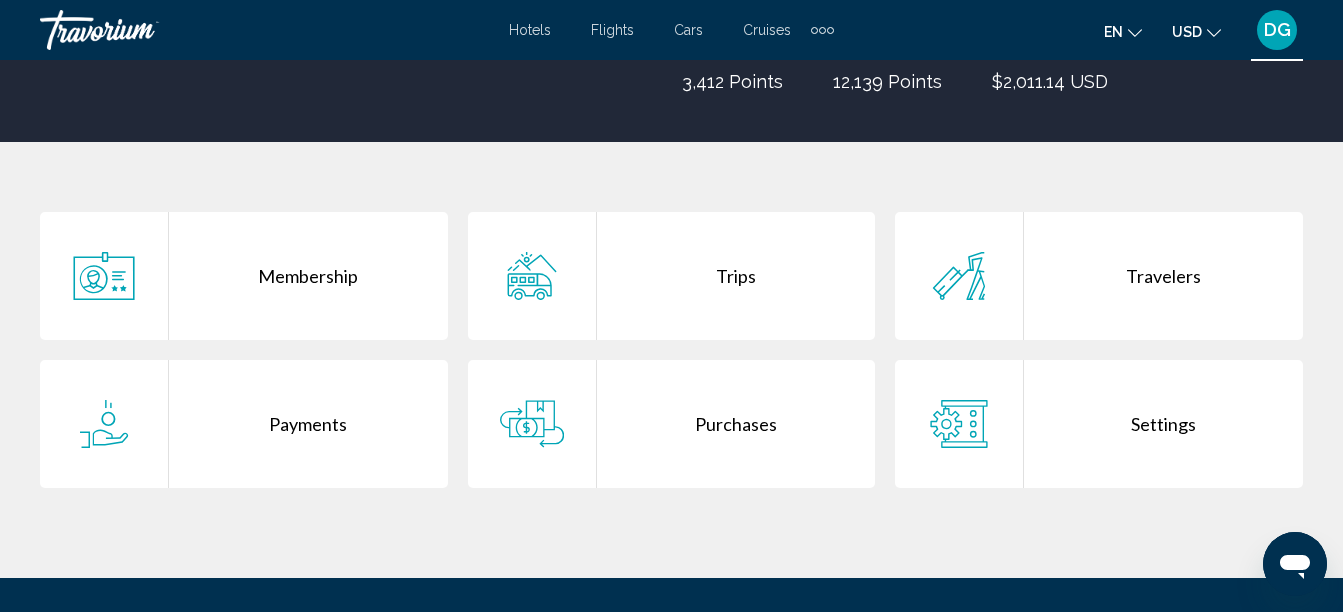 scroll, scrollTop: 515, scrollLeft: 0, axis: vertical 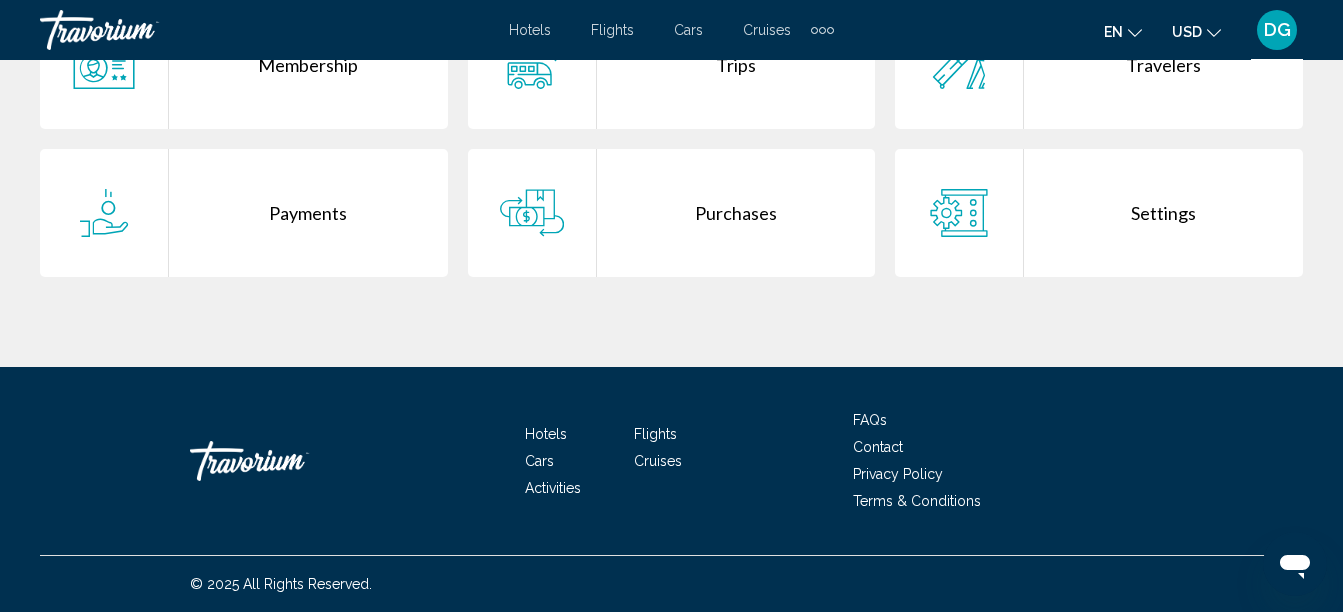 click on "FAQs" at bounding box center (870, 420) 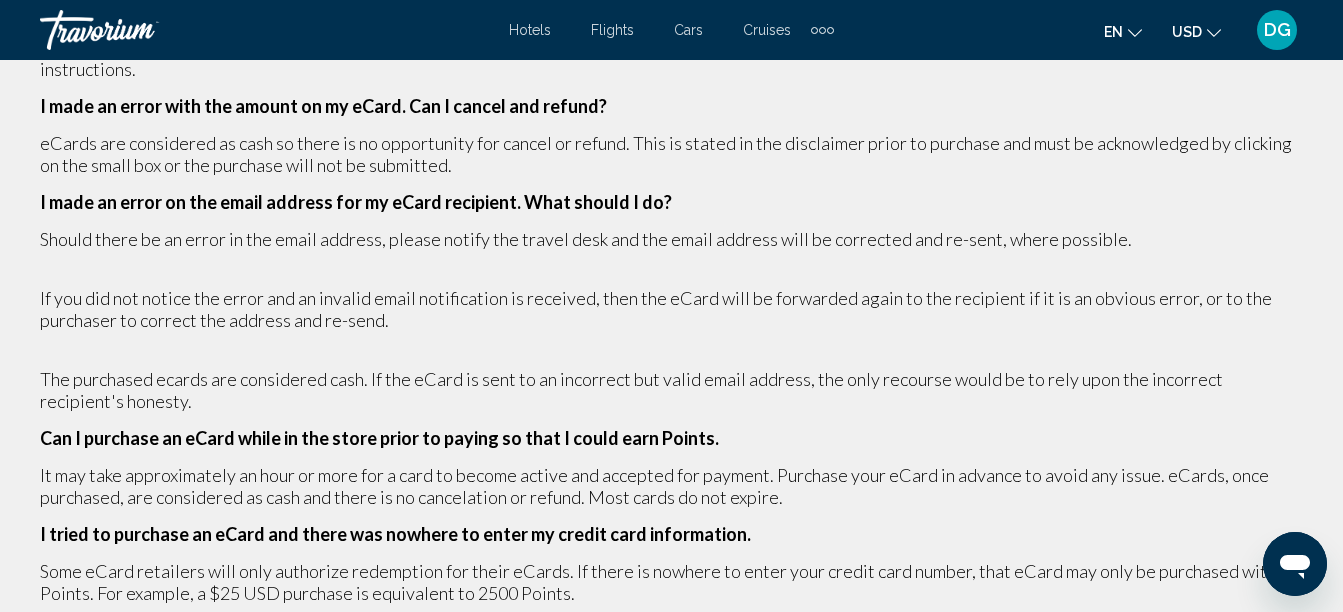 scroll, scrollTop: 6912, scrollLeft: 0, axis: vertical 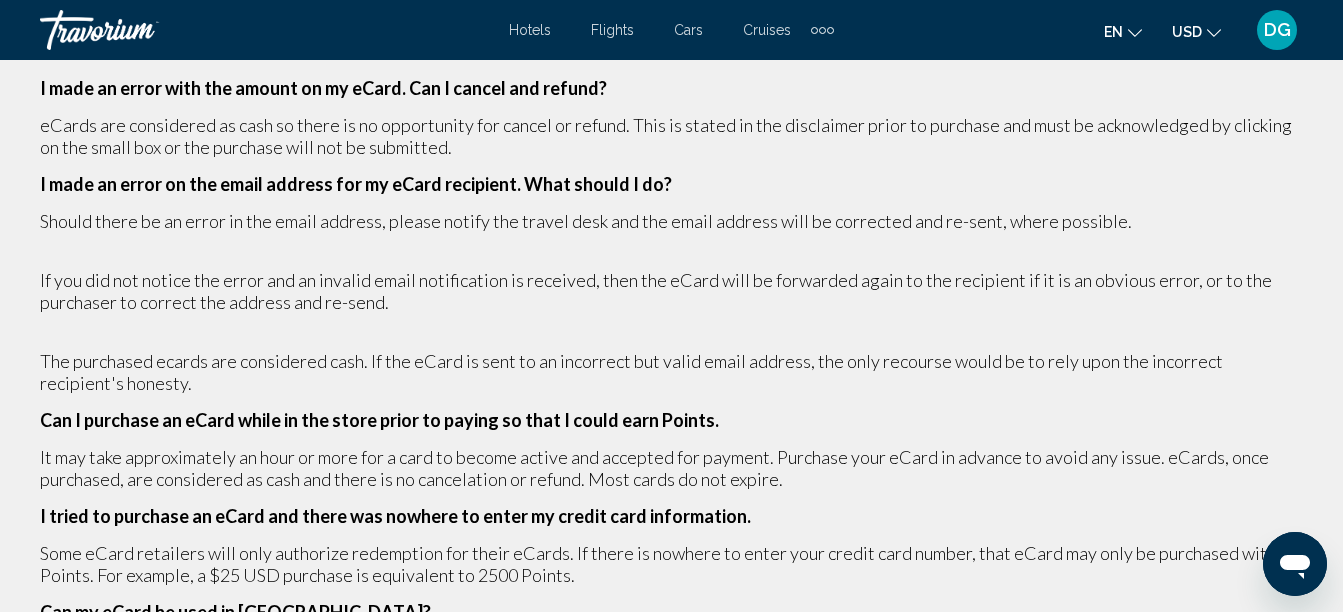 click on "Should there be an error in the email address, please notify the travel desk and the email address will be corrected and re-sent, where possible." at bounding box center (671, 221) 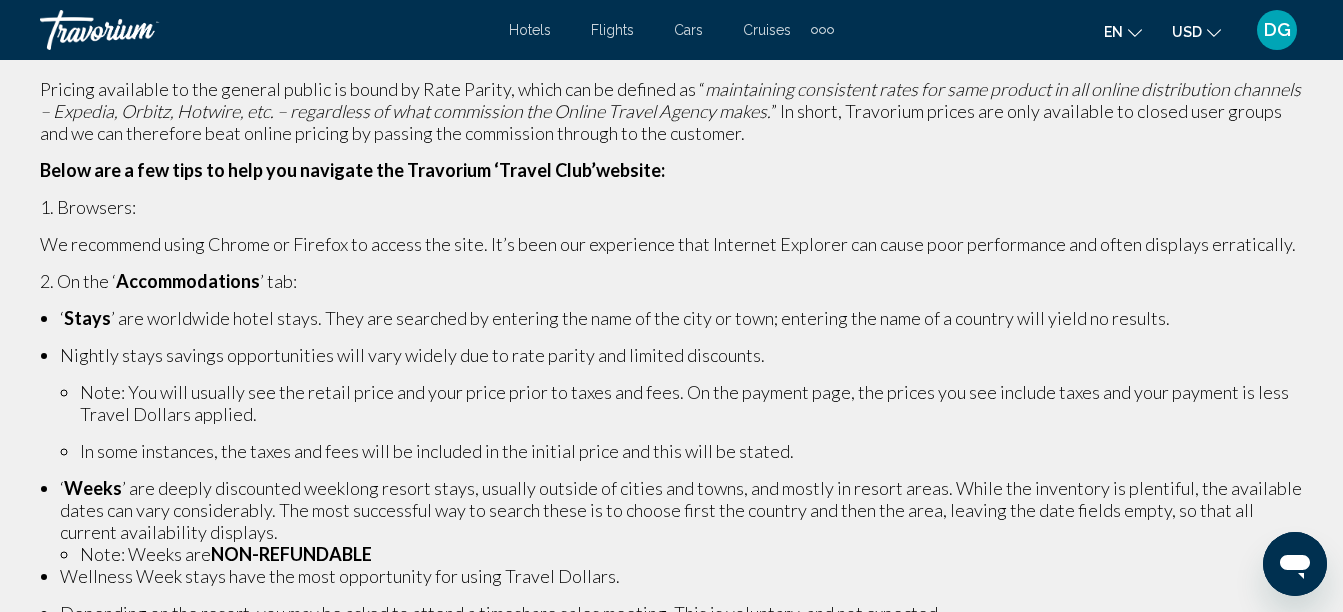 scroll, scrollTop: 0, scrollLeft: 0, axis: both 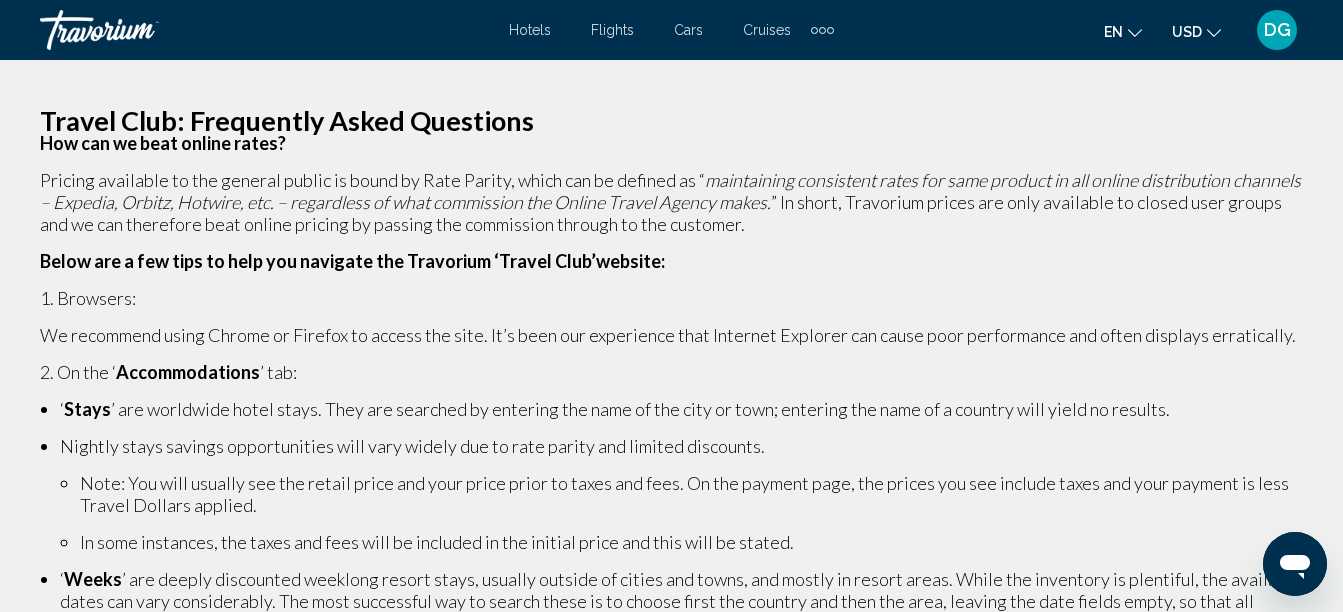 click 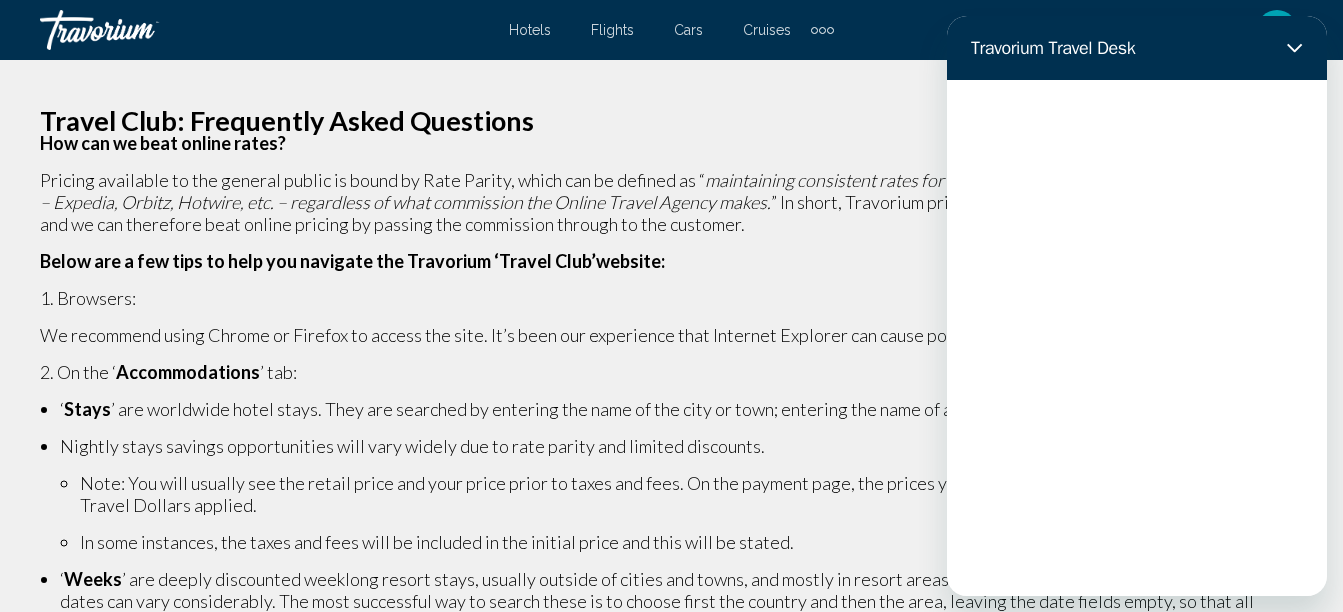 scroll, scrollTop: 0, scrollLeft: 0, axis: both 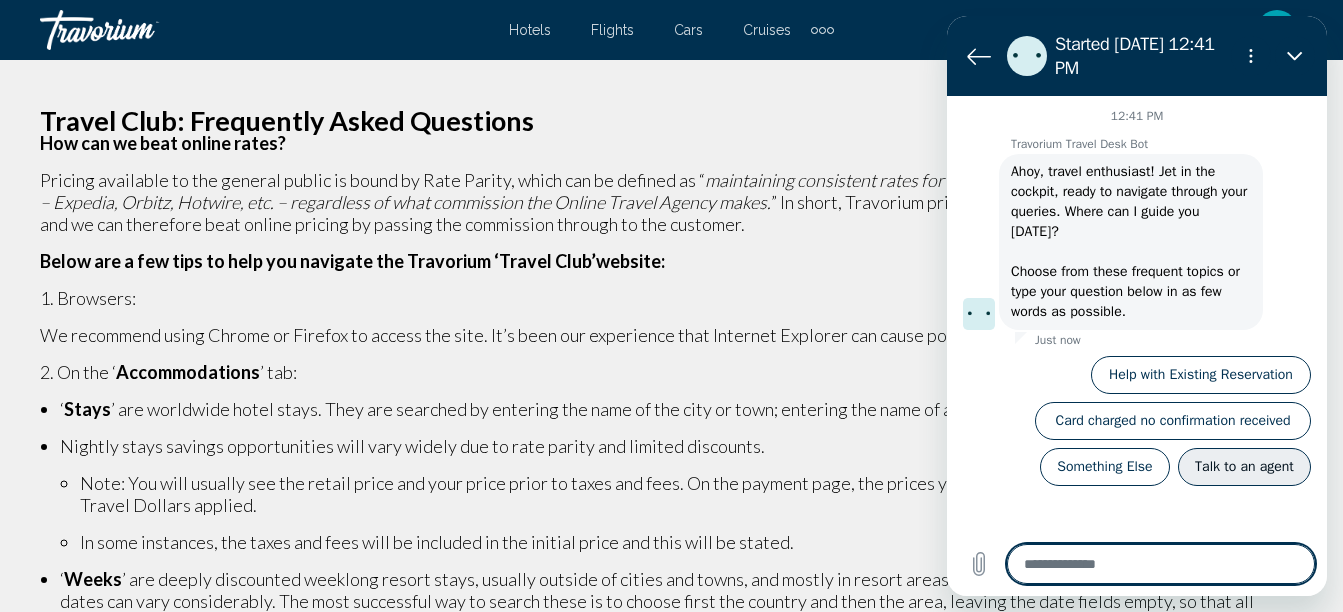 click on "Talk to an agent" at bounding box center [1244, 467] 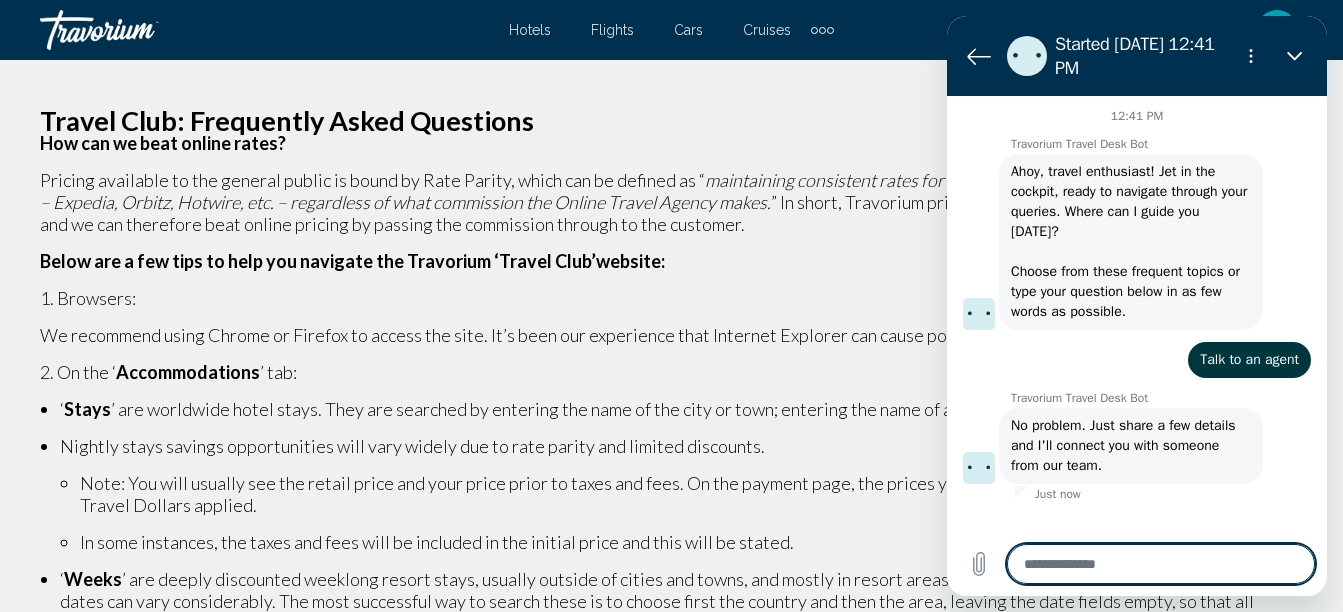 type on "*" 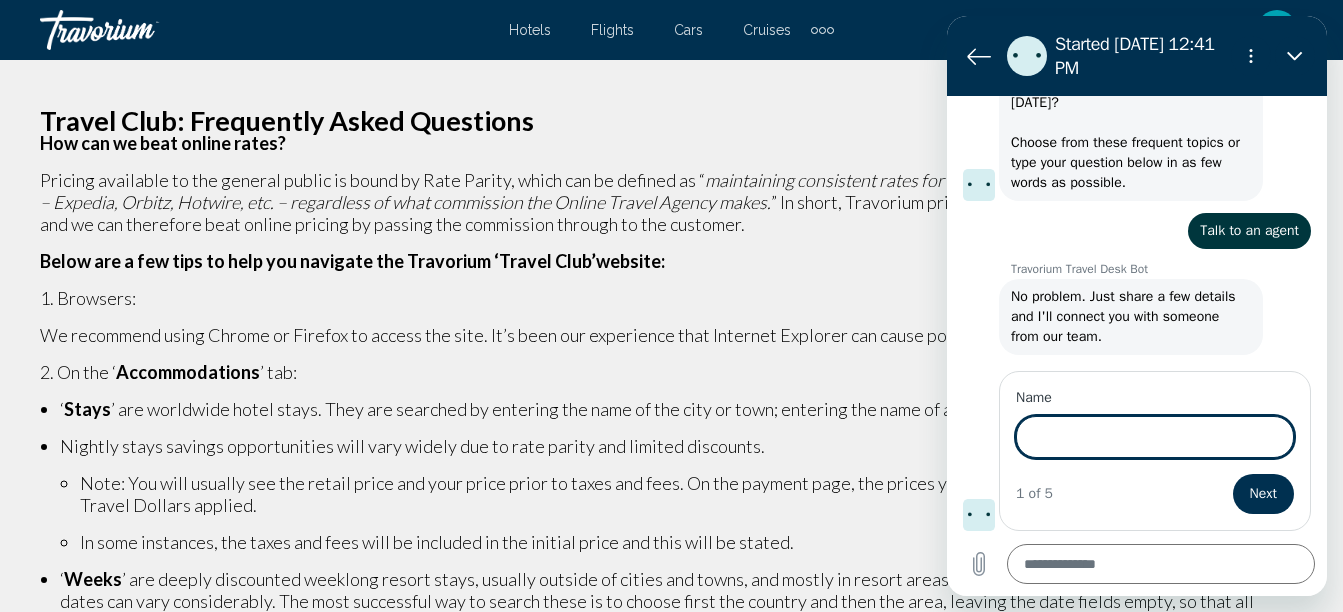 scroll, scrollTop: 129, scrollLeft: 0, axis: vertical 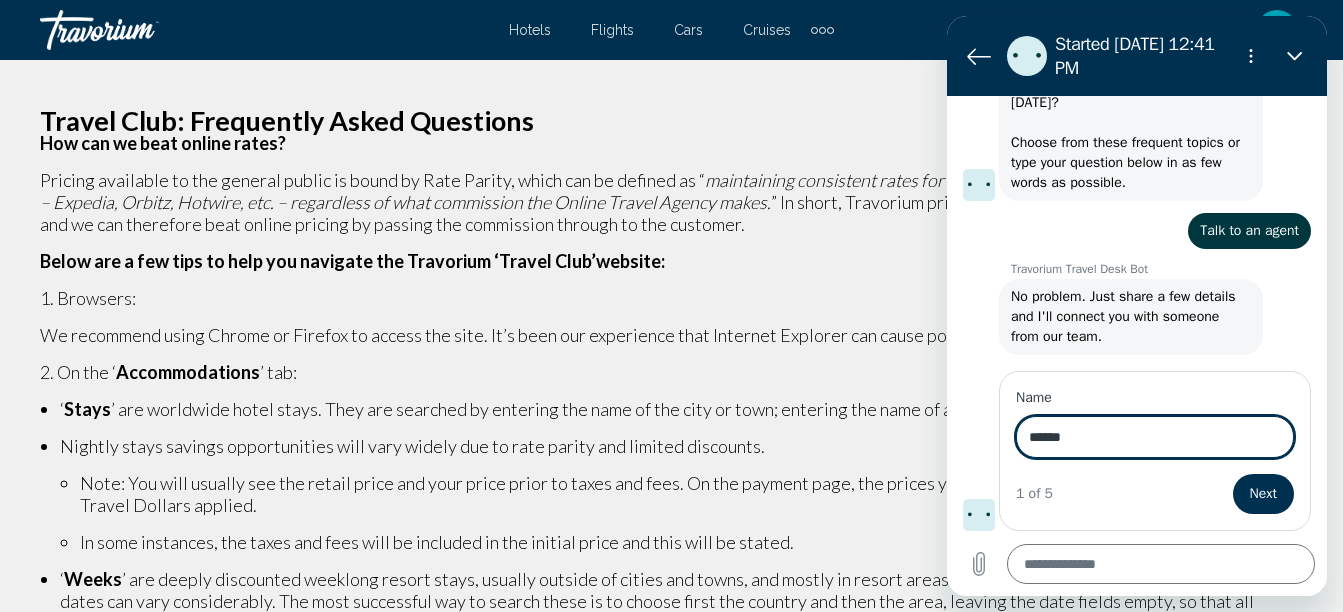 type on "******" 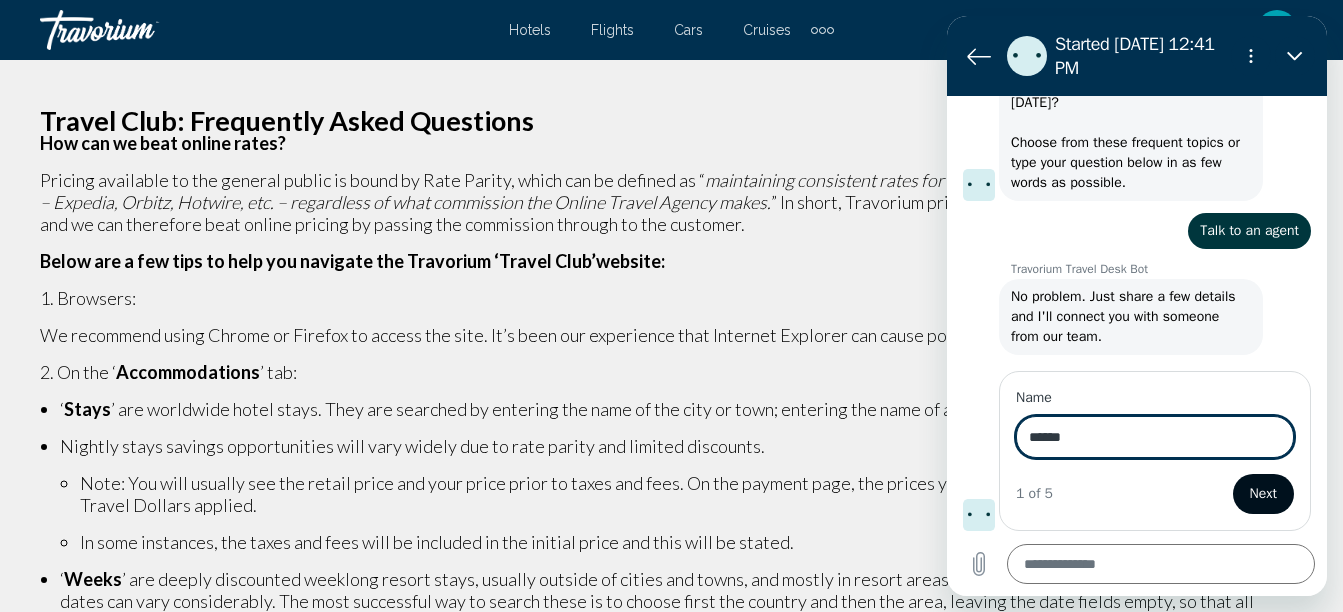 click on "Next" at bounding box center [1263, 494] 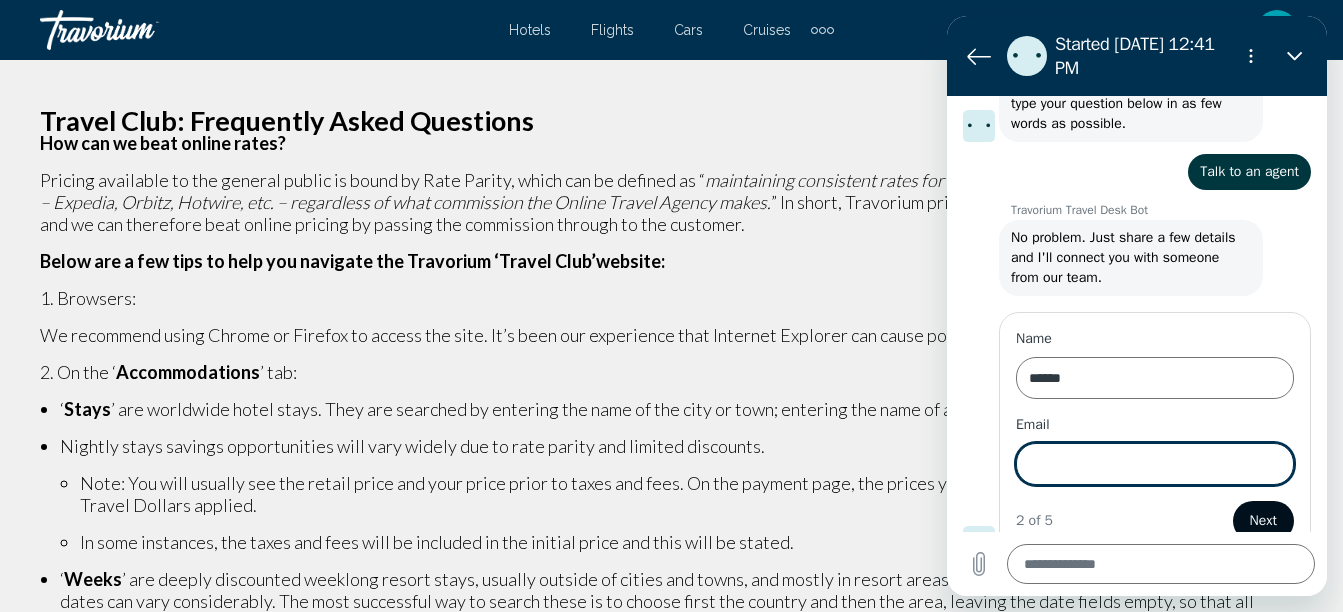 scroll, scrollTop: 215, scrollLeft: 0, axis: vertical 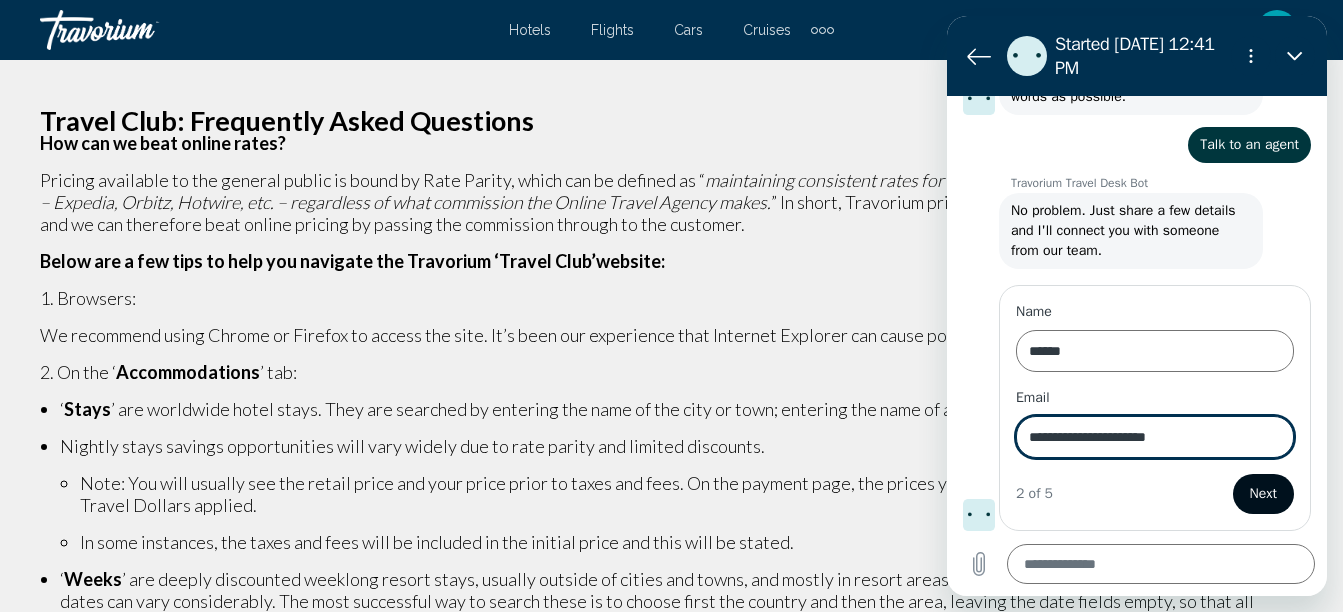 type on "**********" 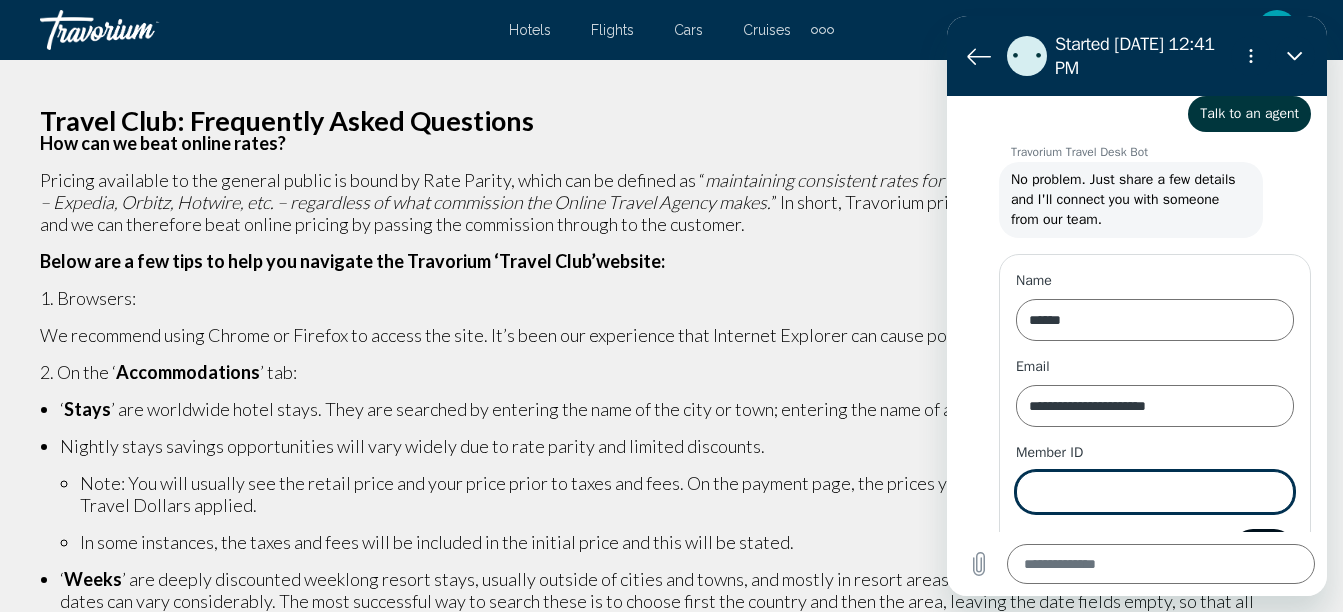 scroll, scrollTop: 301, scrollLeft: 0, axis: vertical 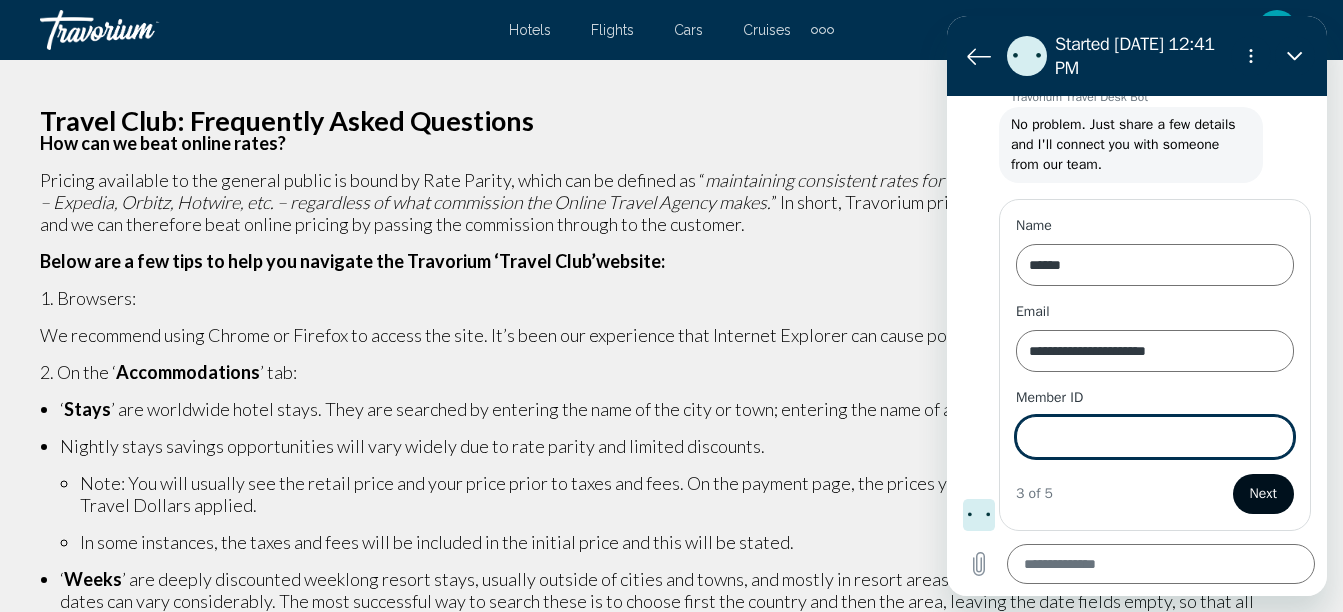 click on "Next" at bounding box center [1263, 494] 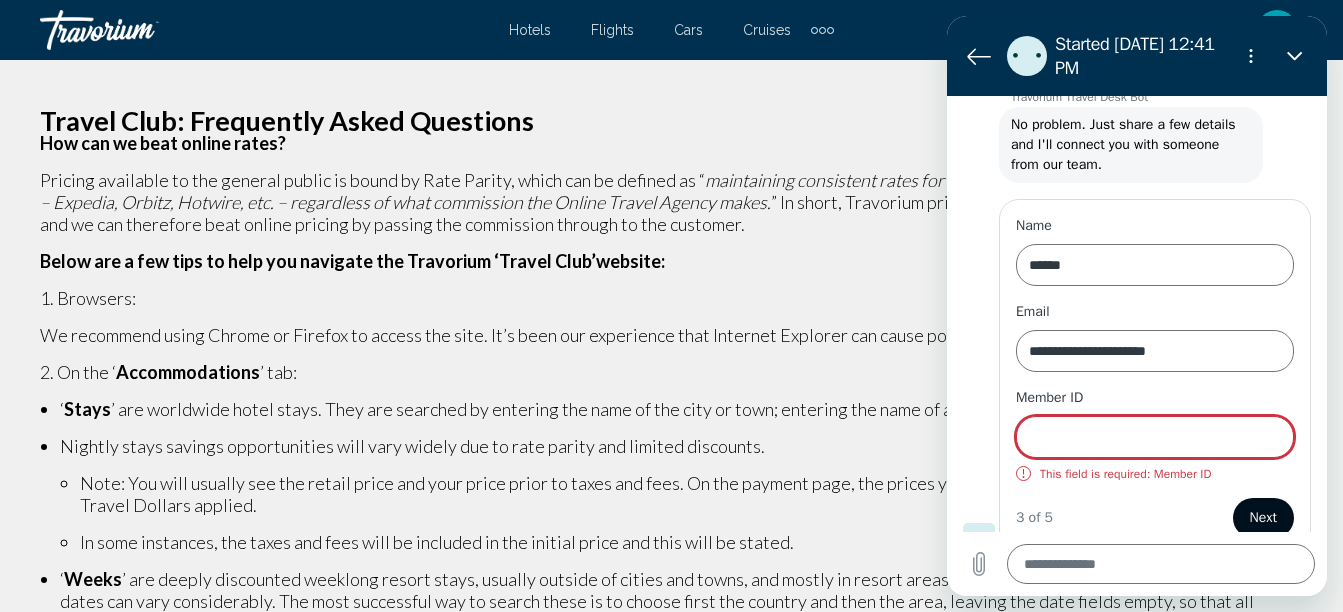 scroll, scrollTop: 325, scrollLeft: 0, axis: vertical 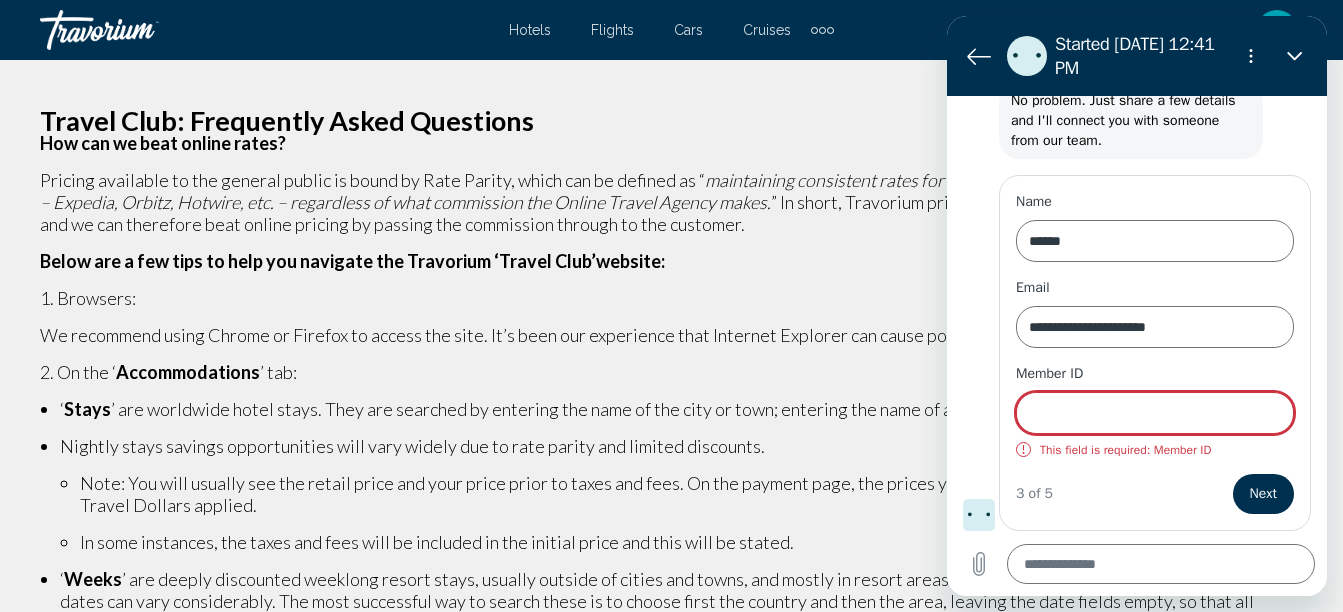 click on "Member ID" at bounding box center [1155, 413] 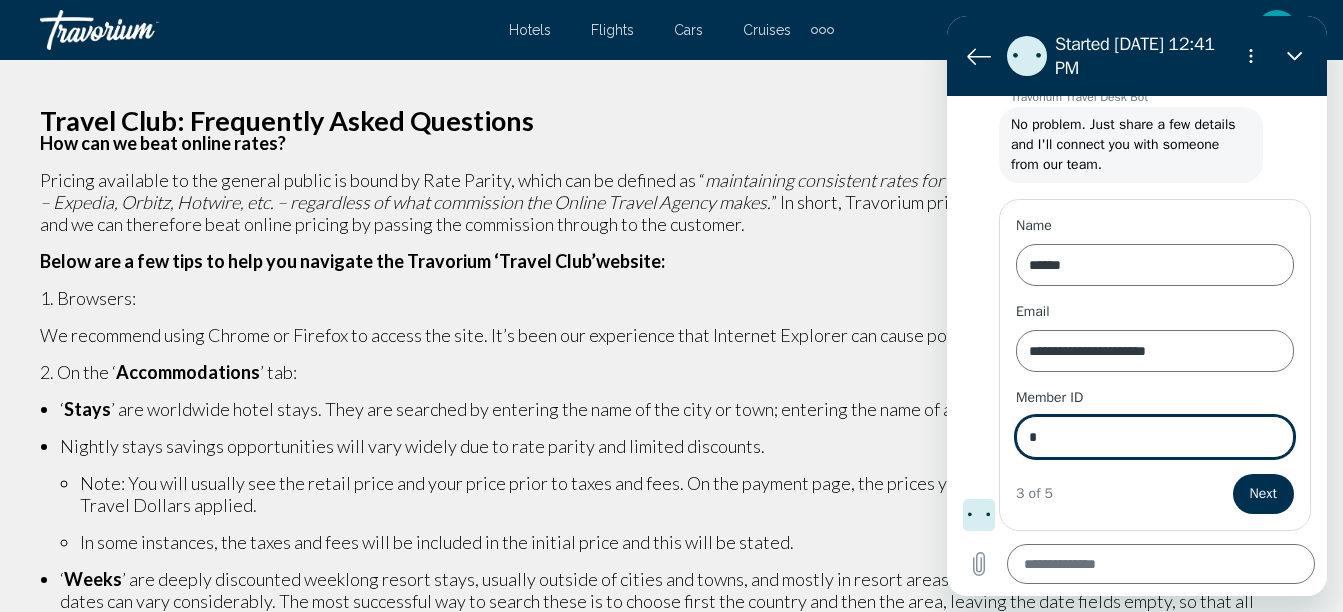scroll, scrollTop: 301, scrollLeft: 0, axis: vertical 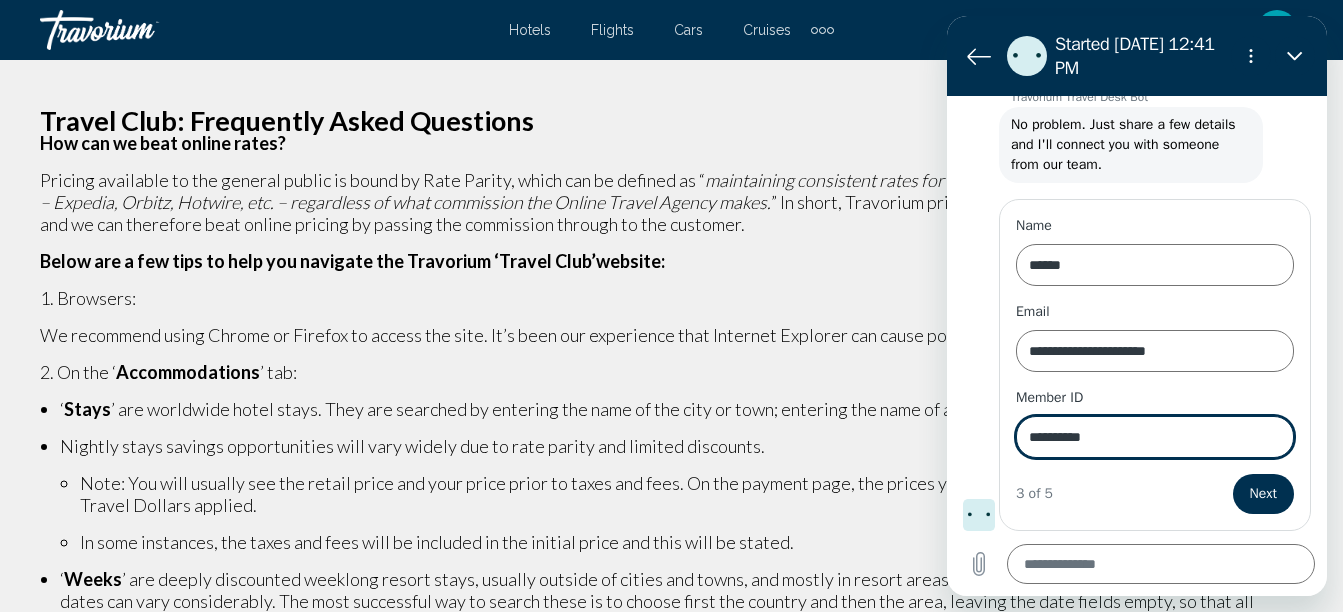 type on "**********" 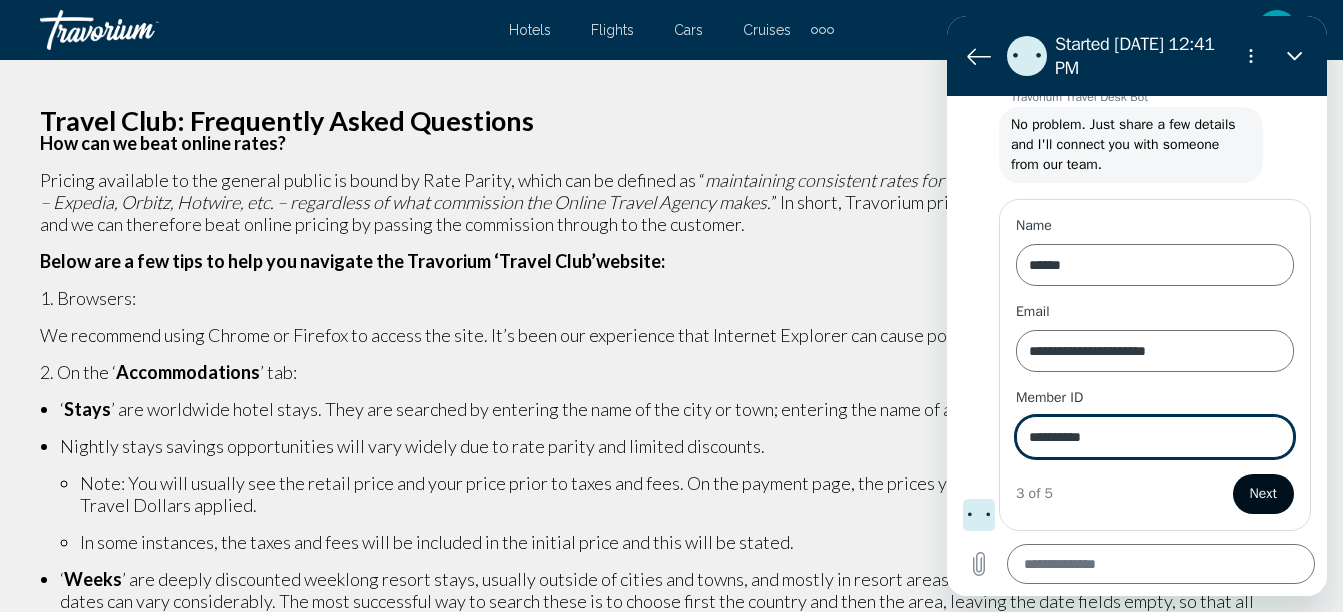 click on "Next" at bounding box center [1263, 494] 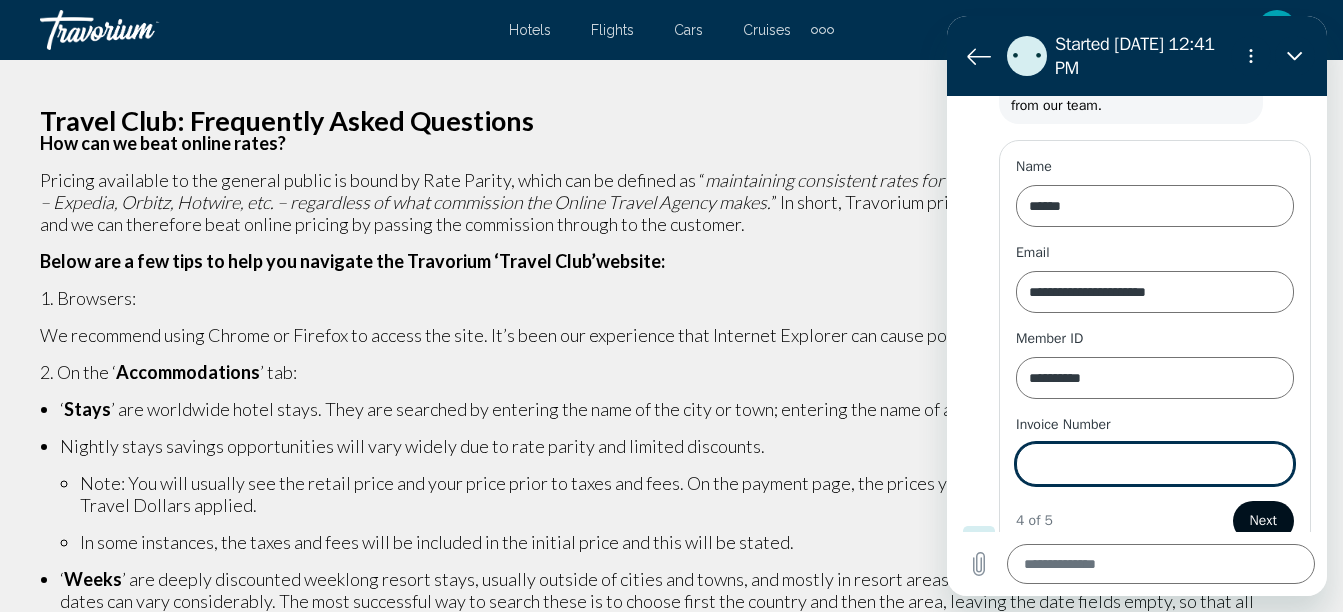 scroll, scrollTop: 387, scrollLeft: 0, axis: vertical 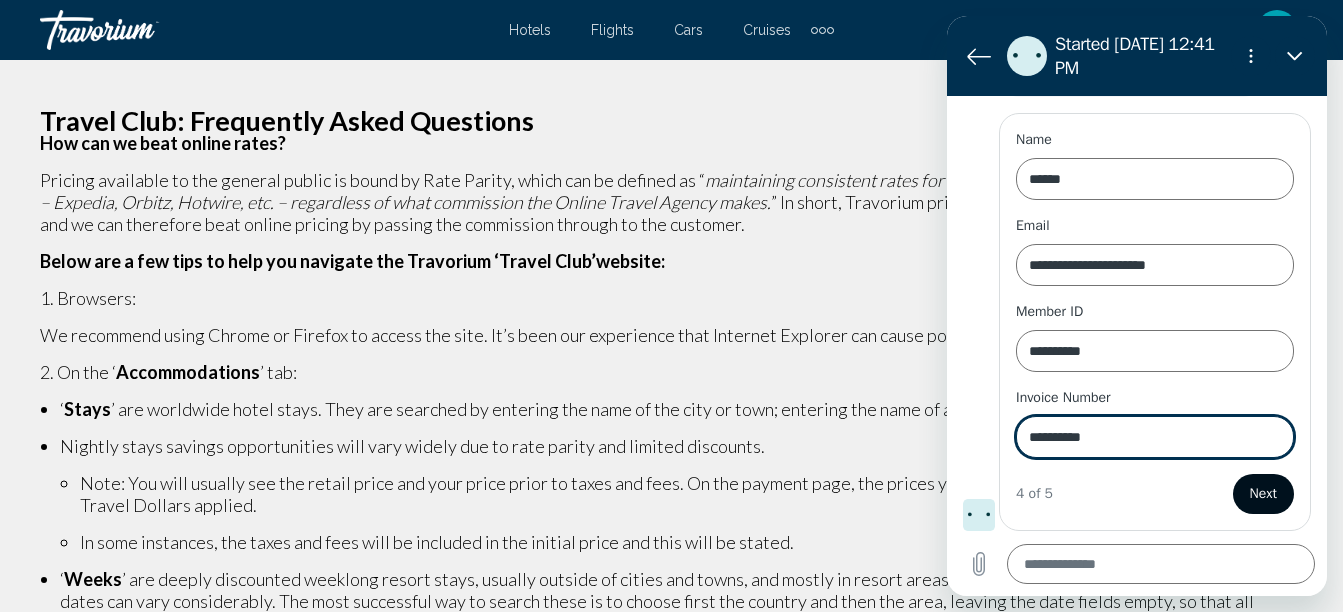 type on "**********" 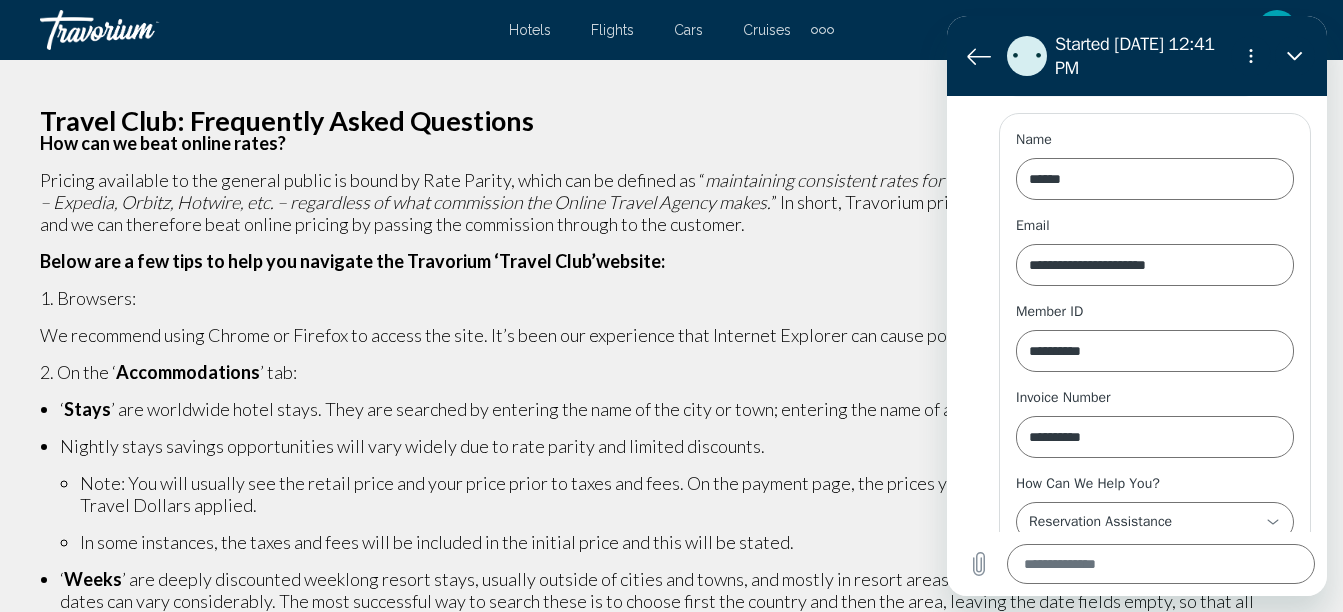 scroll, scrollTop: 471, scrollLeft: 0, axis: vertical 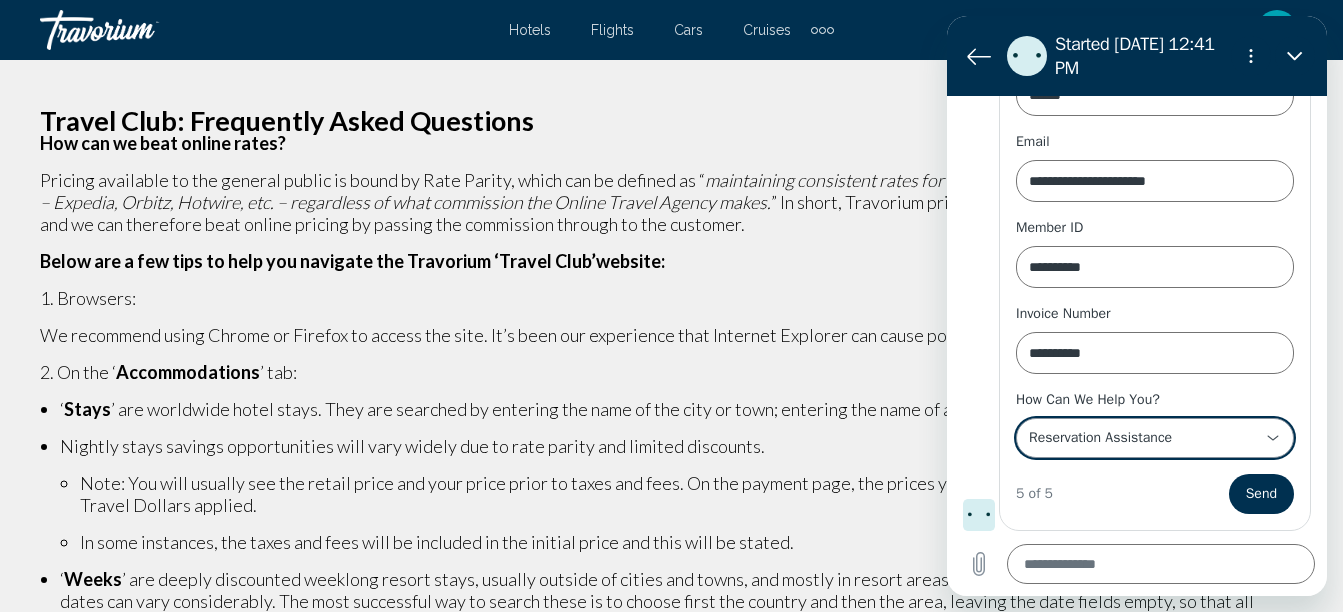 click 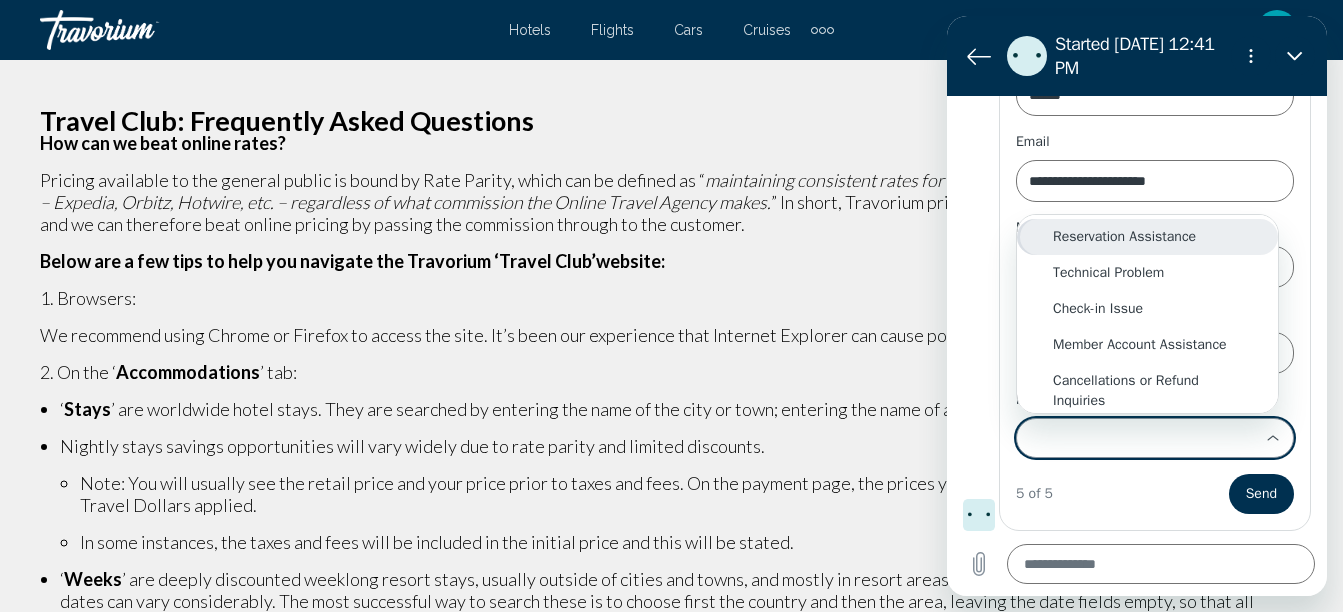 scroll, scrollTop: 0, scrollLeft: 0, axis: both 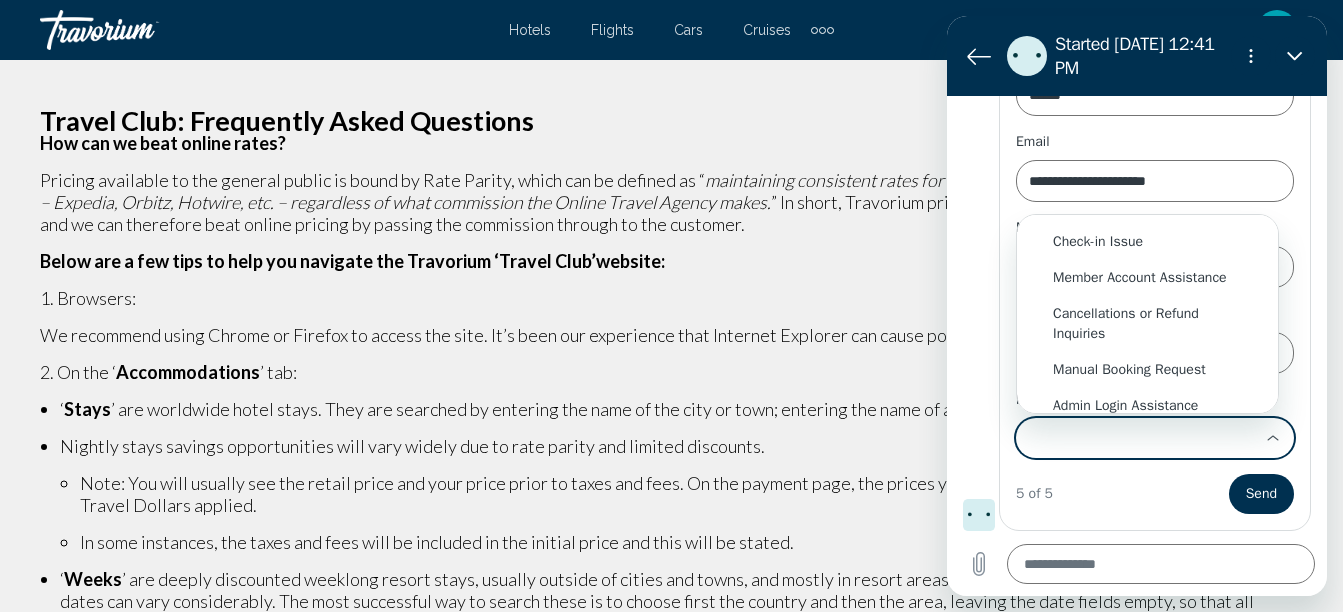 click on "Cancellations or Refund Inquiries" at bounding box center [1147, 324] 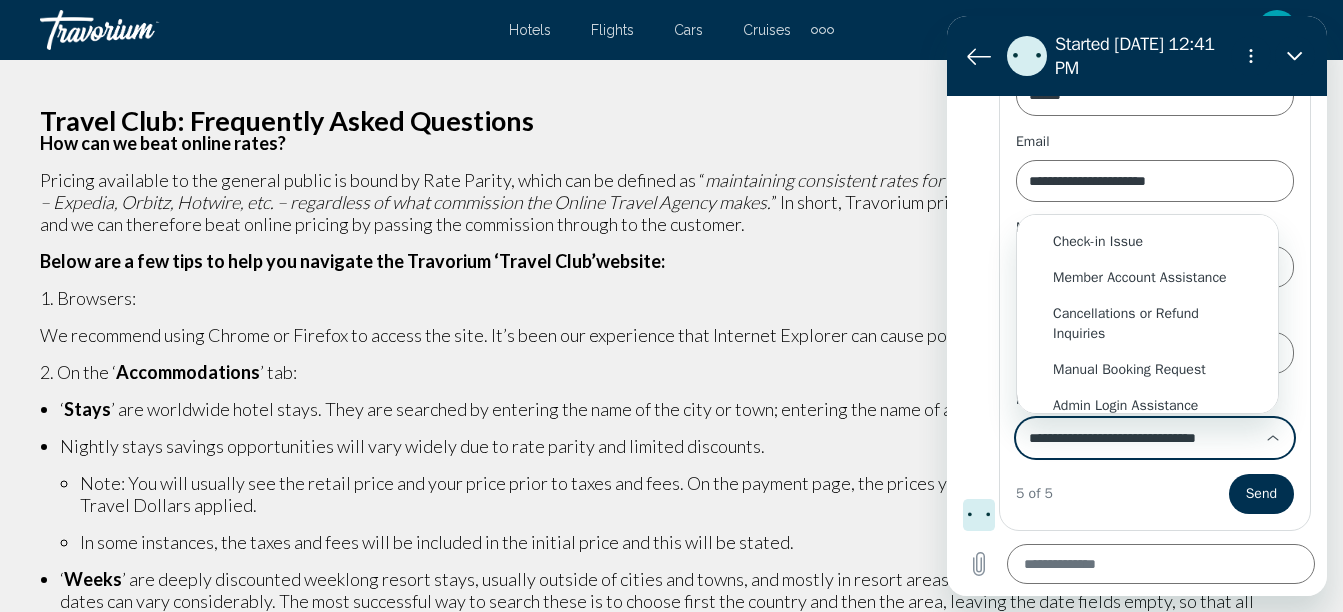 scroll, scrollTop: 0, scrollLeft: 0, axis: both 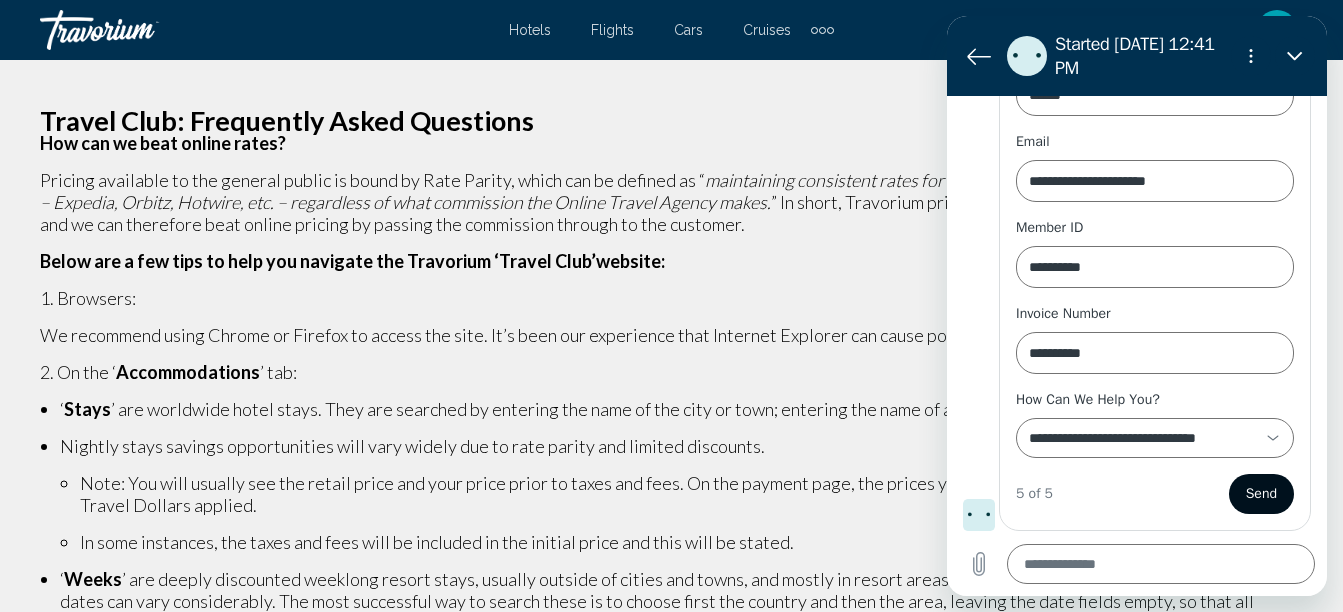 click on "Send" at bounding box center [1261, 494] 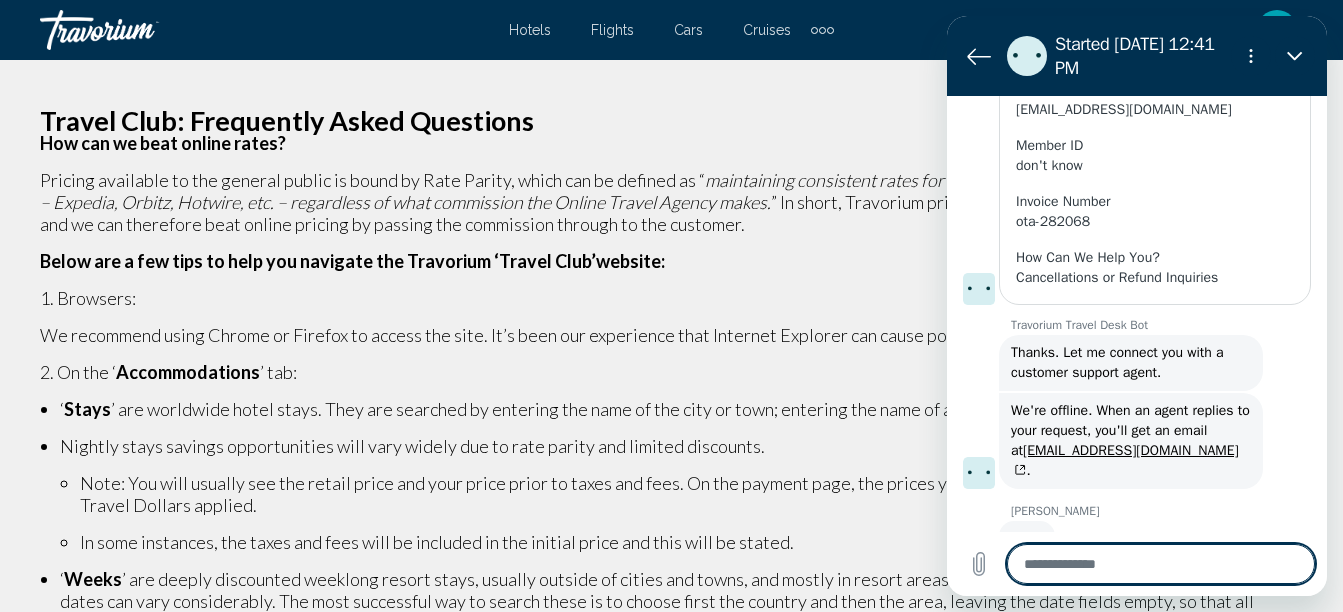 scroll, scrollTop: 507, scrollLeft: 0, axis: vertical 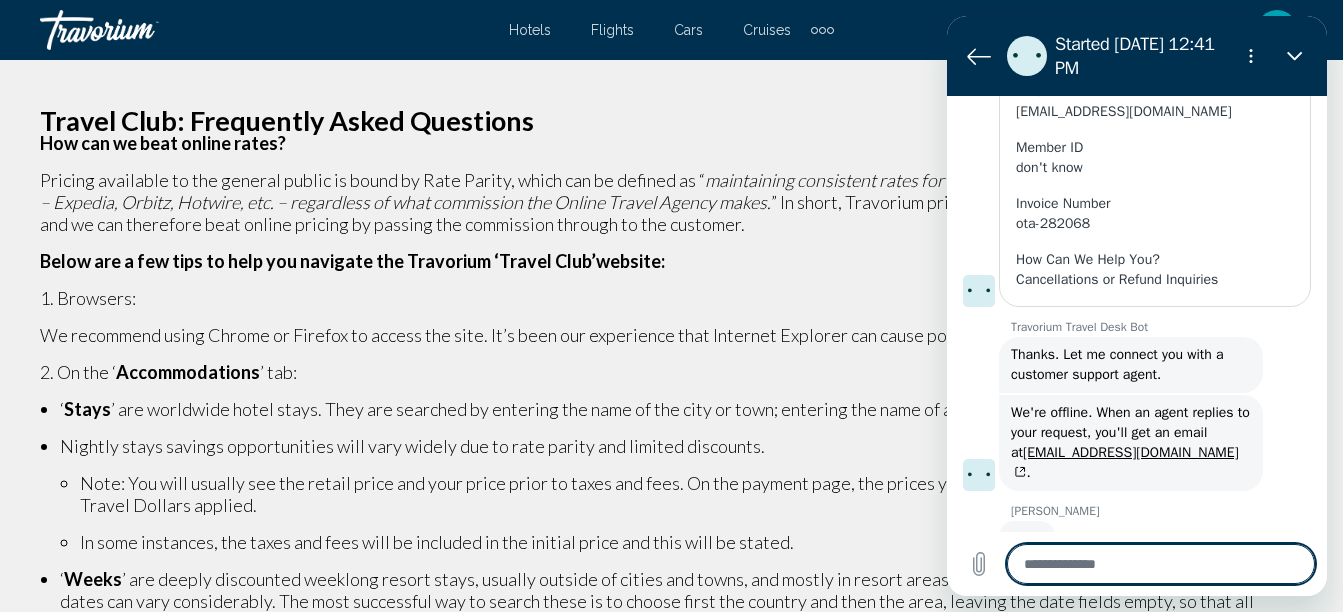 type on "*" 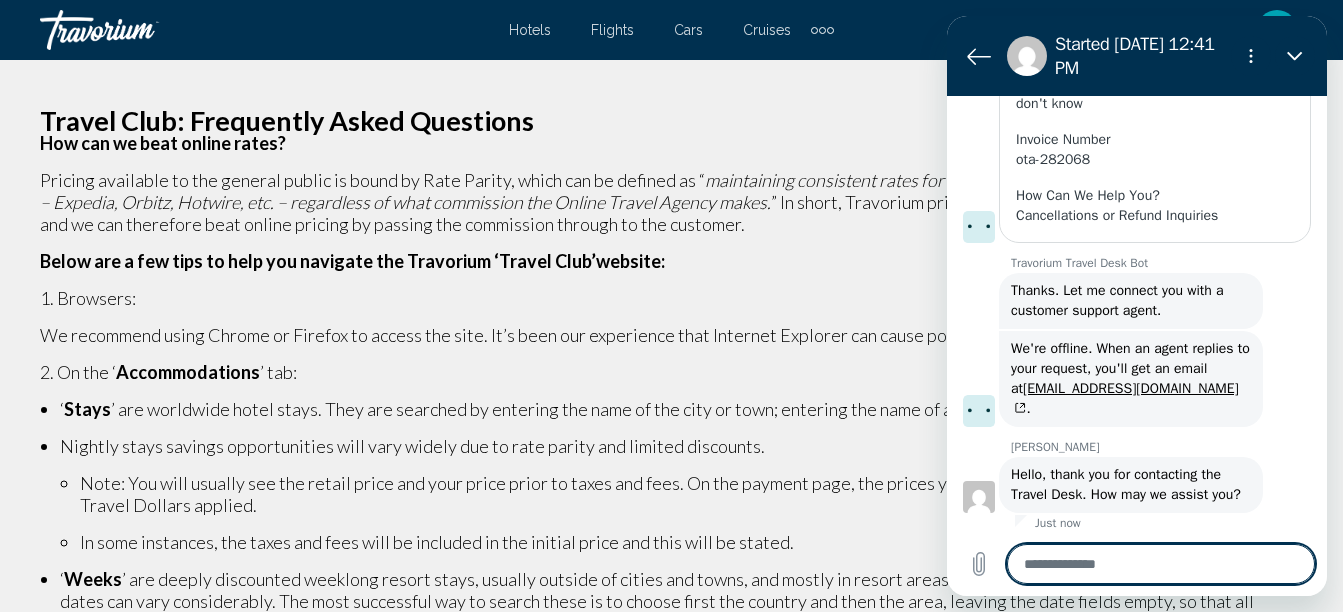 scroll, scrollTop: 575, scrollLeft: 0, axis: vertical 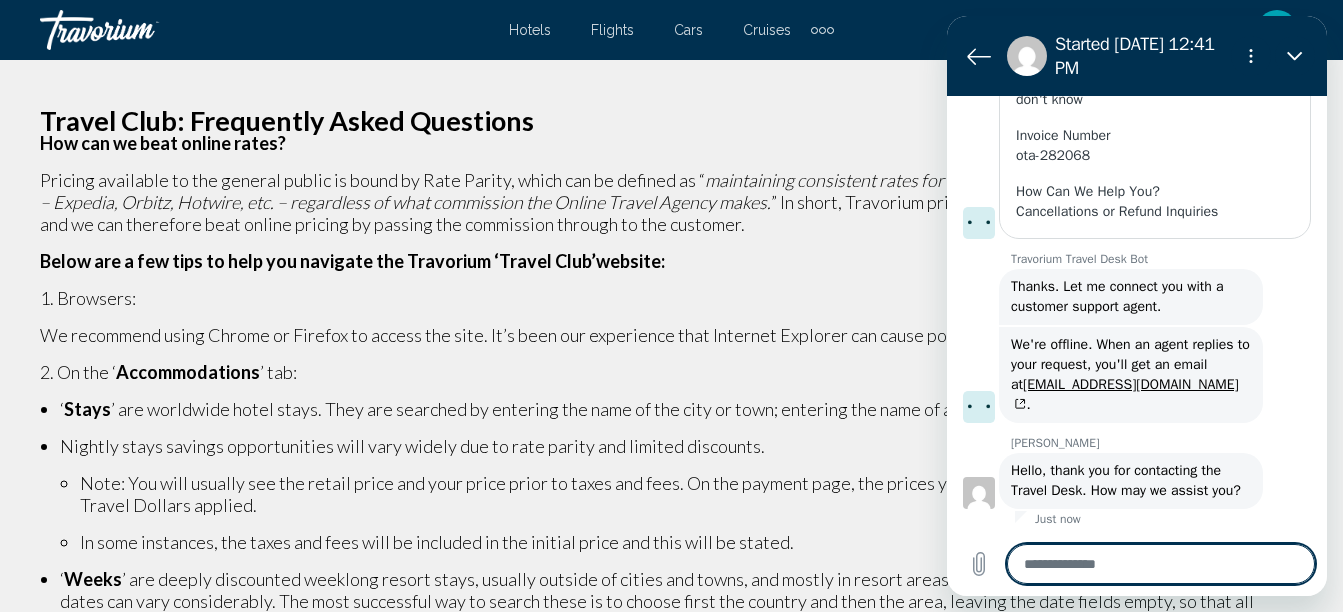 type on "*" 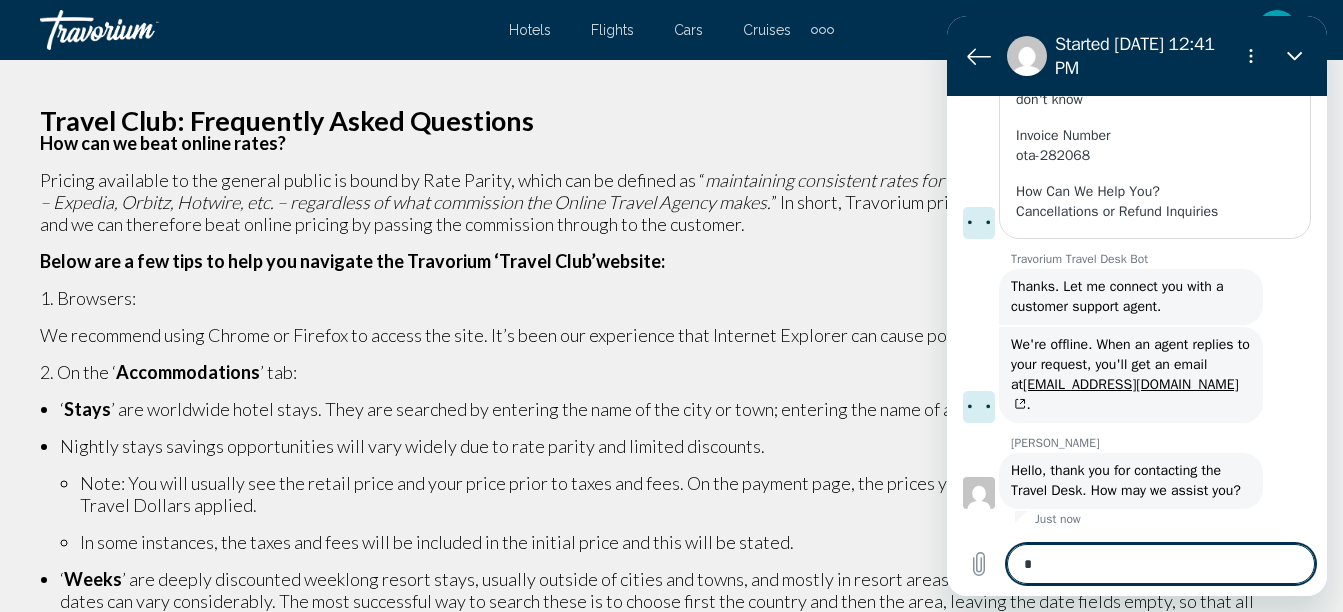 type on "*" 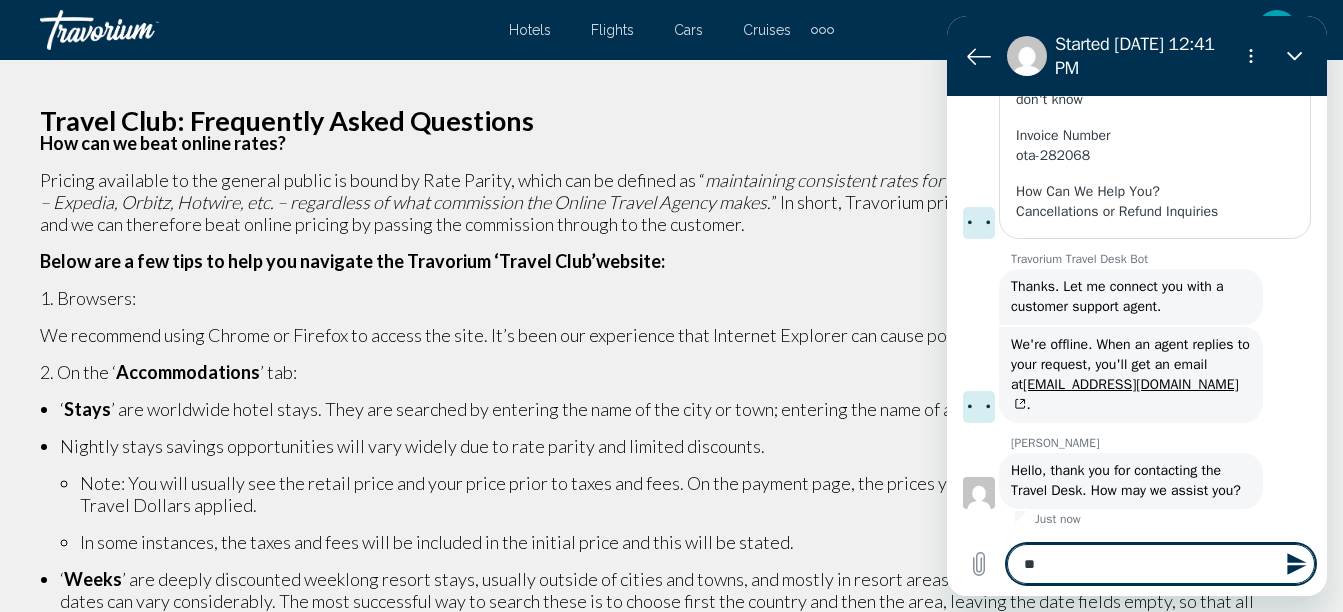 type on "***" 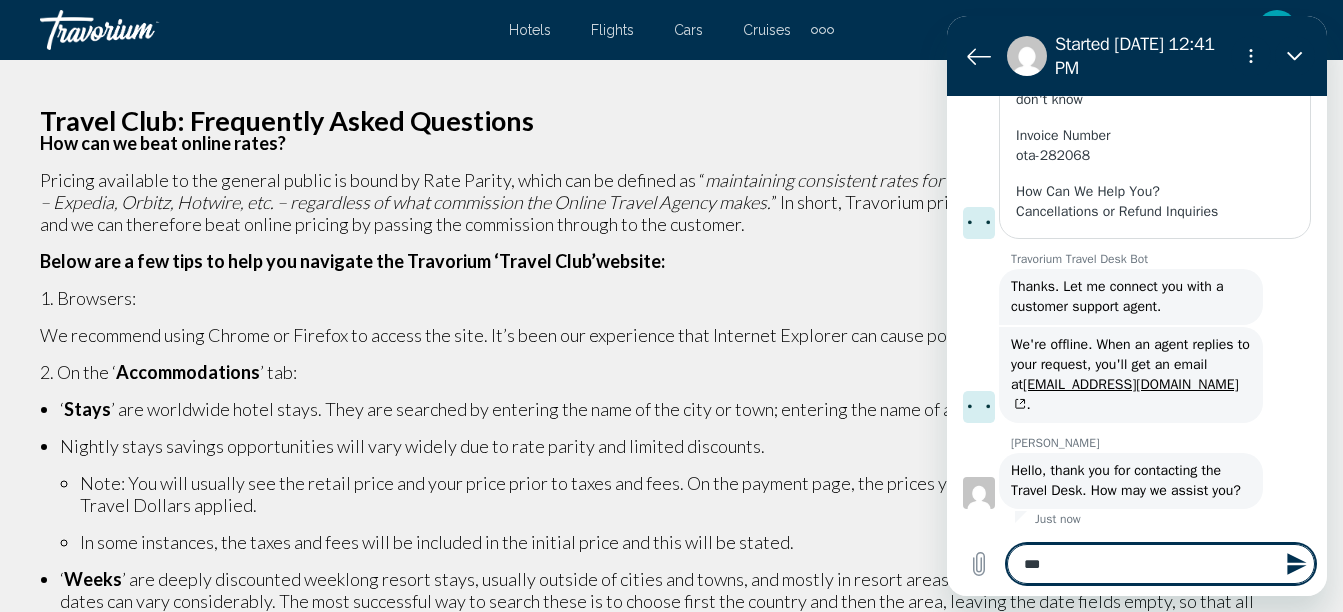 type on "****" 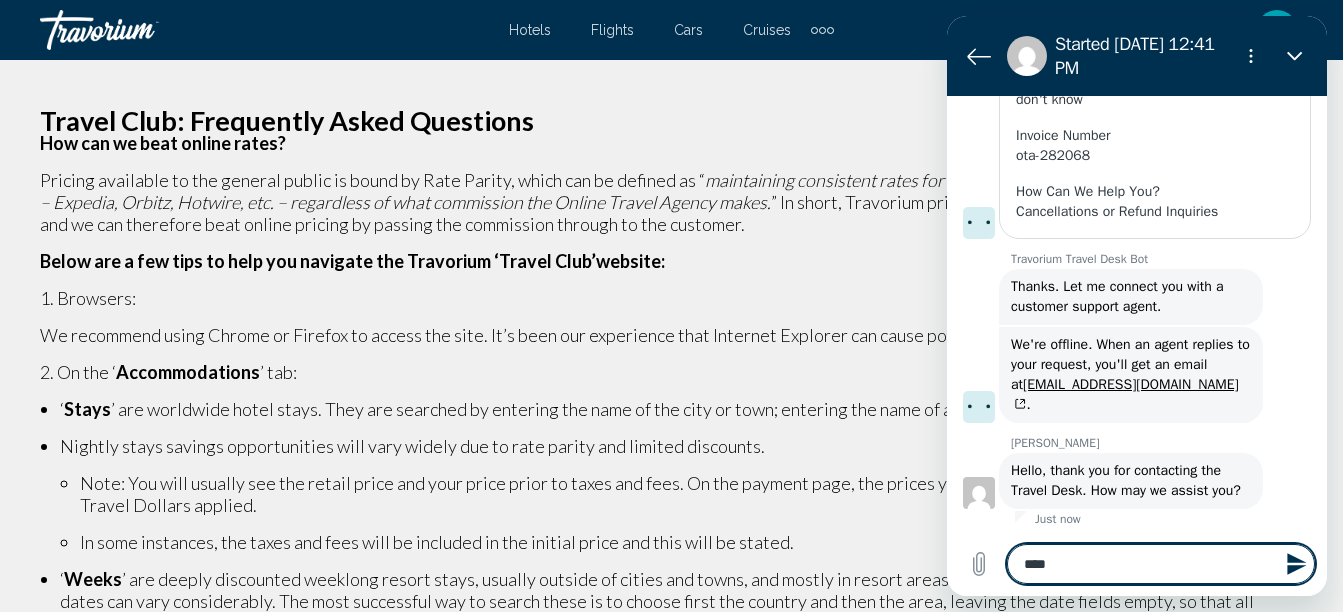 type on "***" 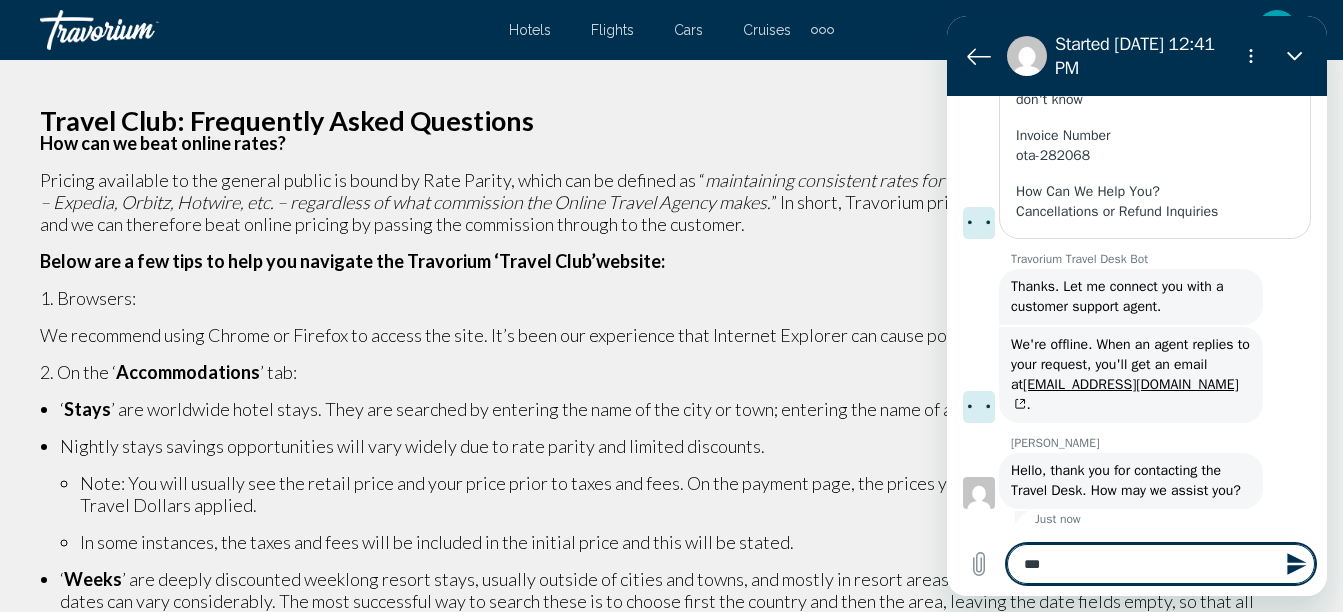 type on "*" 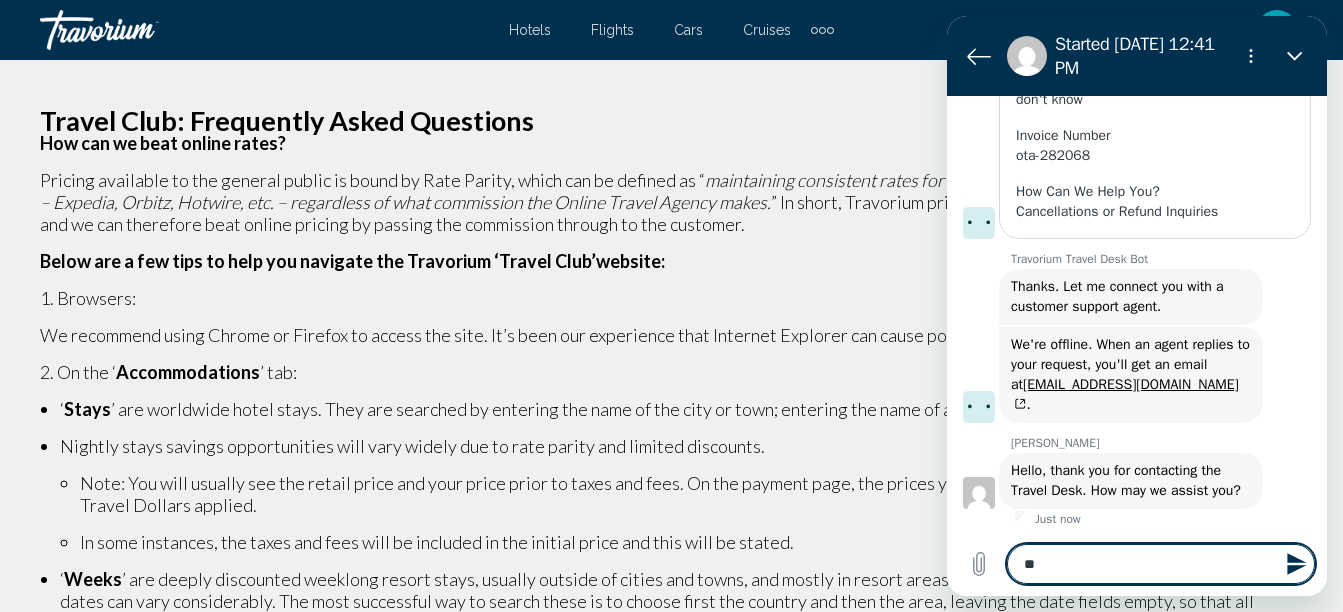 type on "*" 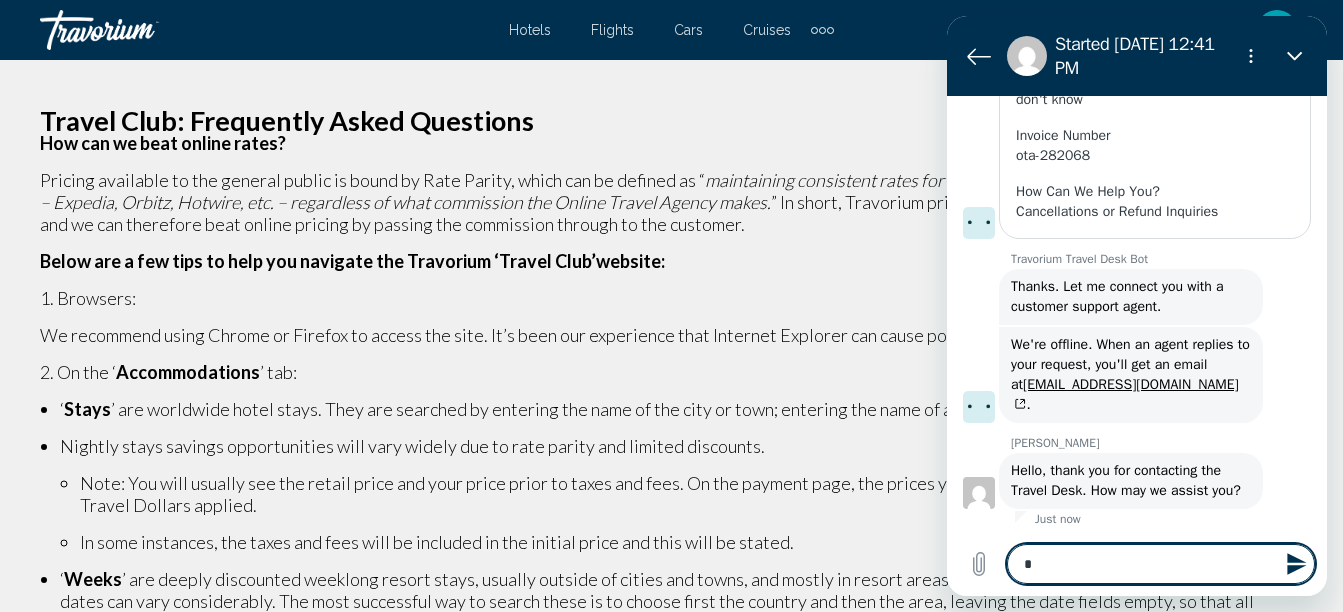 type 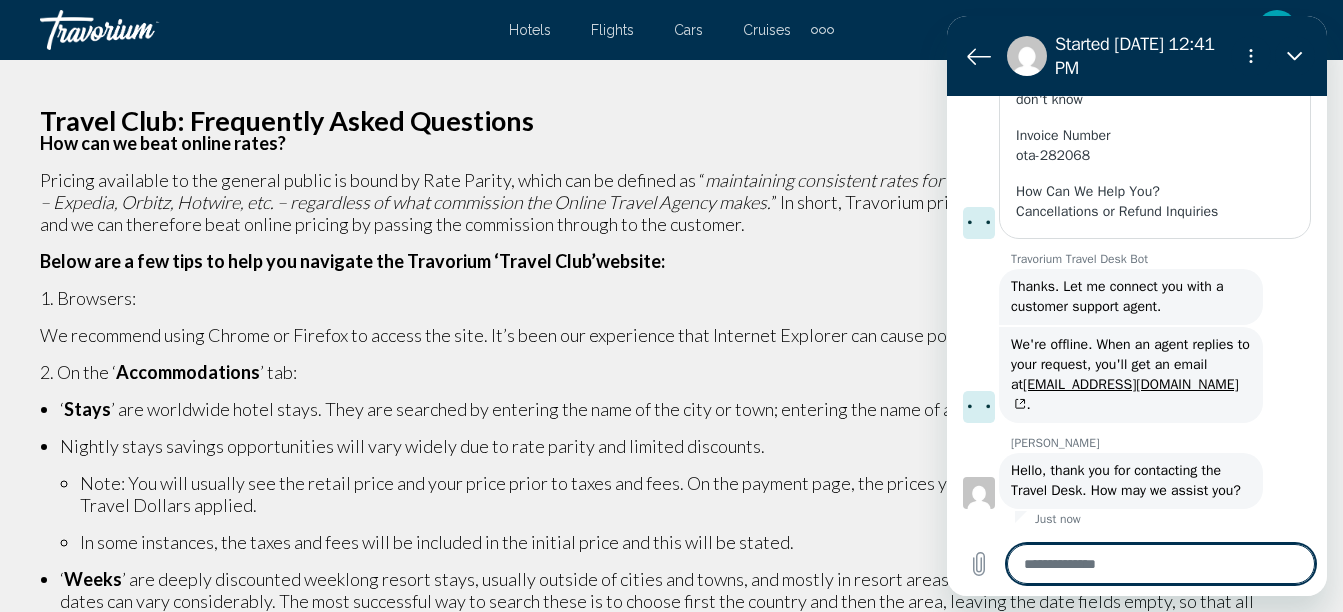 type on "*" 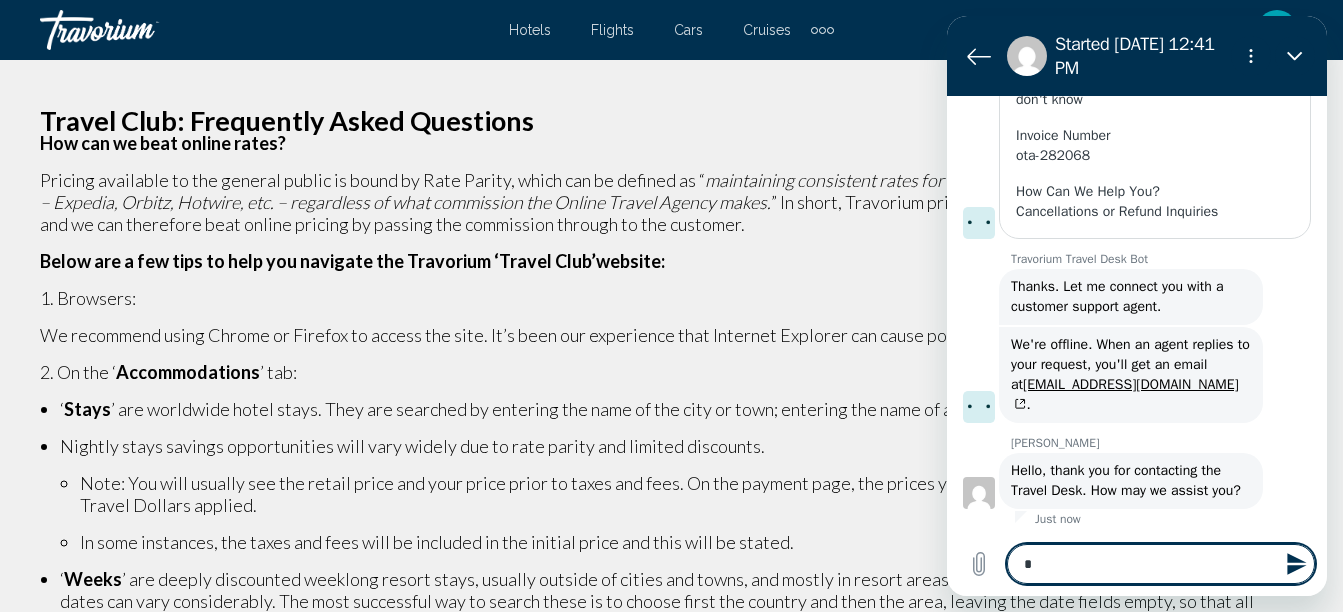 type on "*" 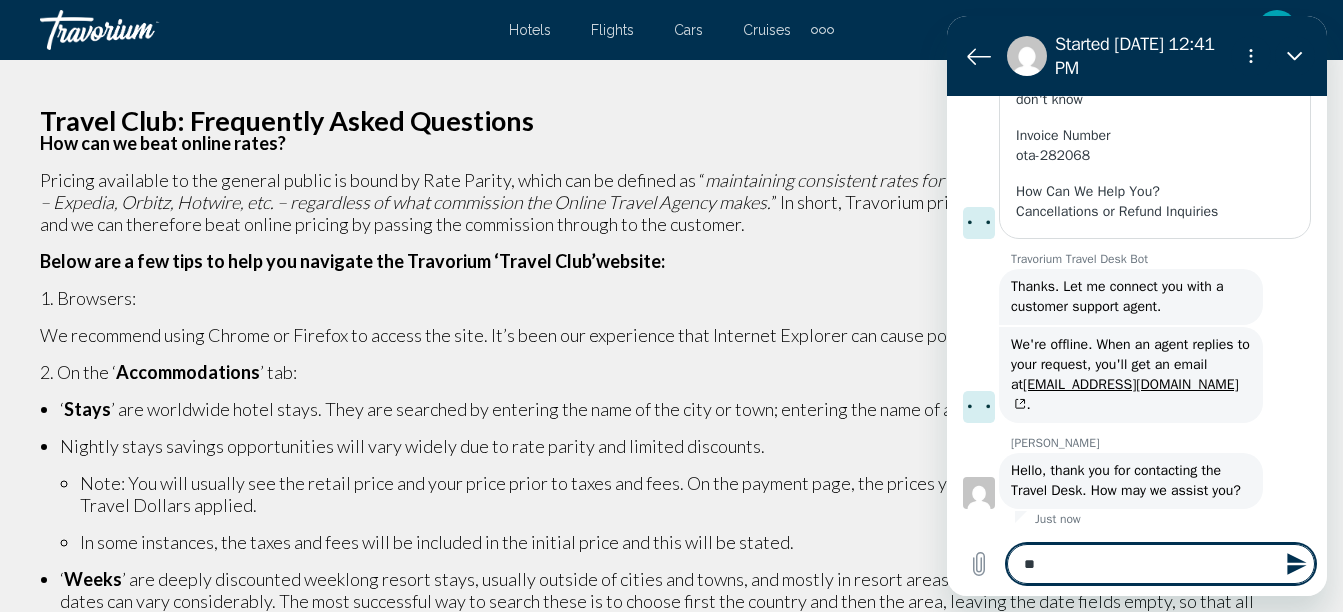 type on "***" 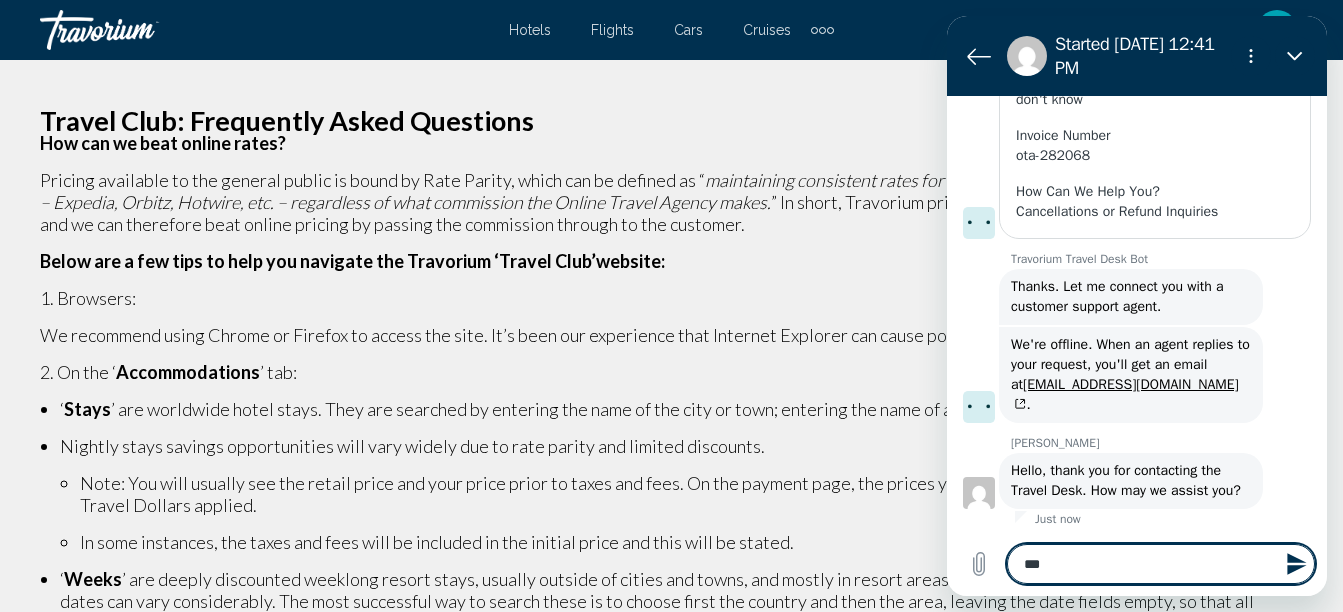 type on "****" 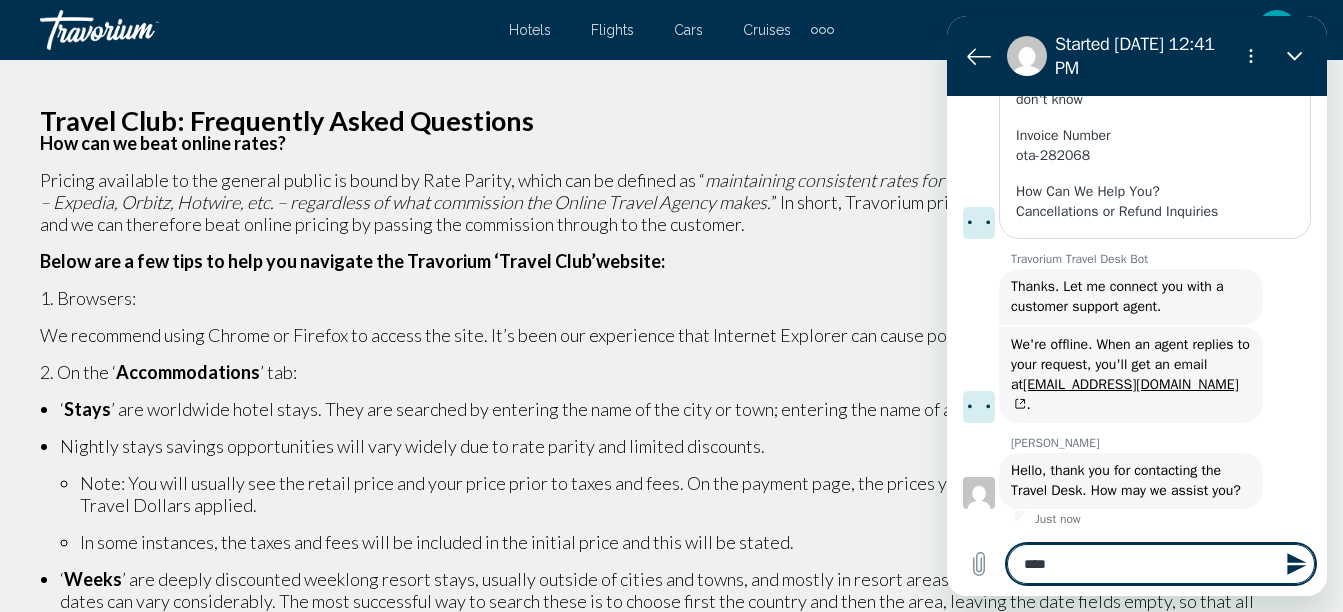 type on "*****" 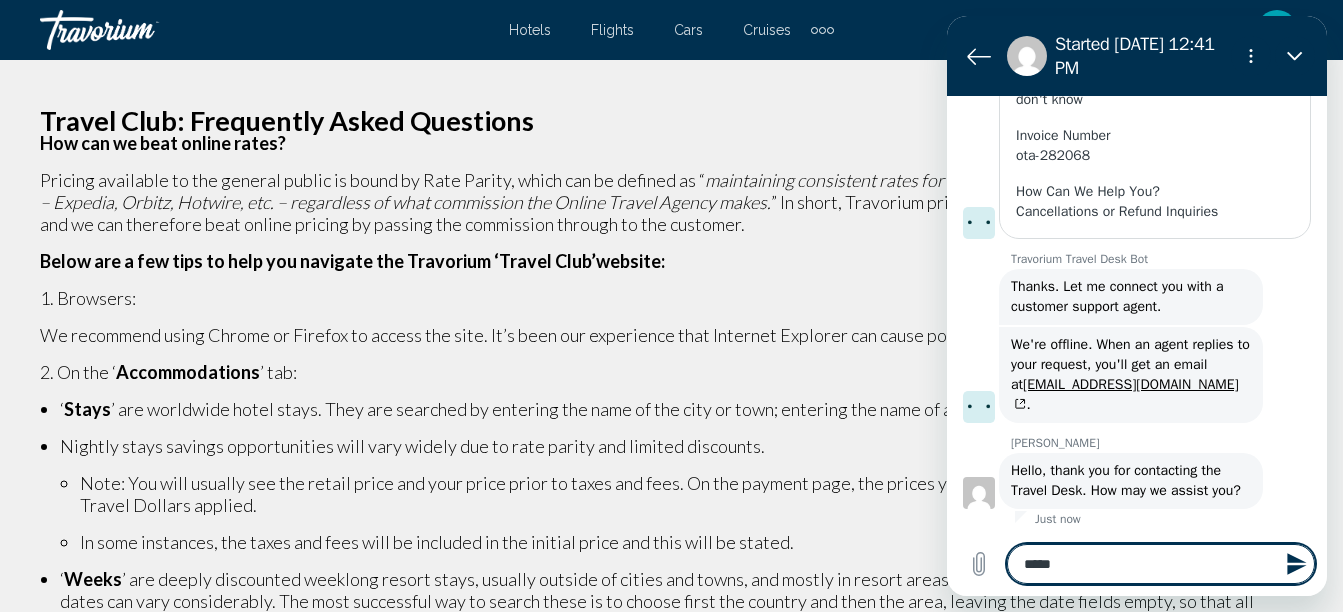 type on "******" 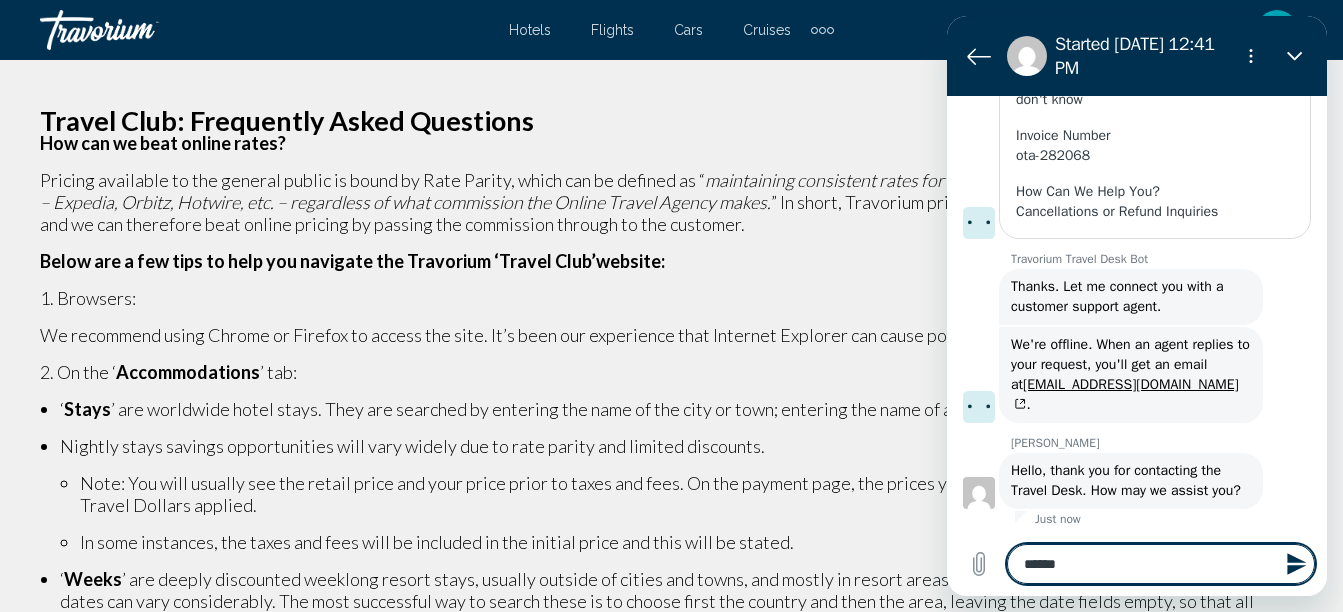 type on "******" 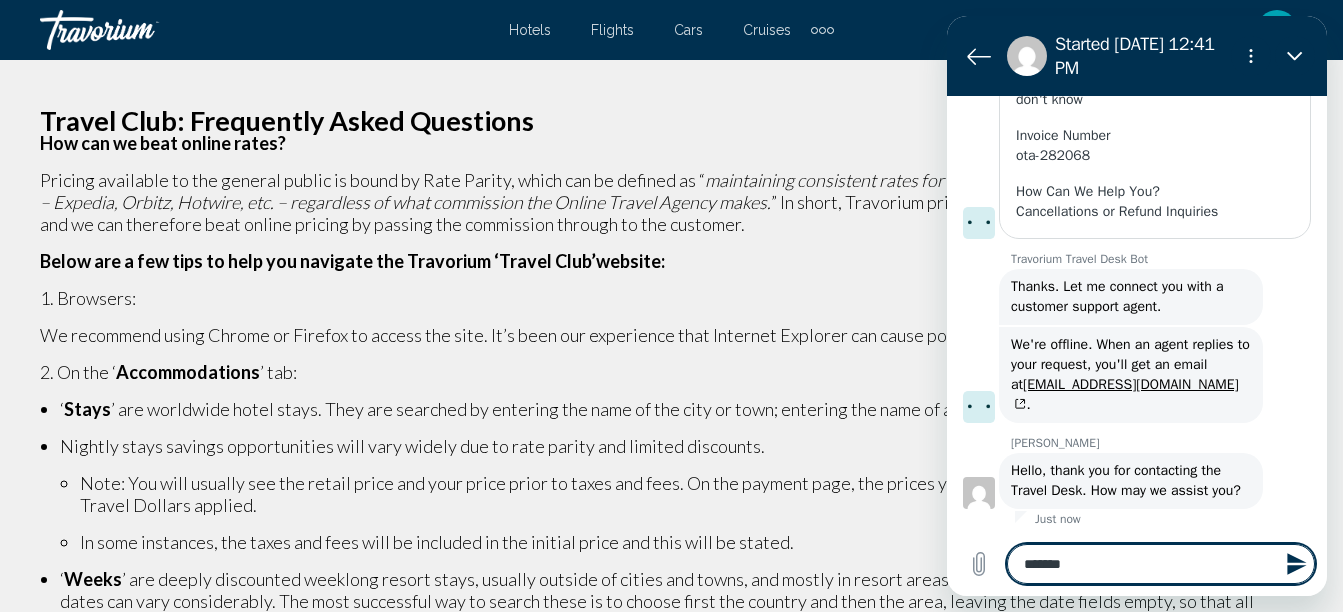 type on "********" 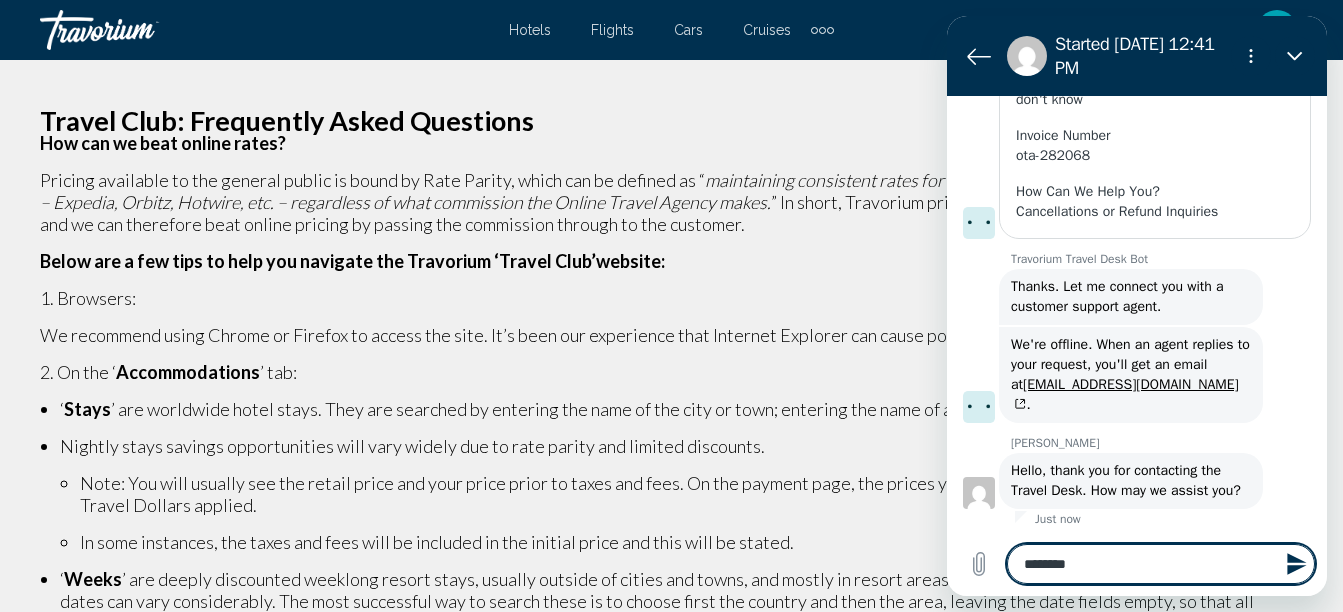 type on "********" 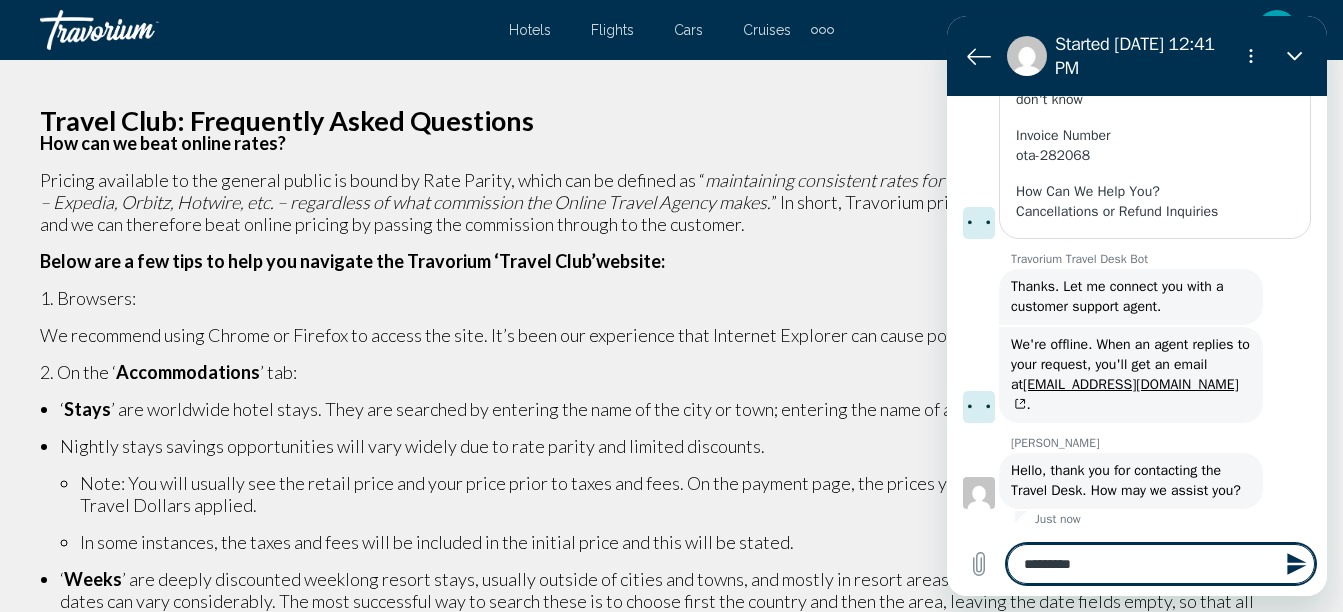 type on "**********" 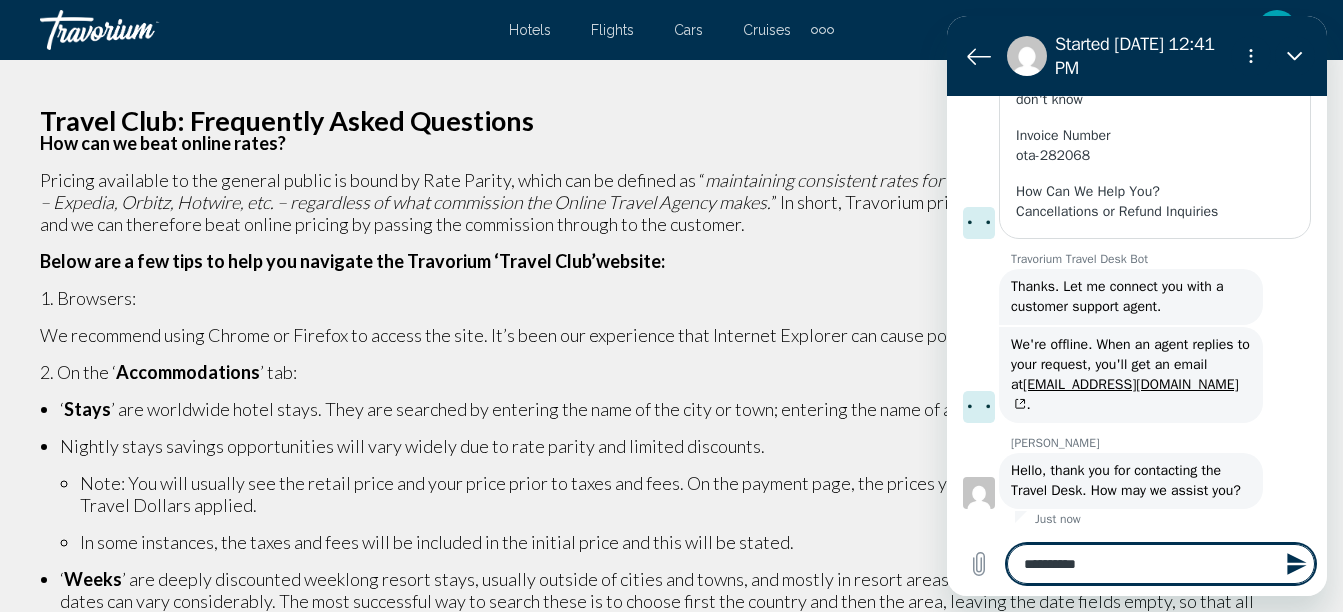 type on "**********" 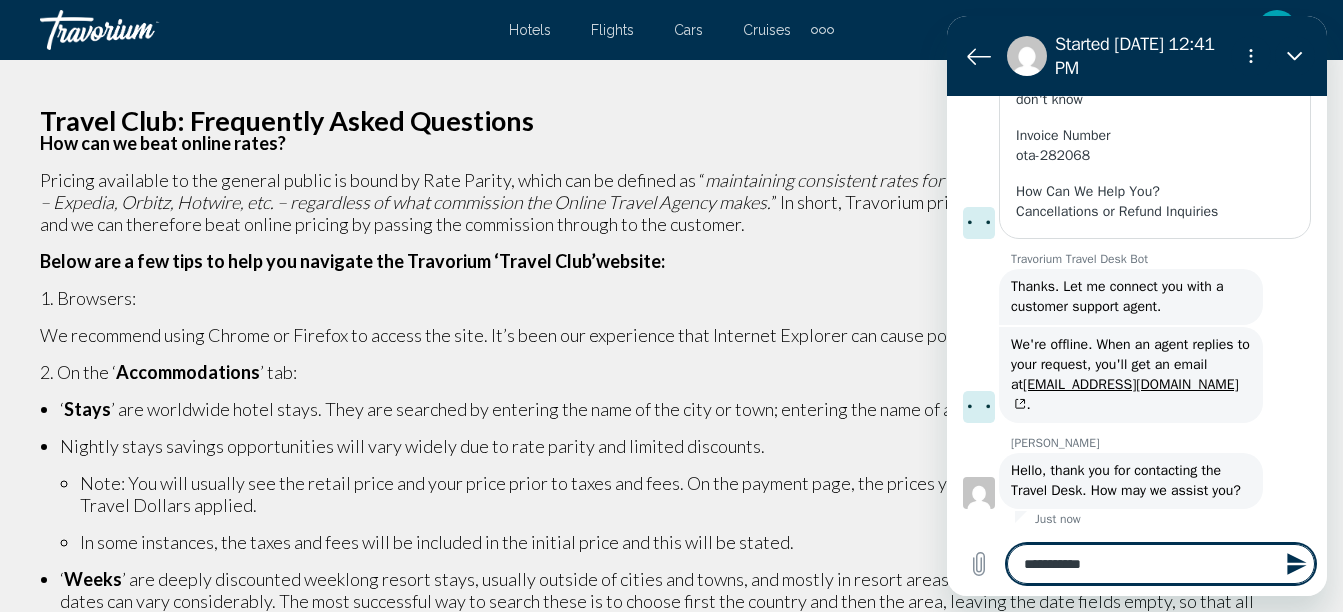 type on "**********" 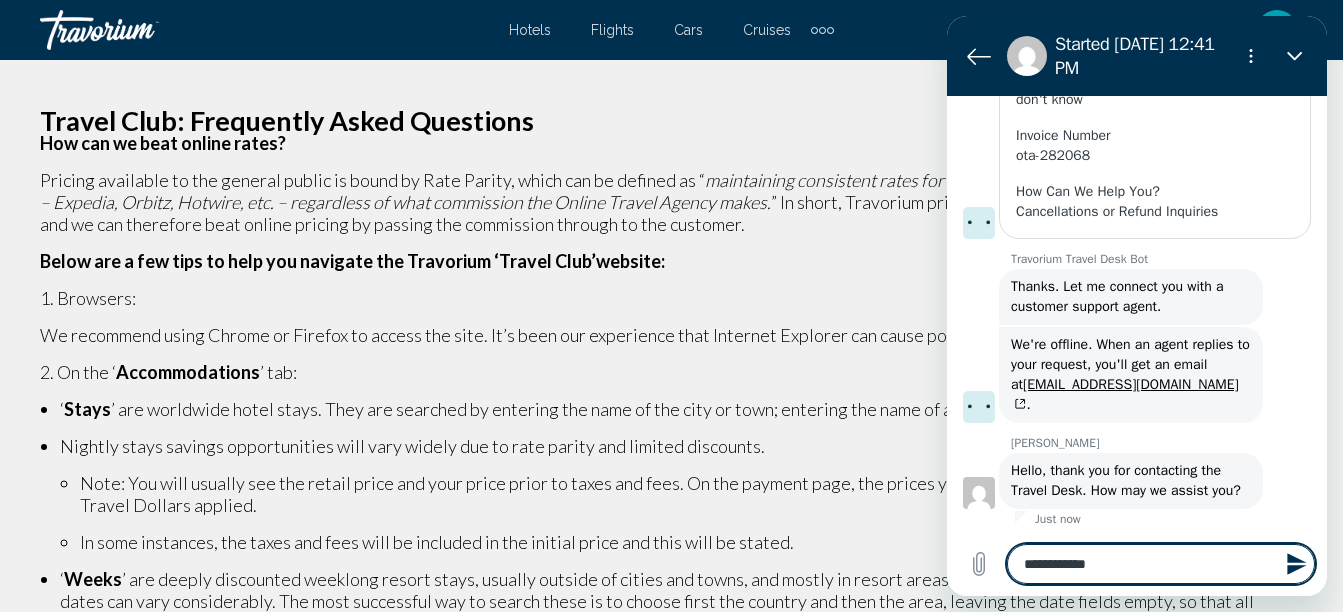 type on "**********" 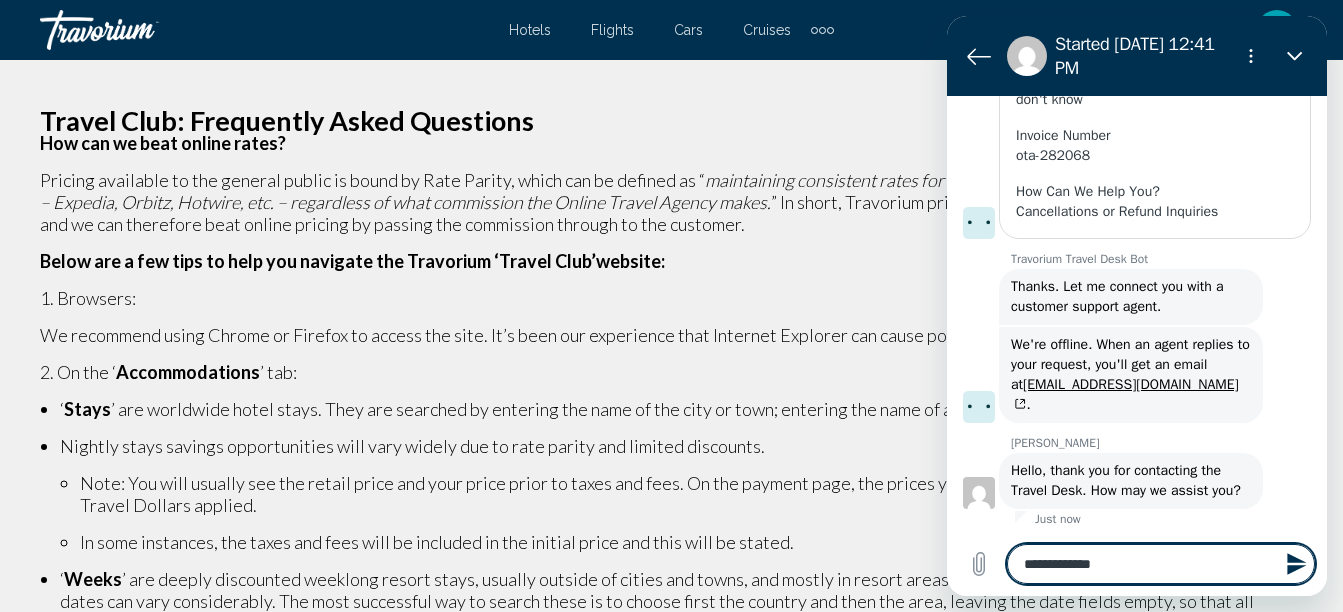 type on "**********" 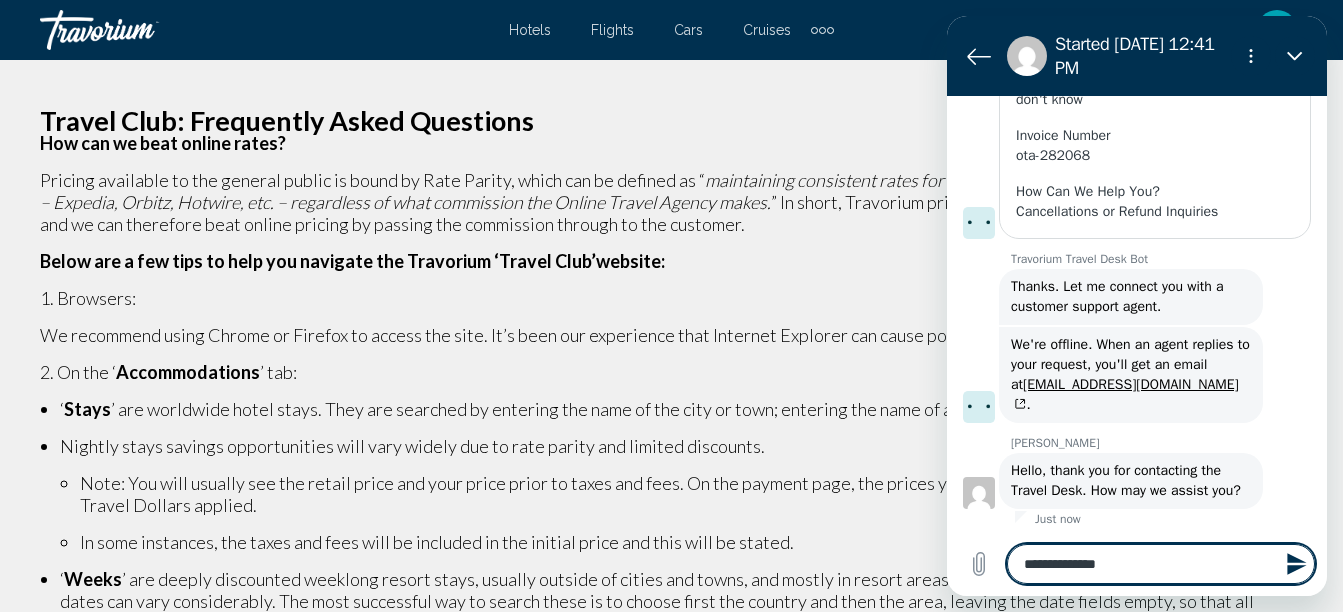 type on "**********" 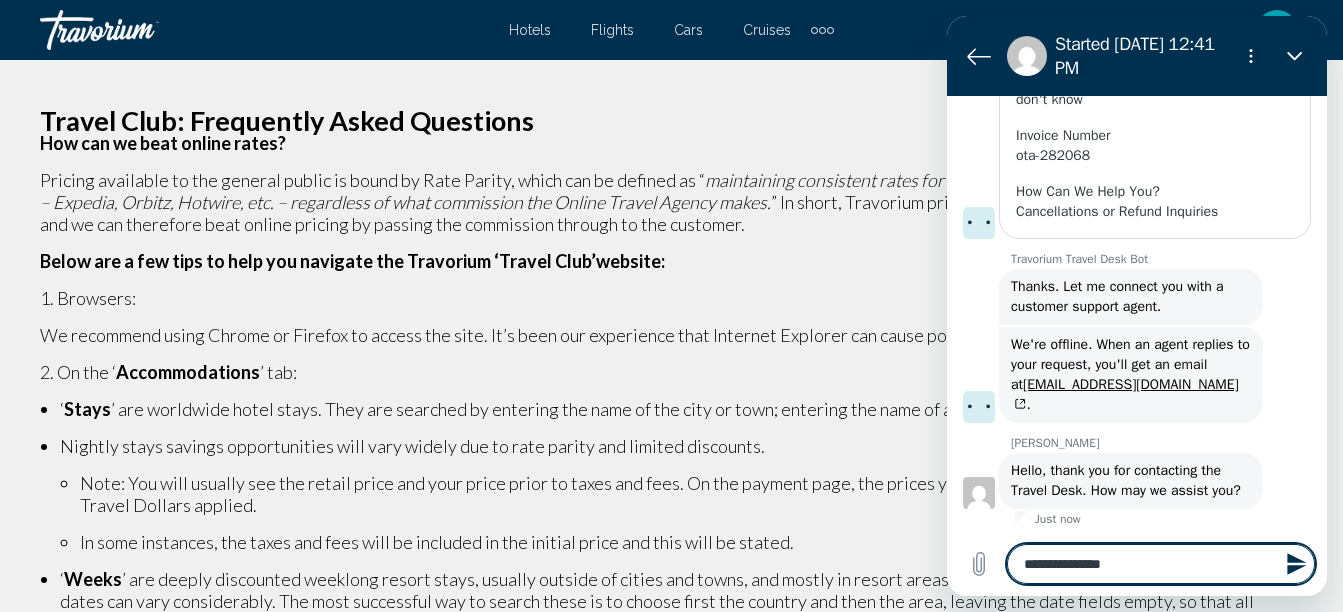 type on "**********" 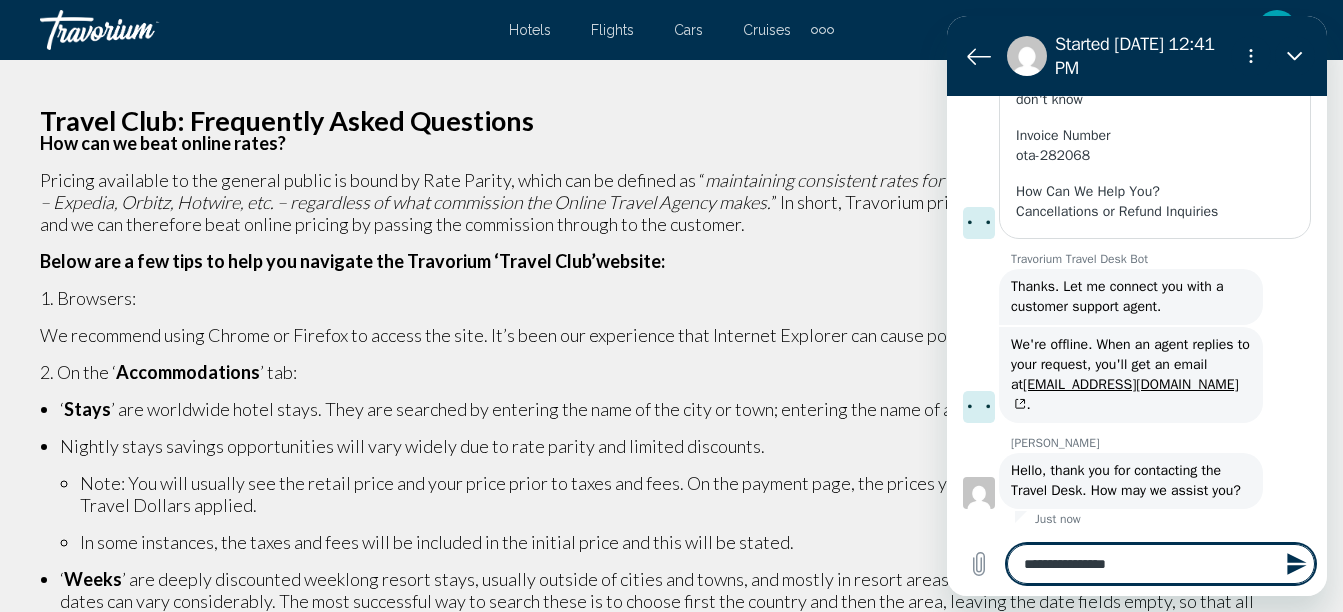 type on "**********" 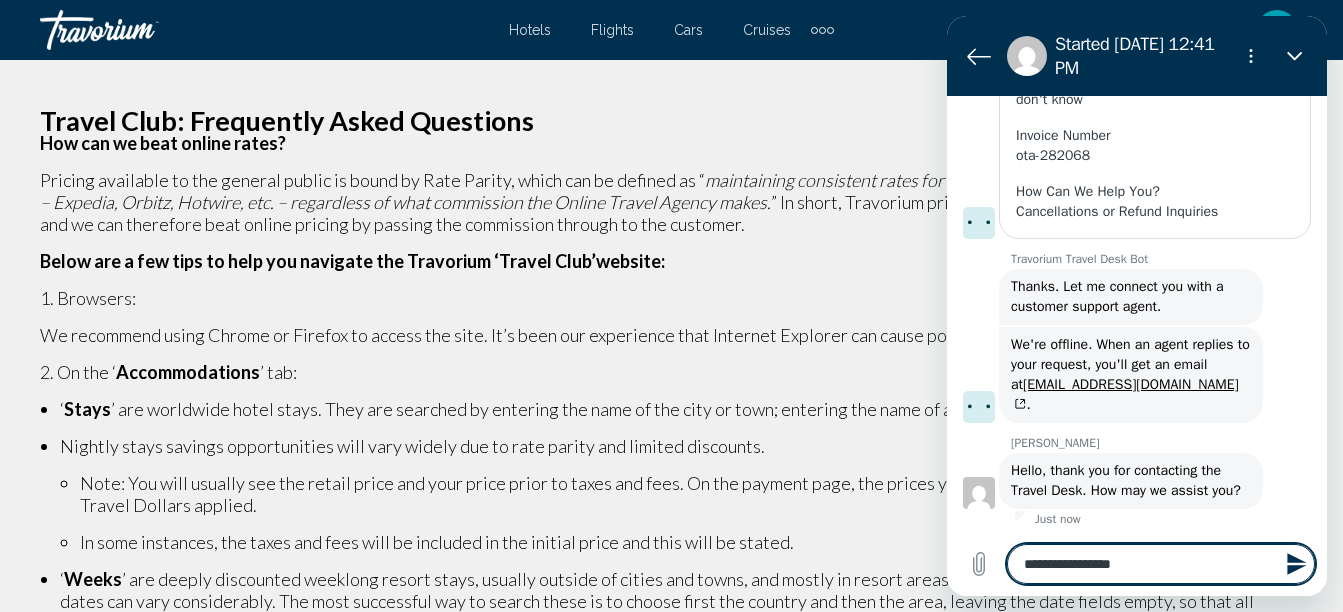 type on "**********" 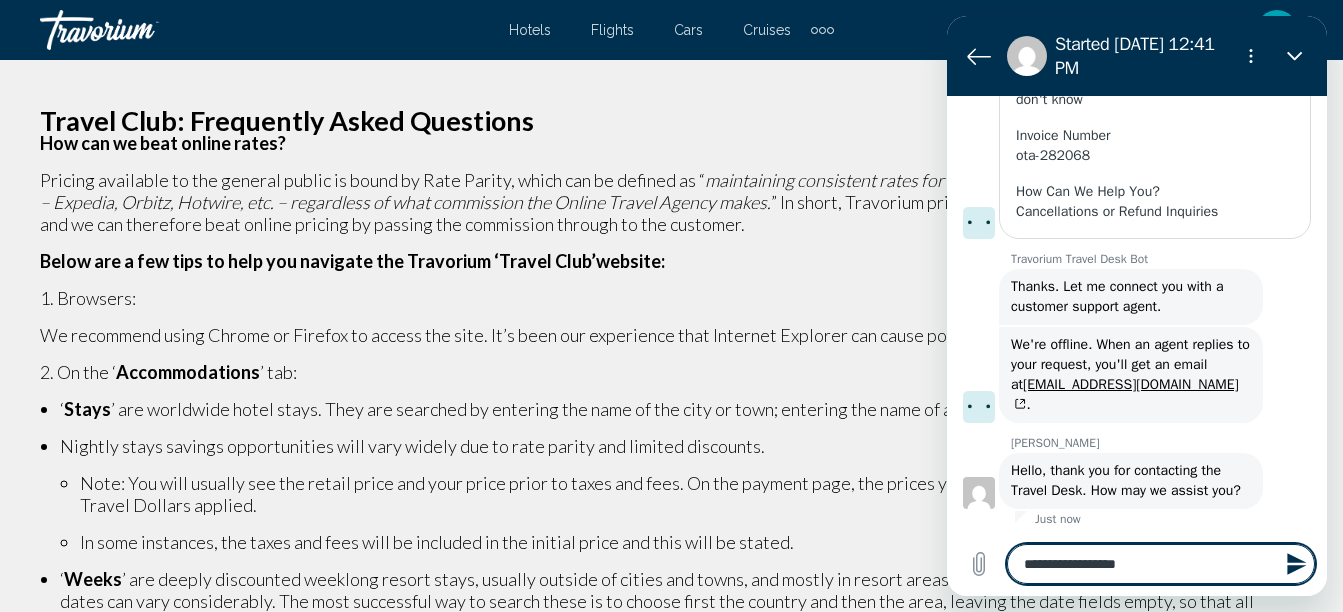 type on "**********" 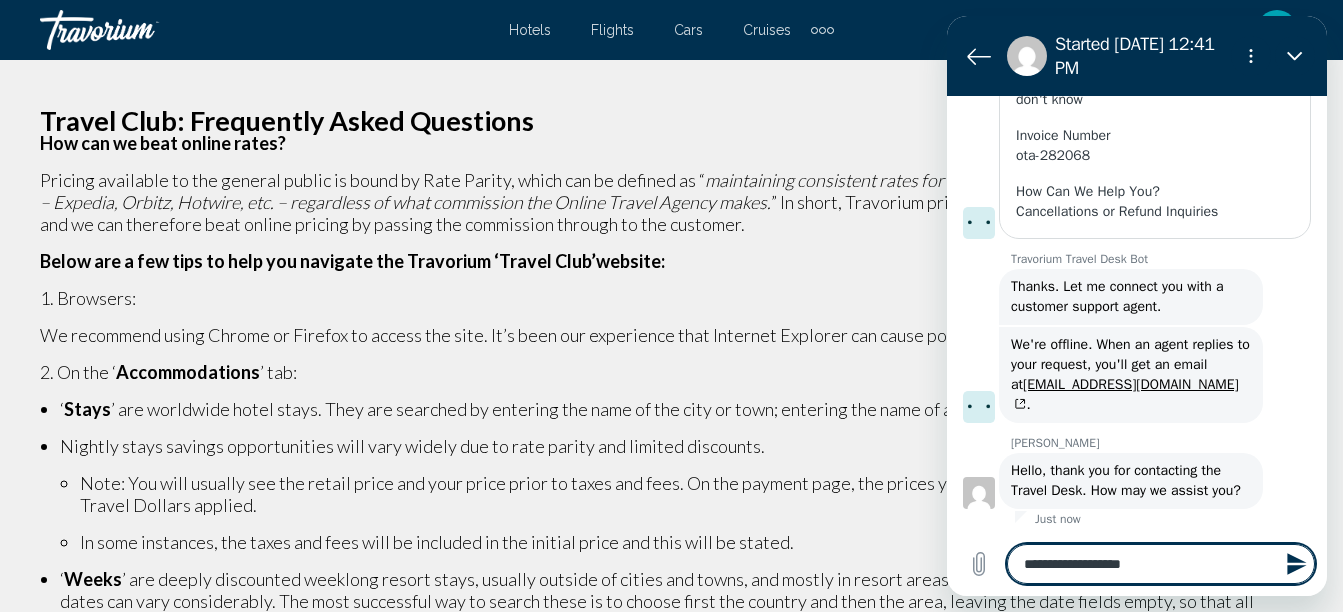 type on "**********" 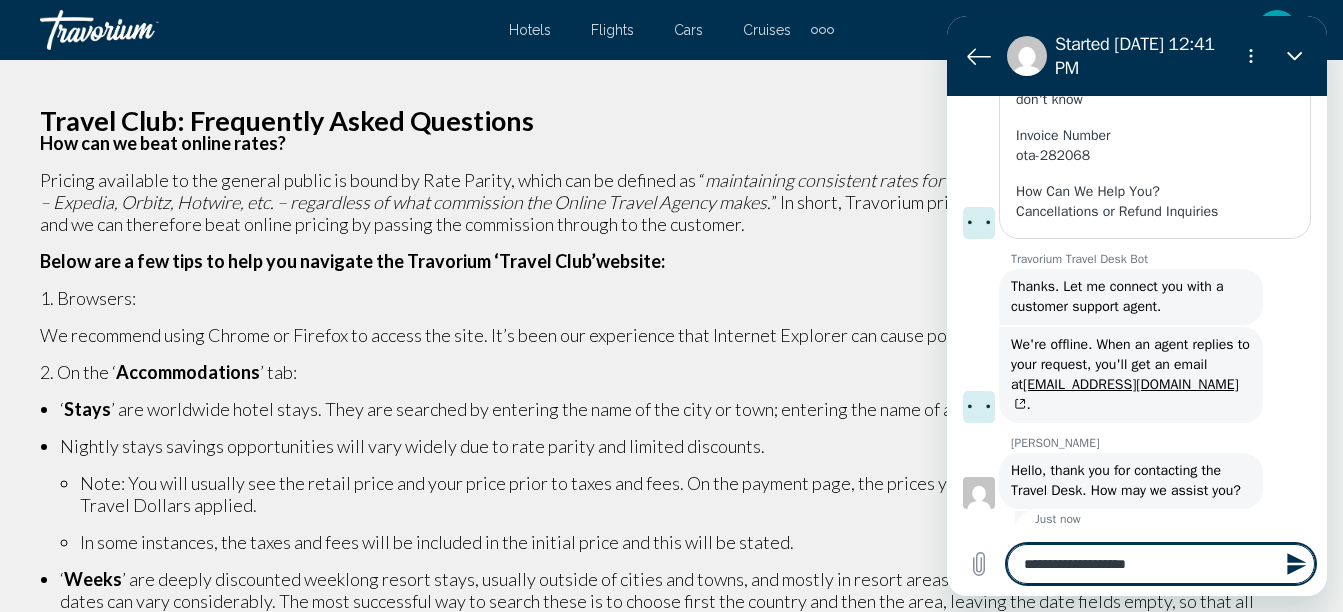 type on "**********" 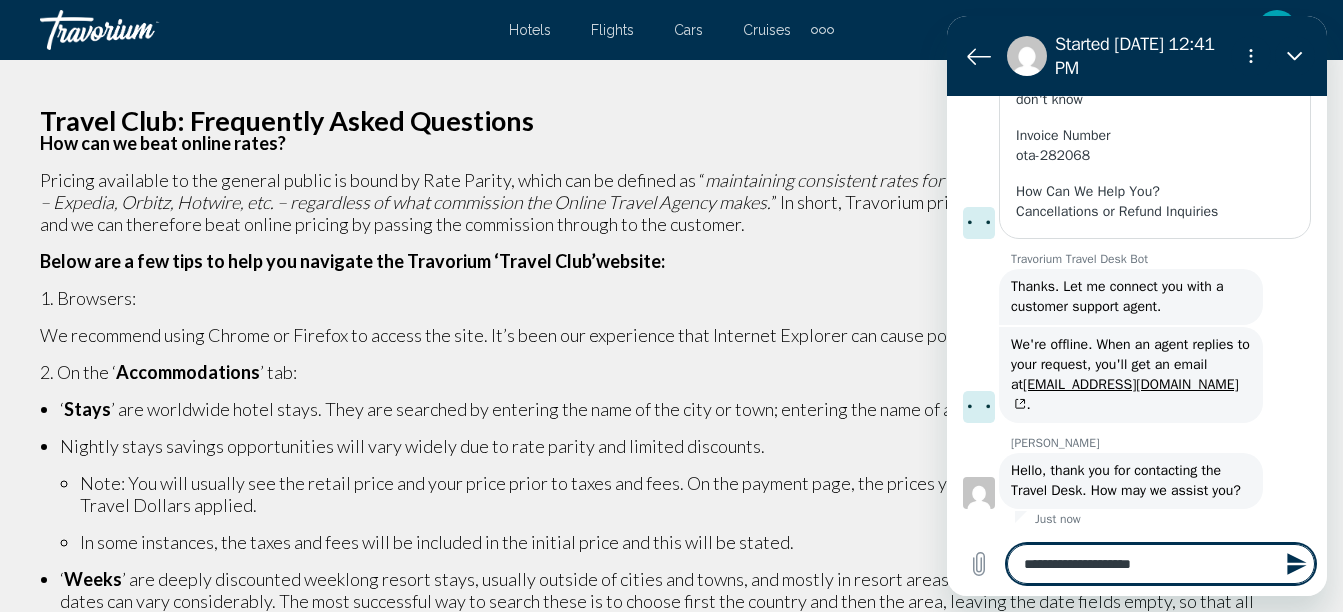 type on "**********" 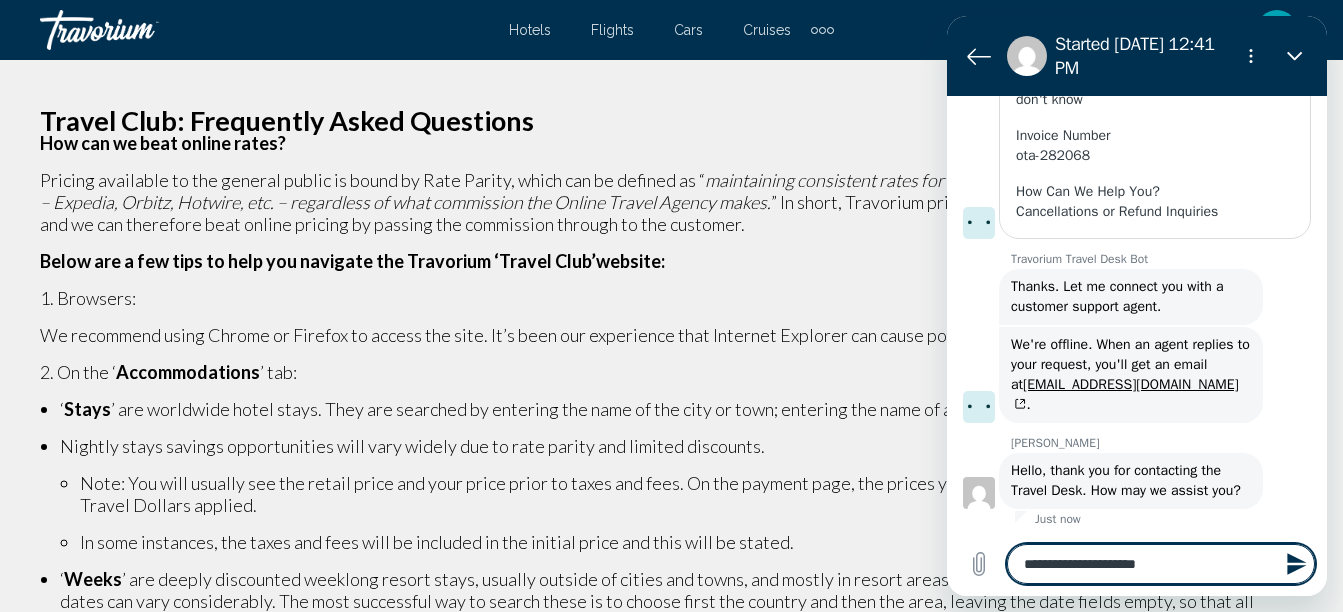 type on "**********" 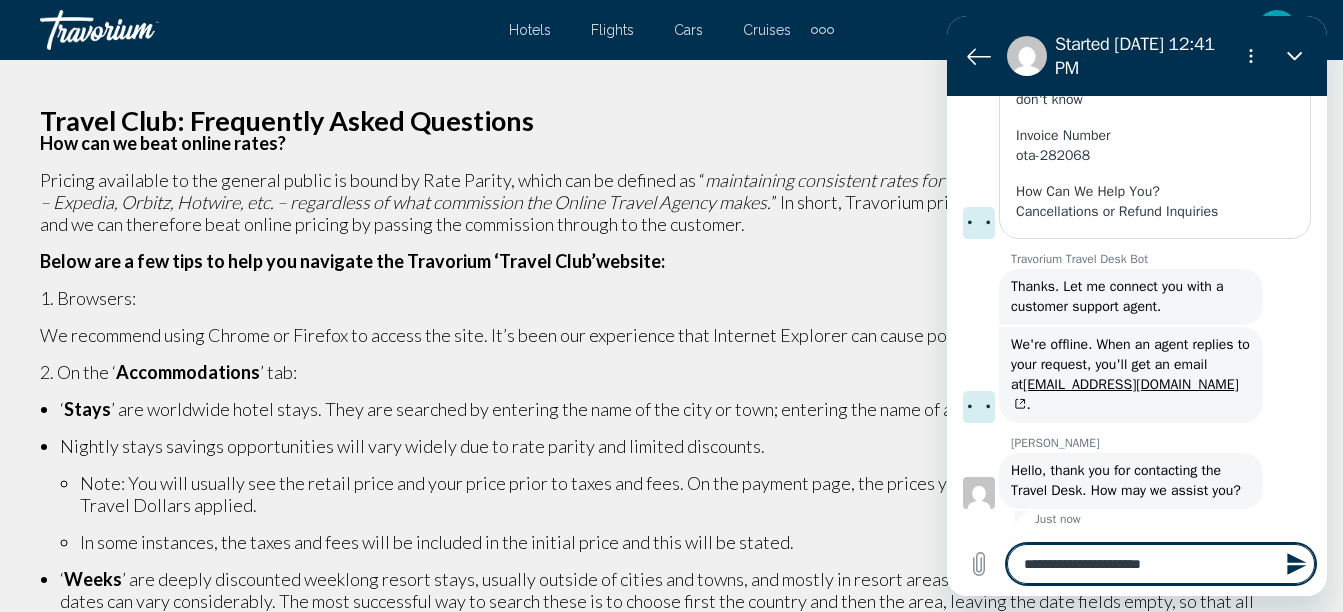 type on "**********" 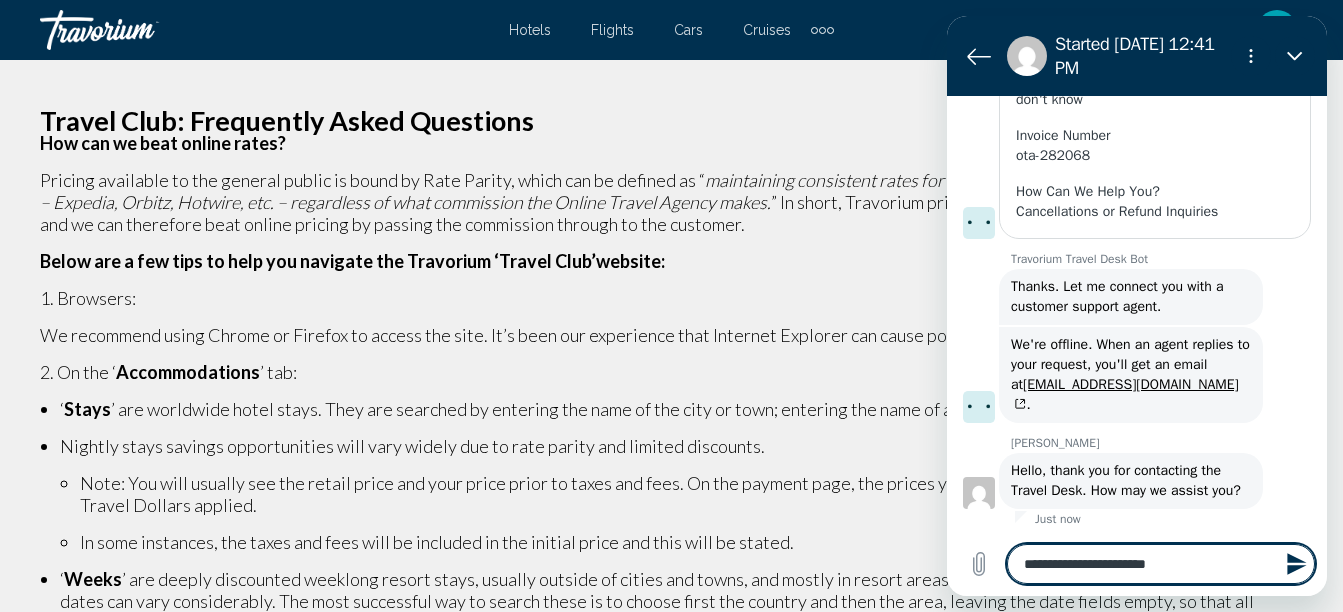 type on "**********" 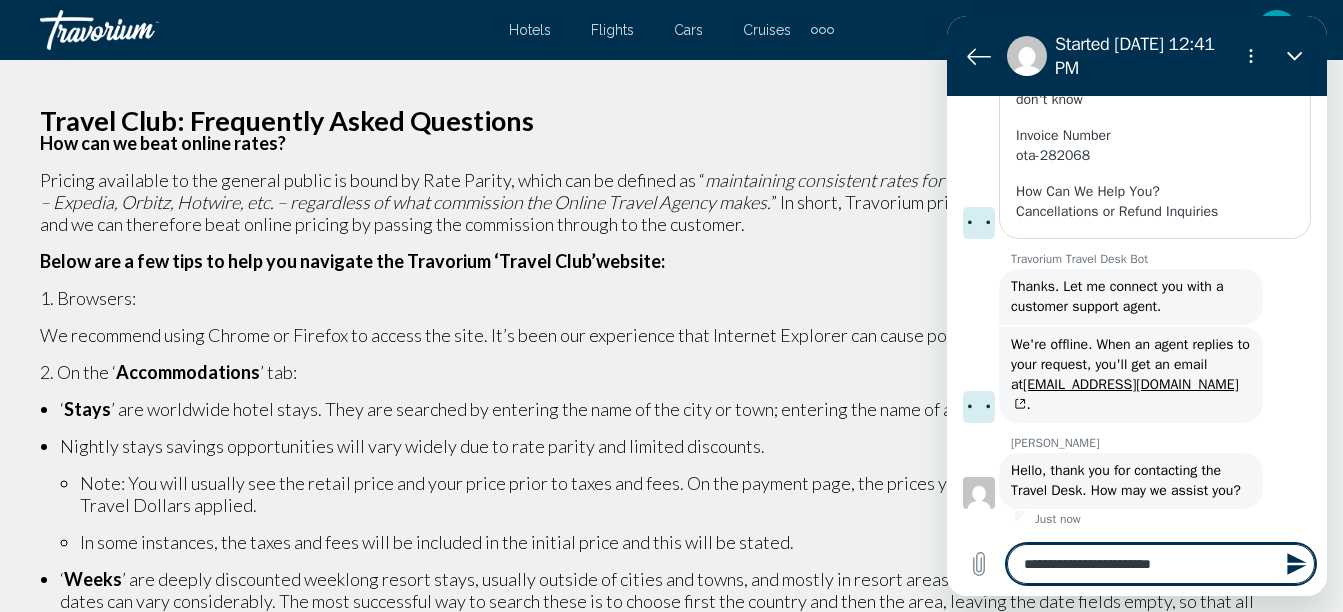 type on "**********" 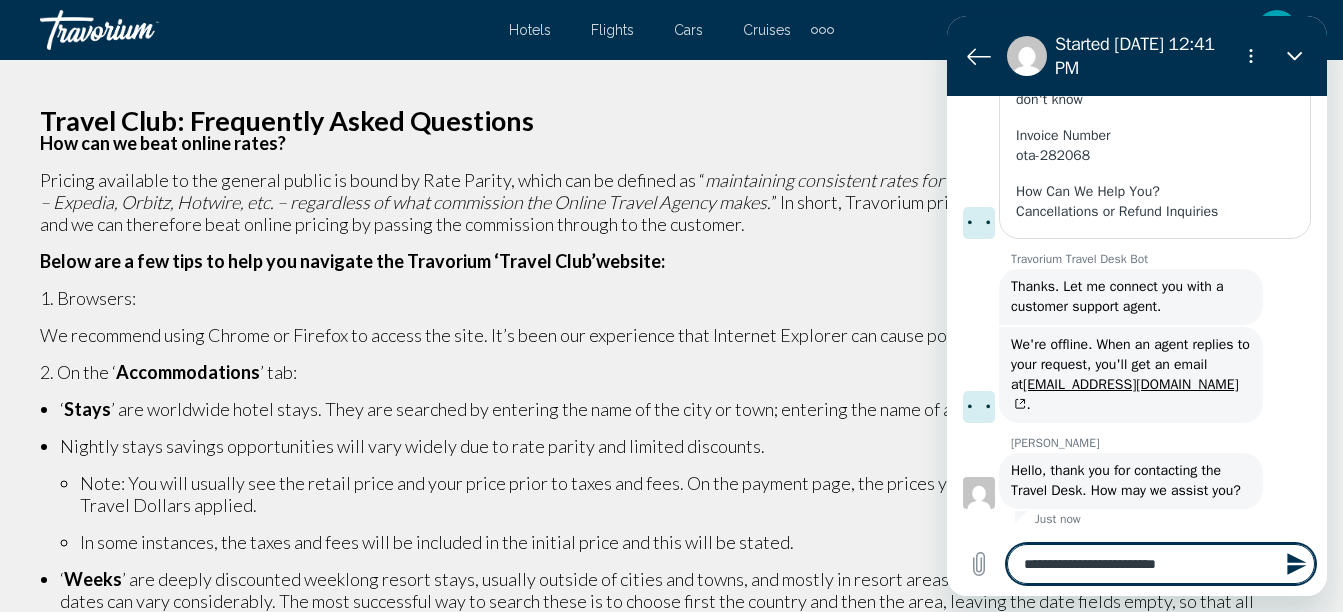 type on "**********" 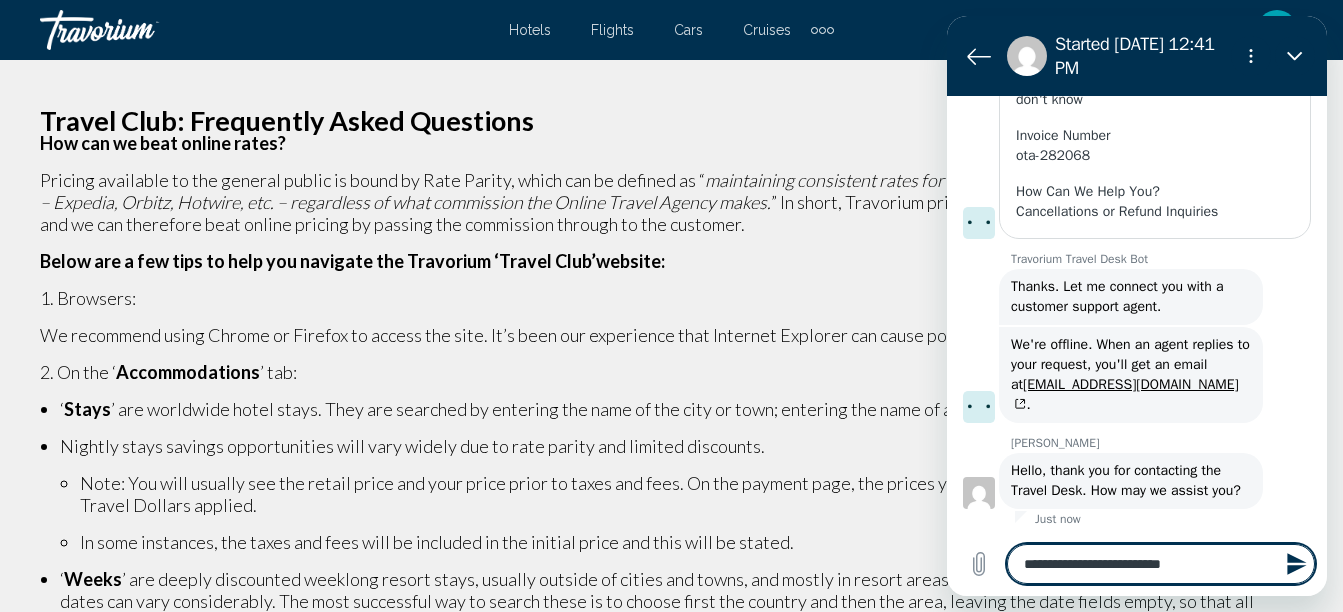 type on "**********" 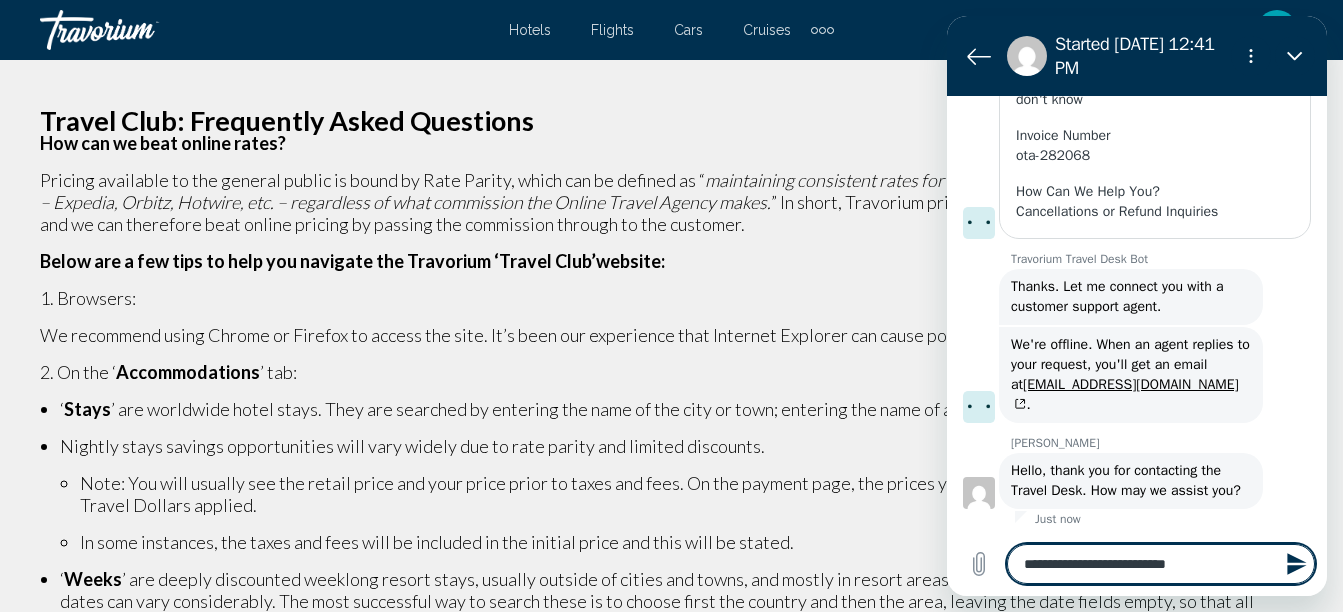type on "**********" 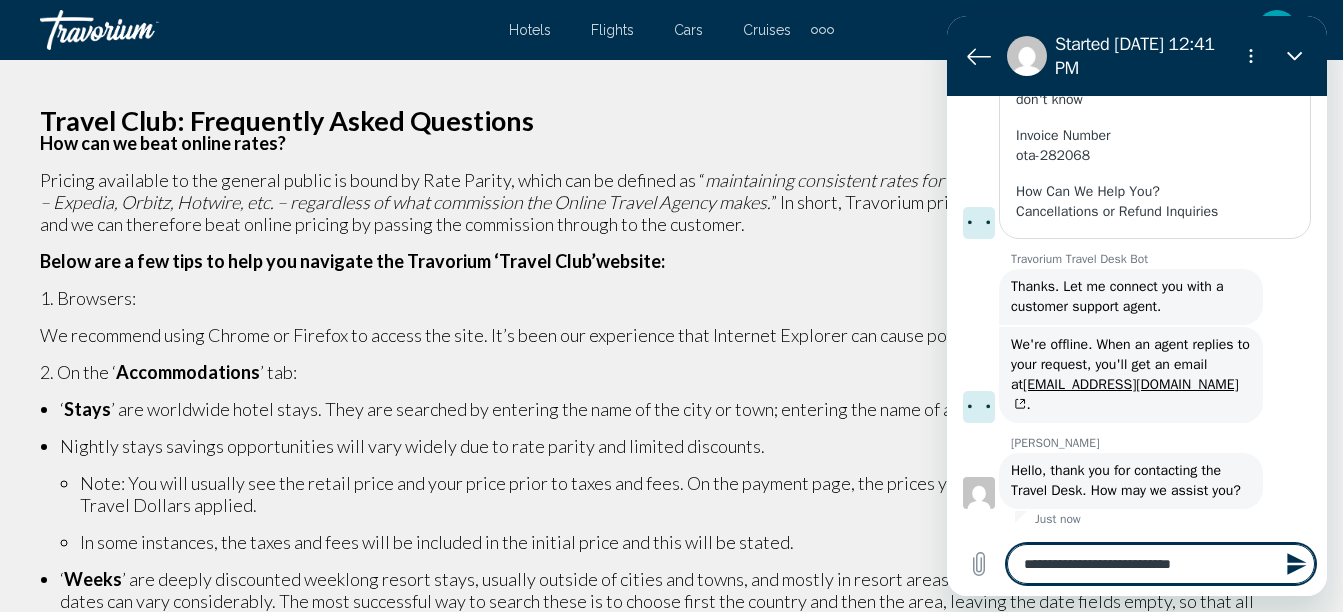 type on "**********" 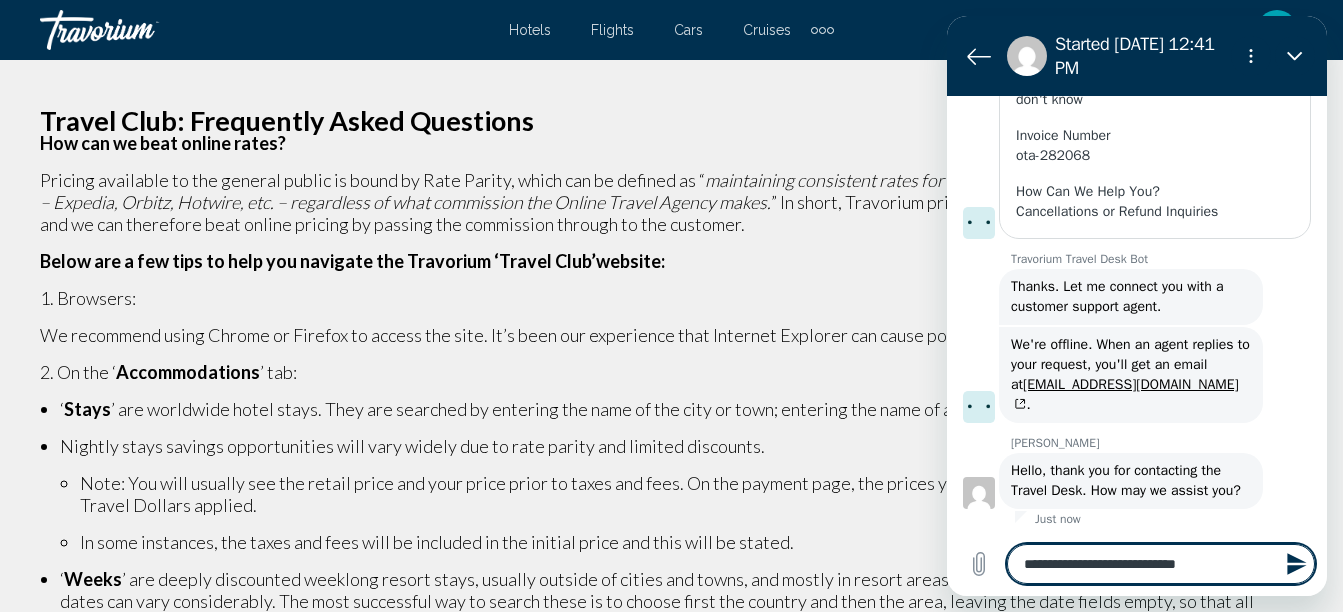 type on "**********" 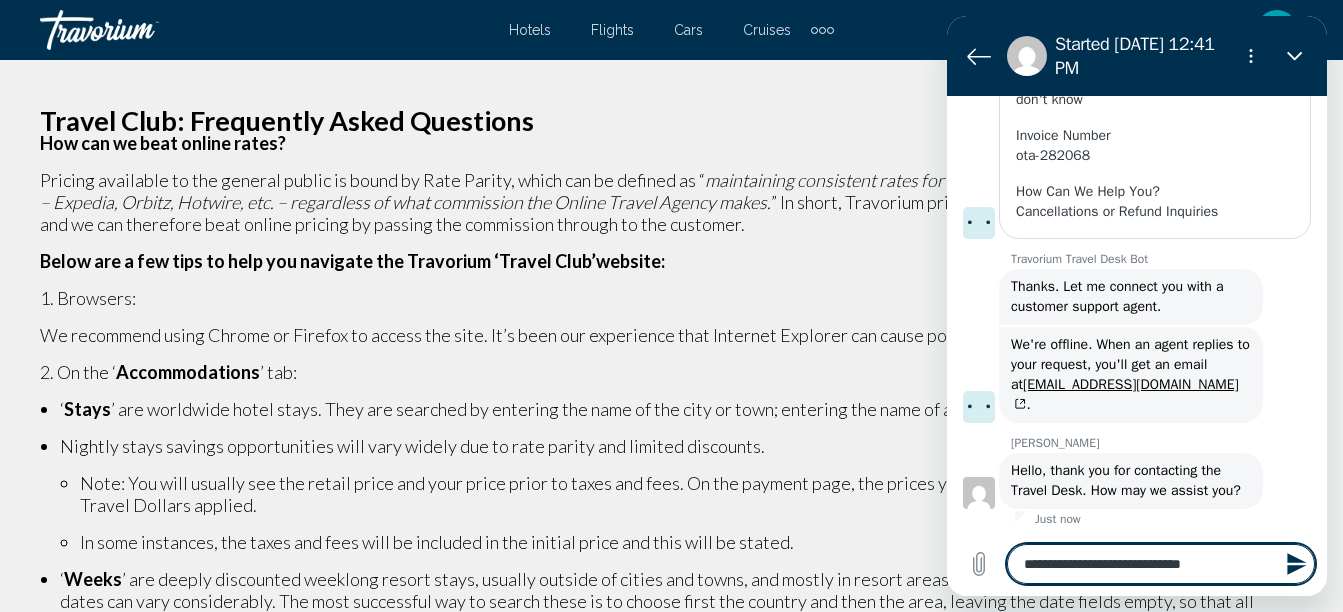 type on "**********" 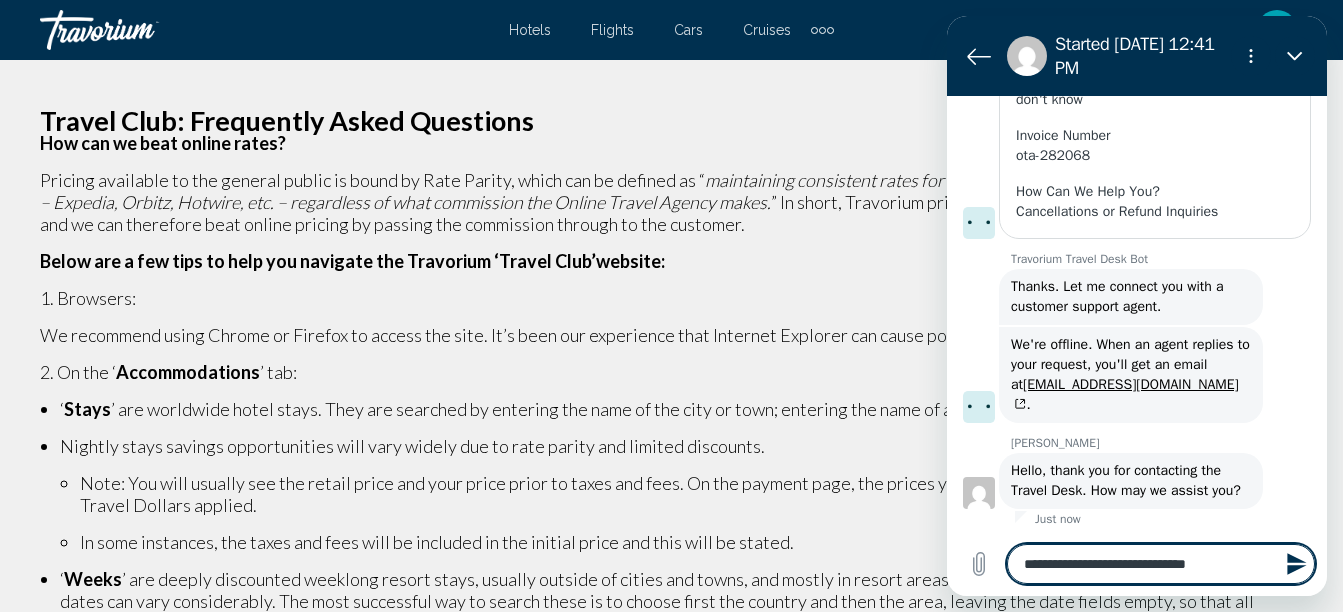 type on "**********" 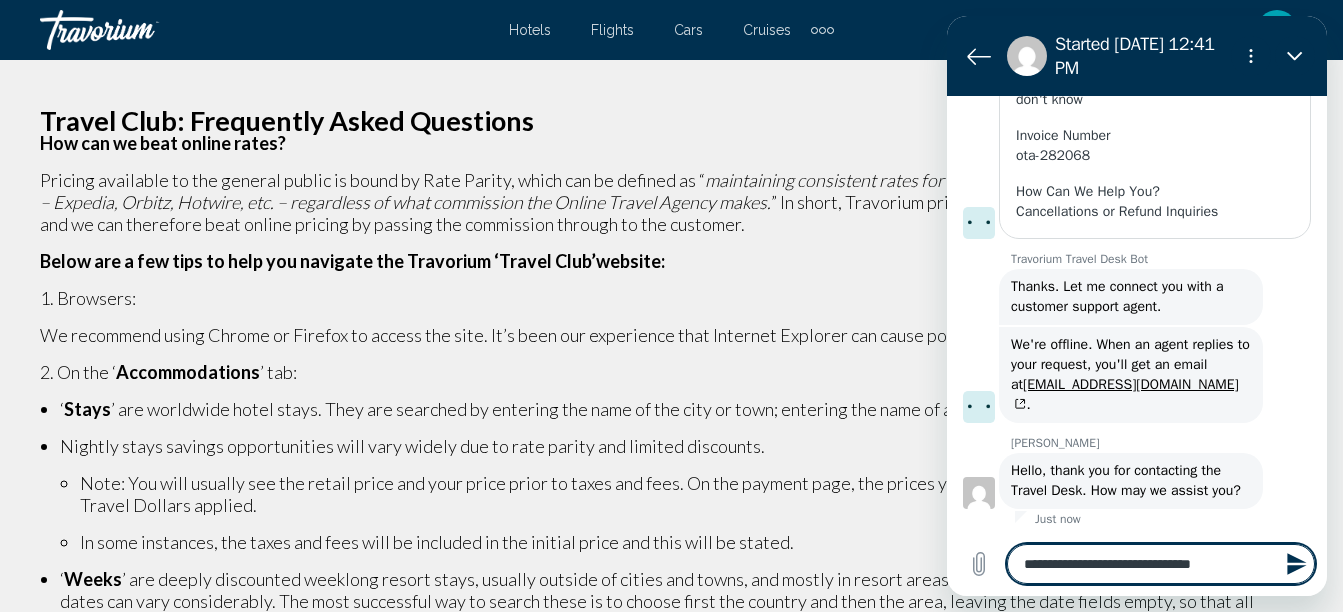 type on "**********" 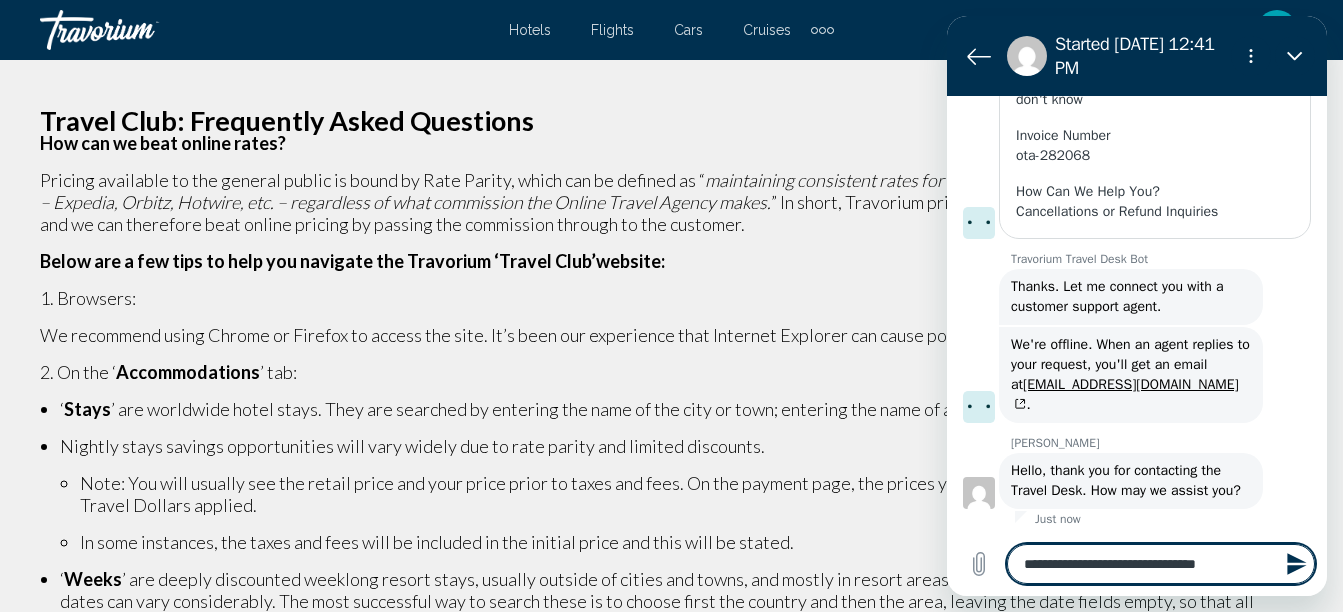 type on "**********" 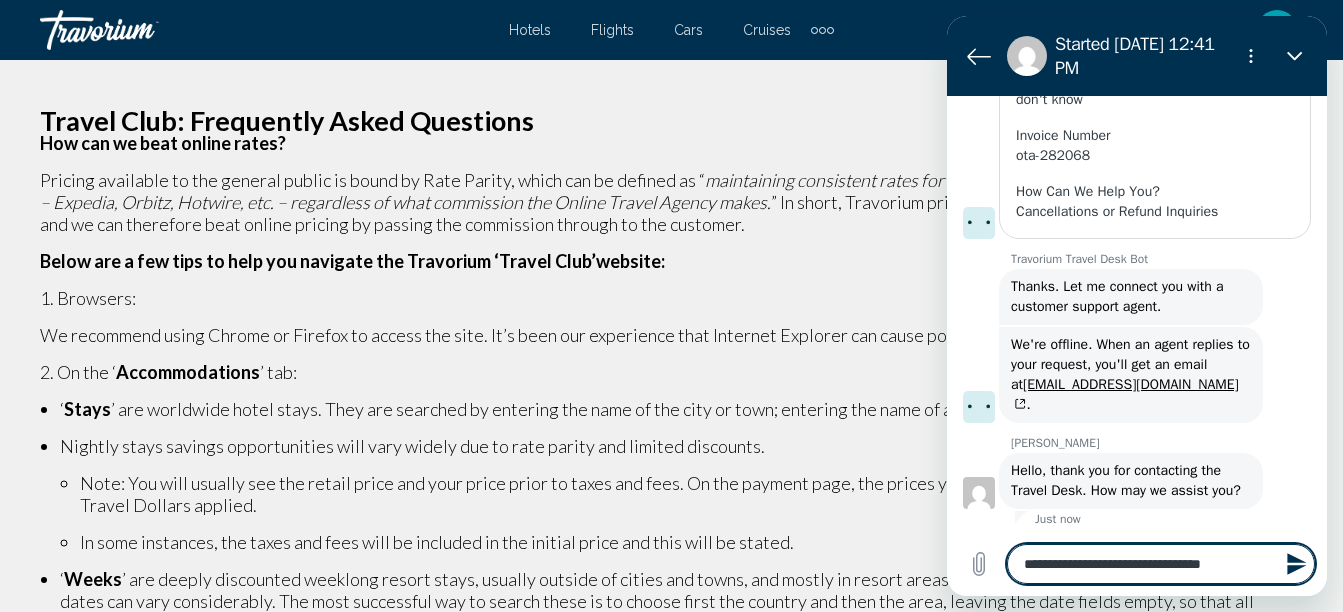 type on "**********" 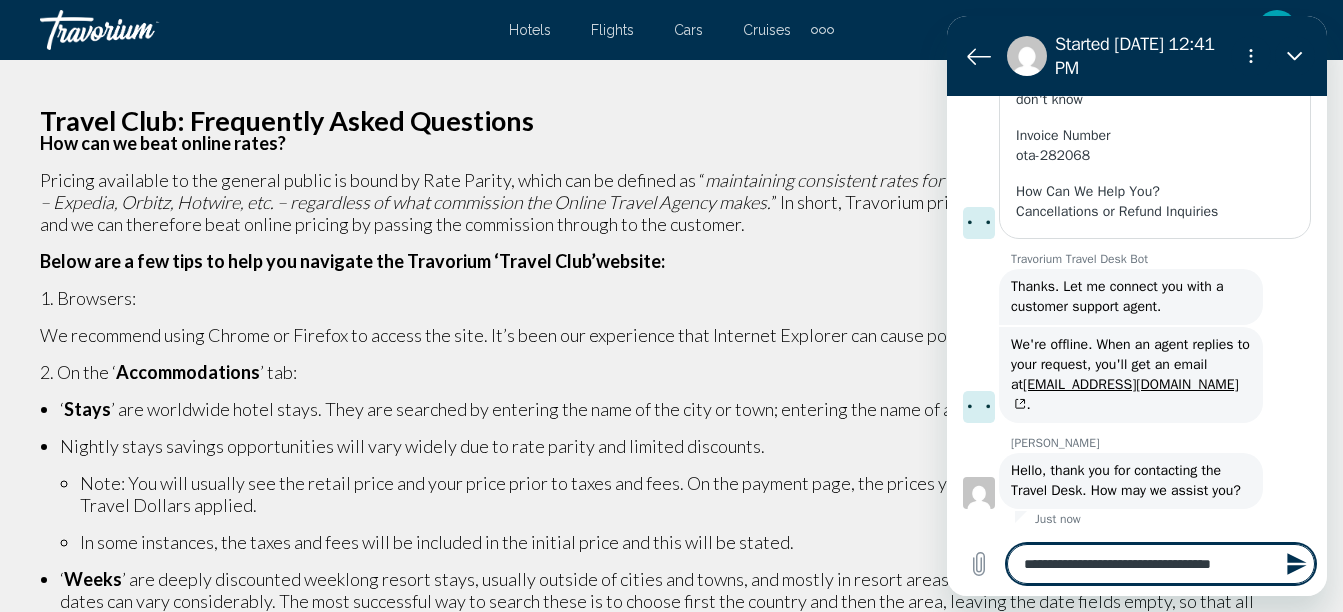 type on "**********" 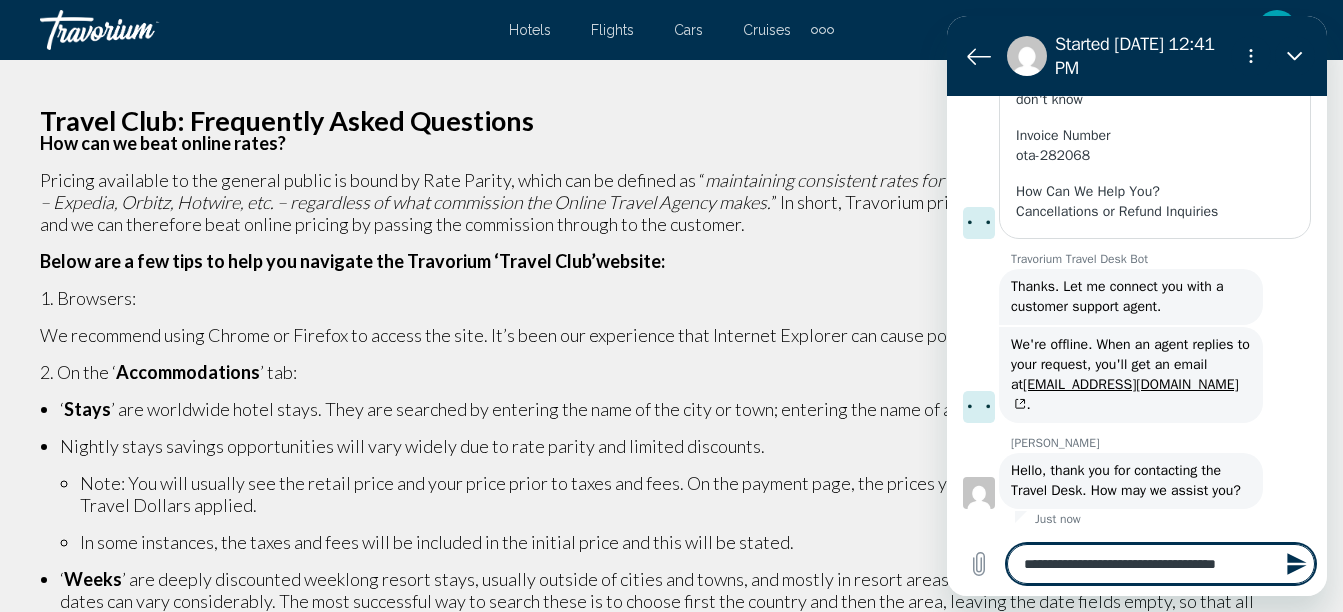 type on "**********" 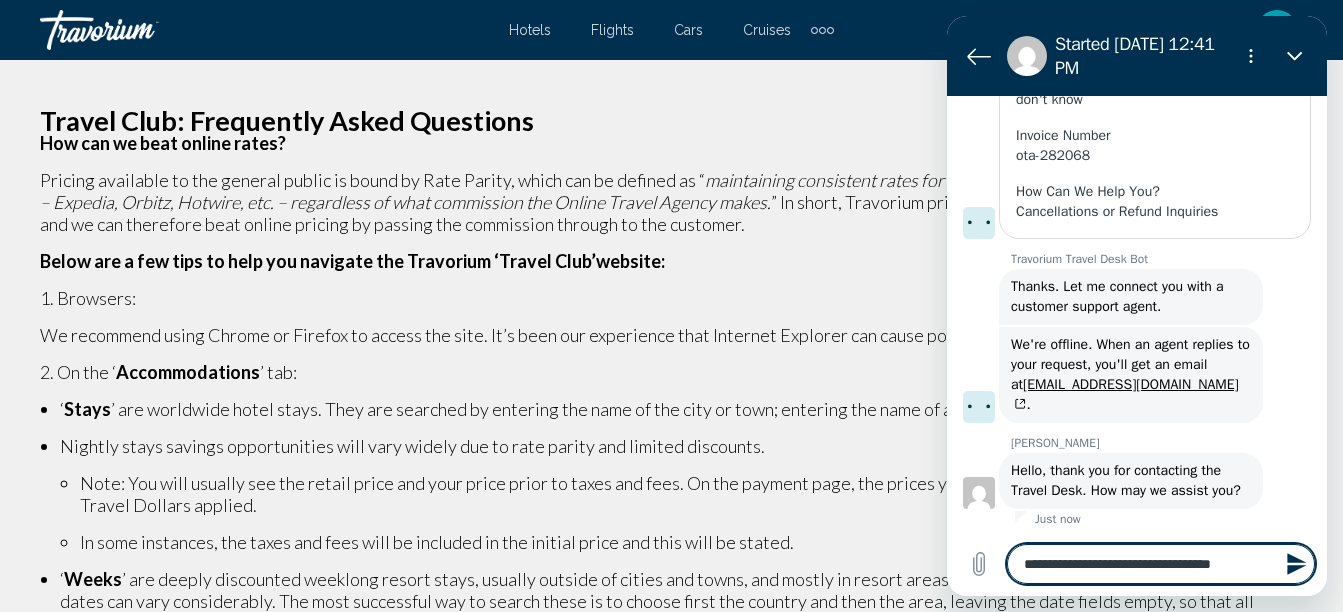 type on "**********" 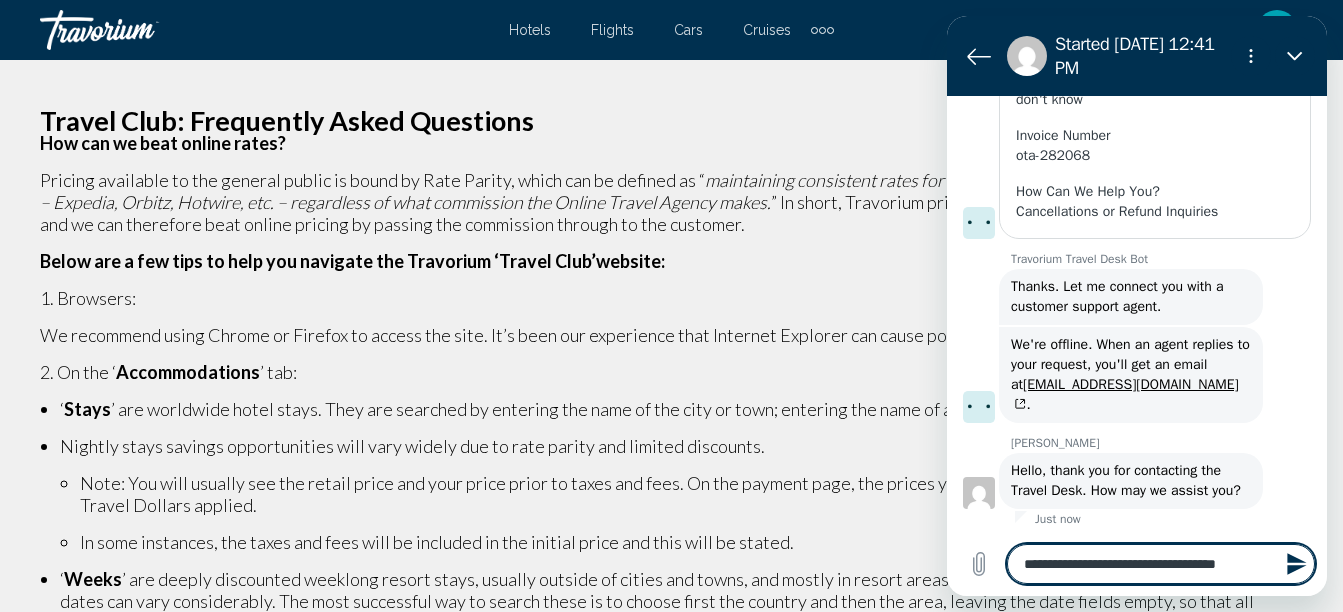 type 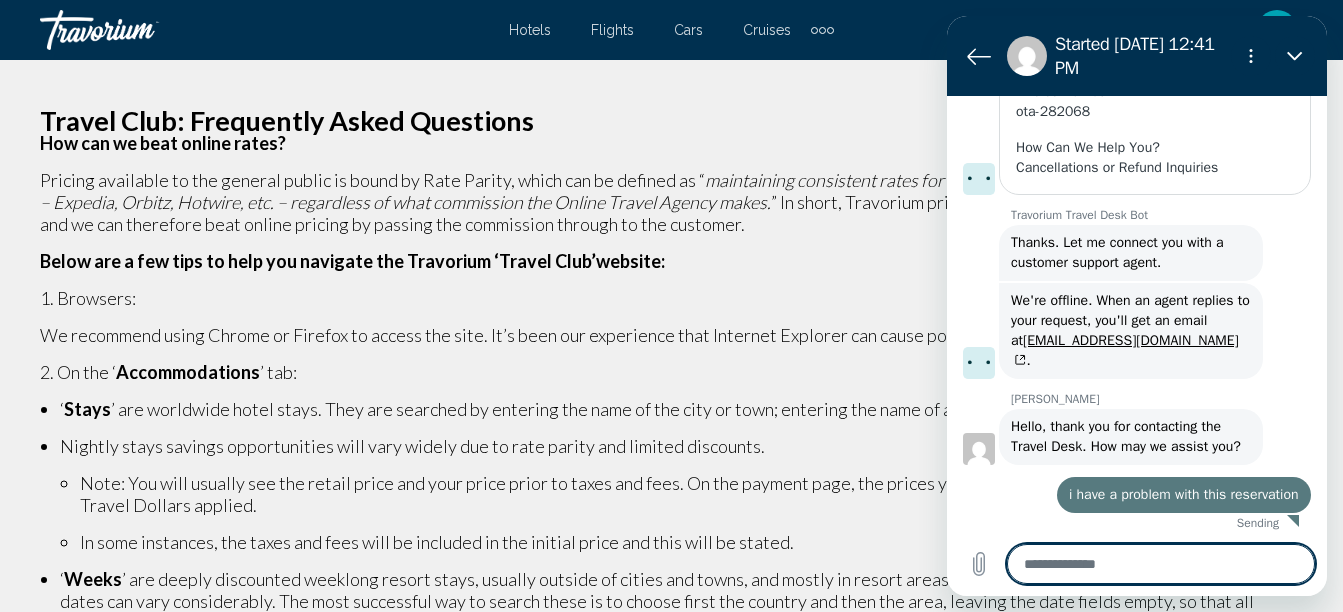 type on "*" 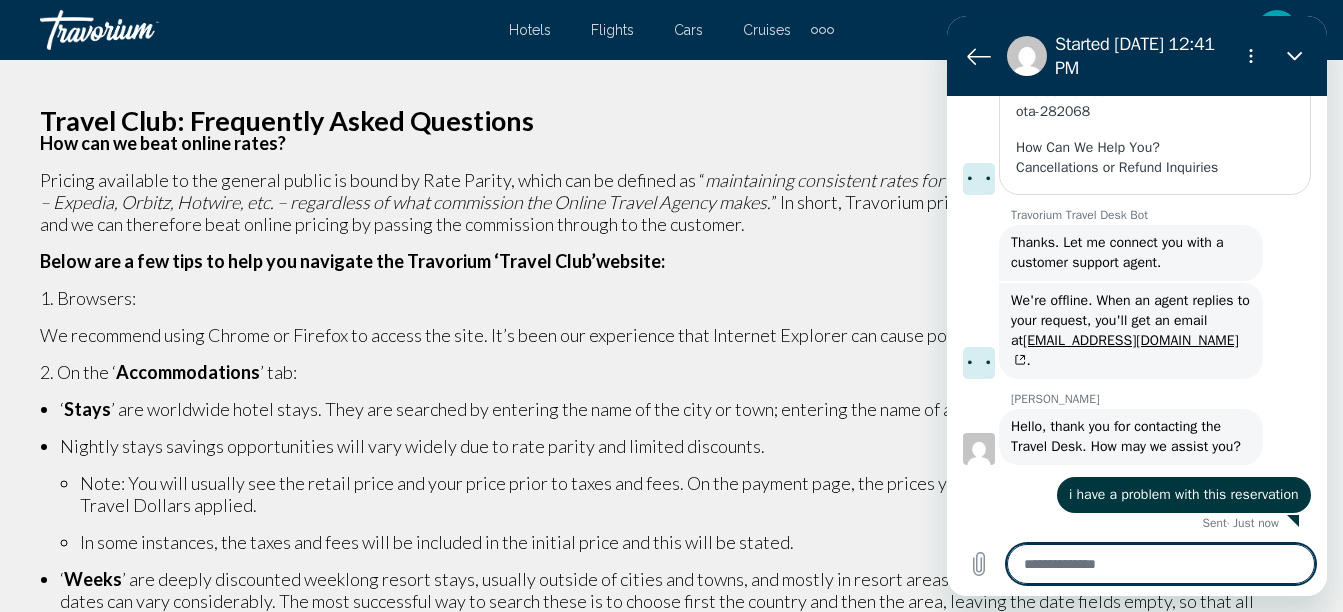 scroll, scrollTop: 623, scrollLeft: 0, axis: vertical 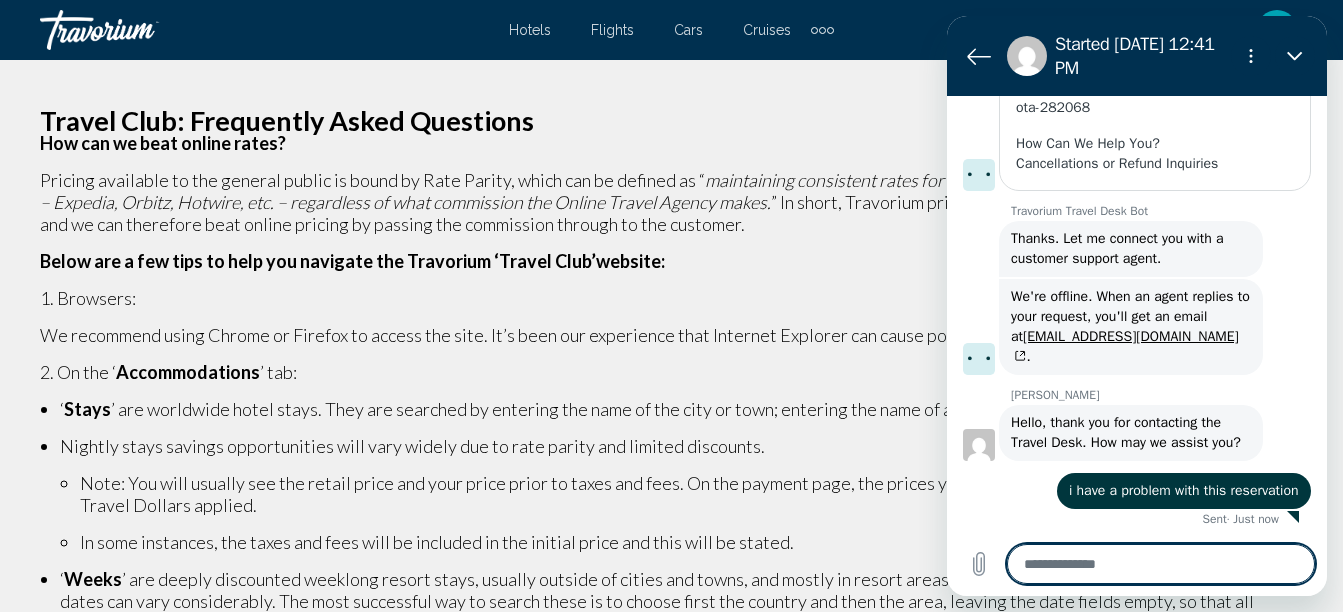 click at bounding box center [1161, 564] 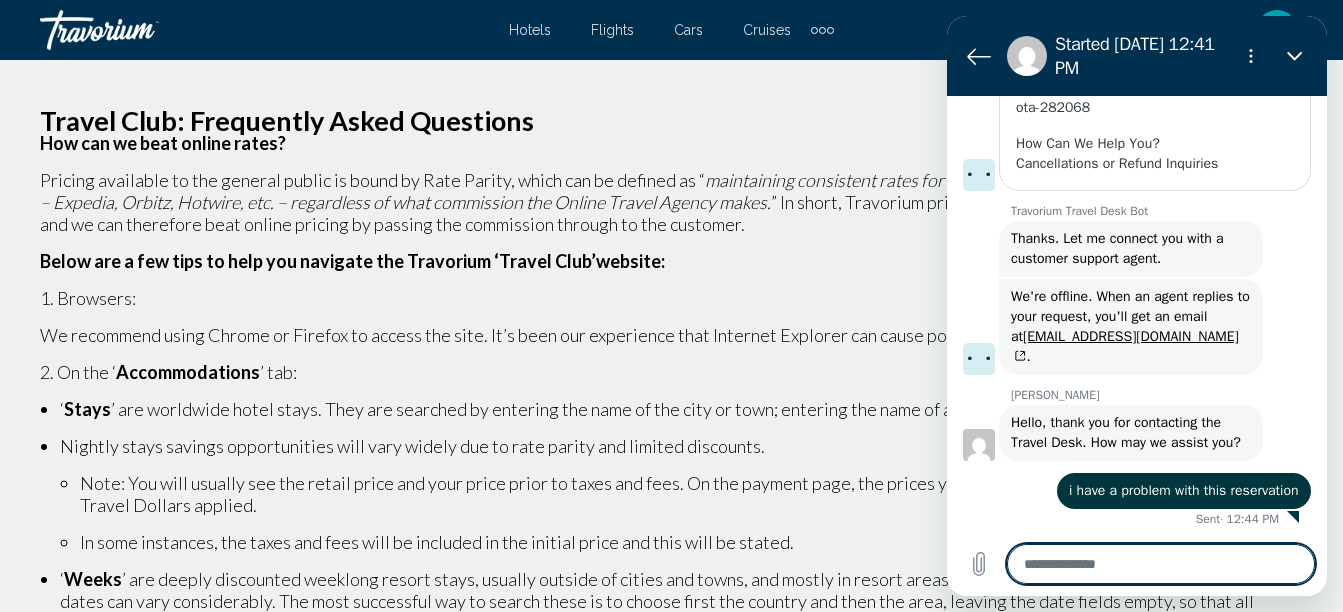 type on "*" 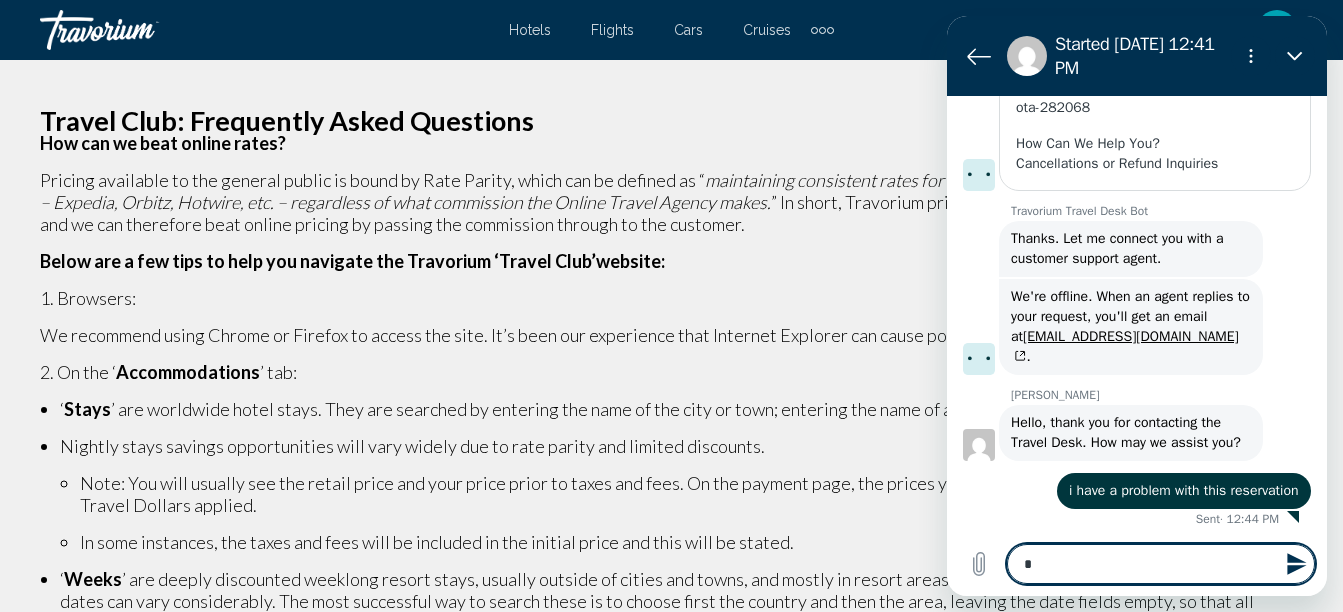 type on "*" 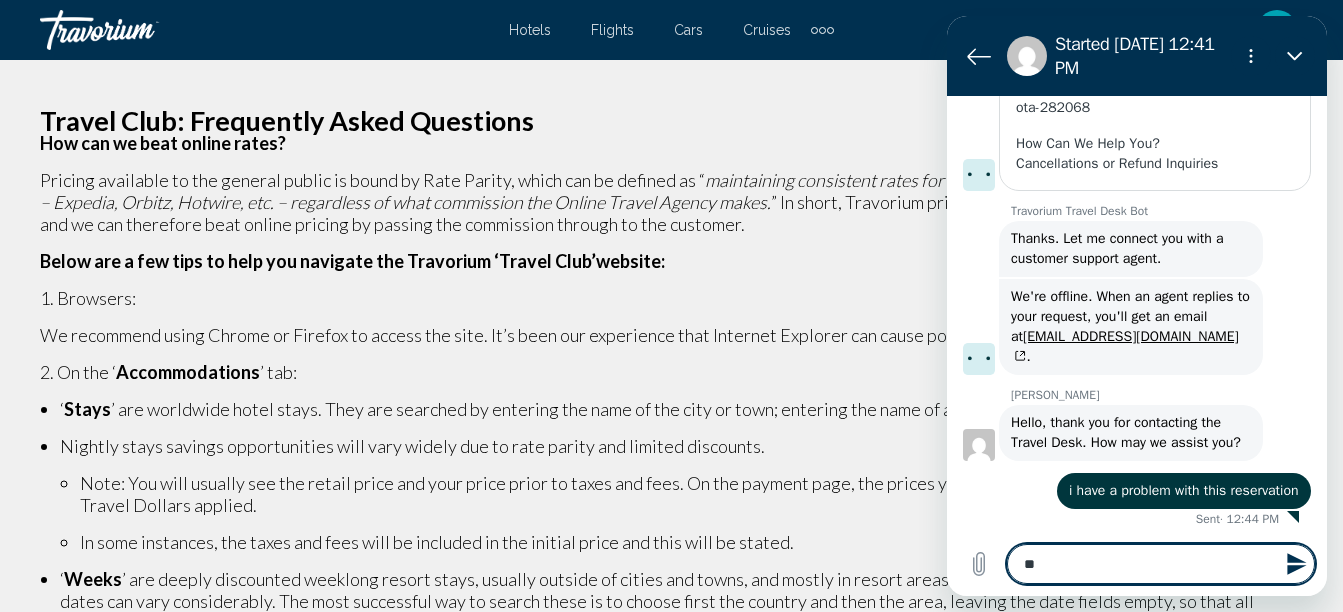 type on "***" 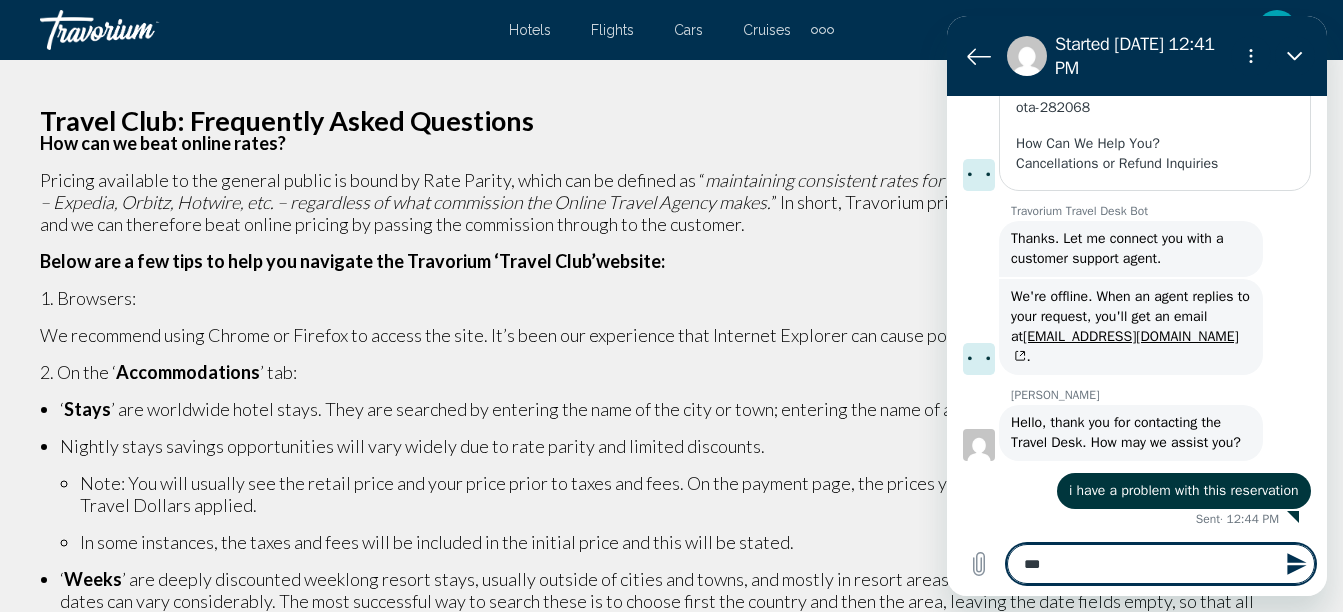 type on "****" 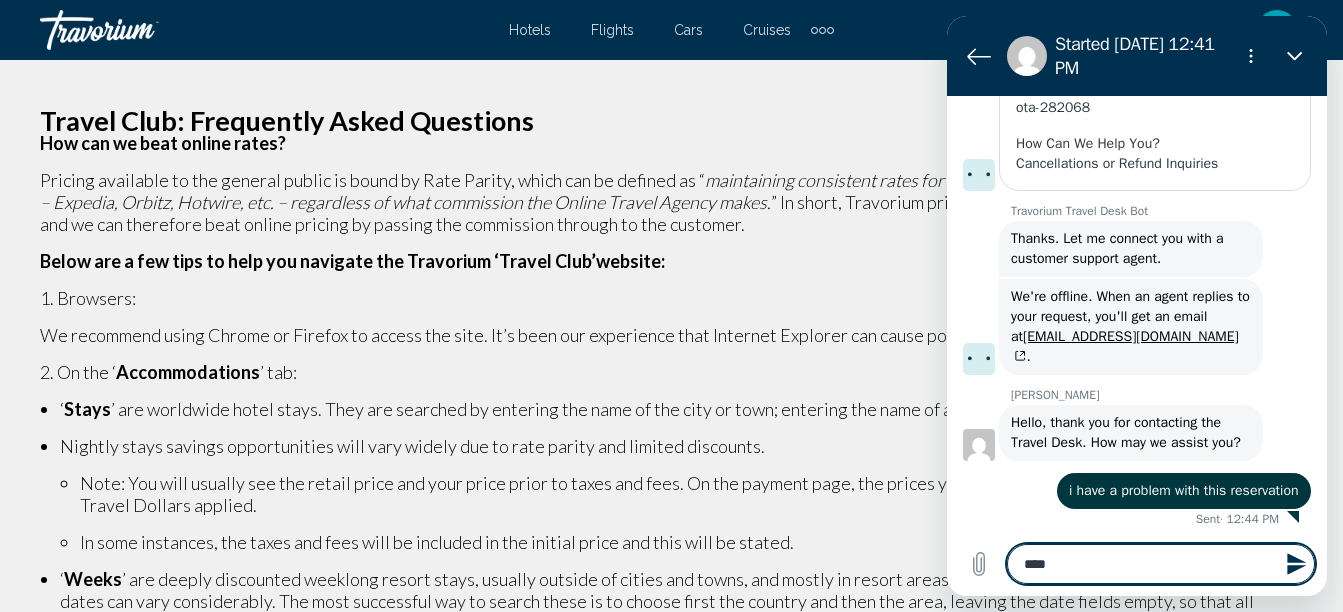 type on "*****" 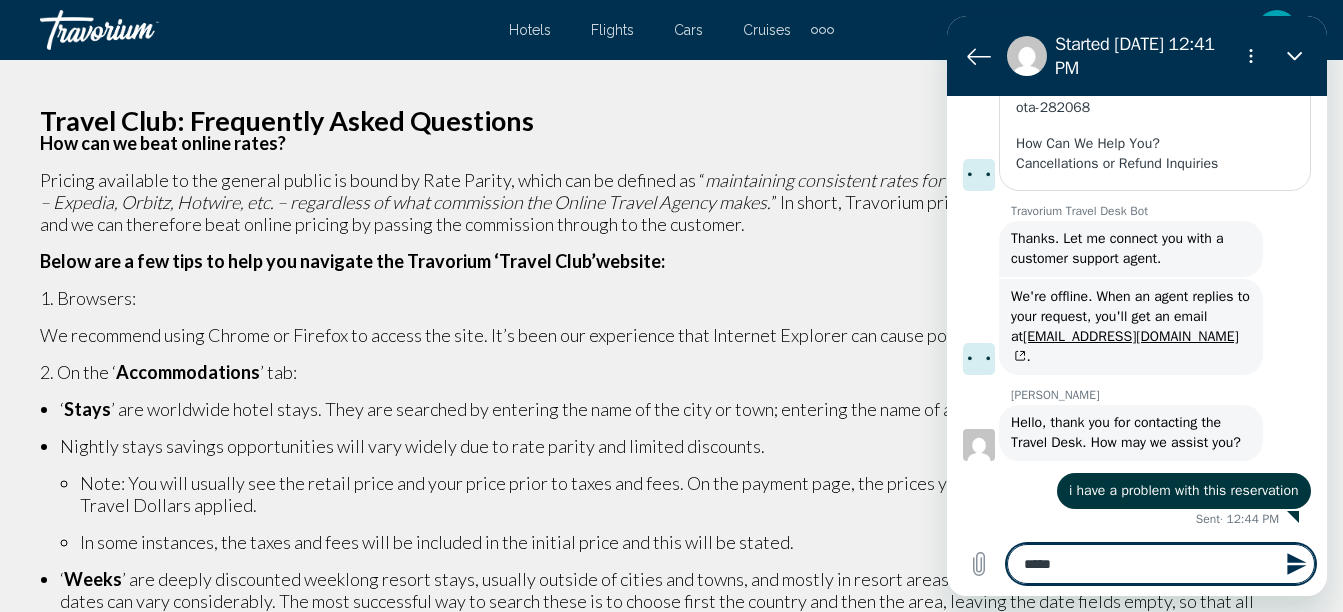 type on "******" 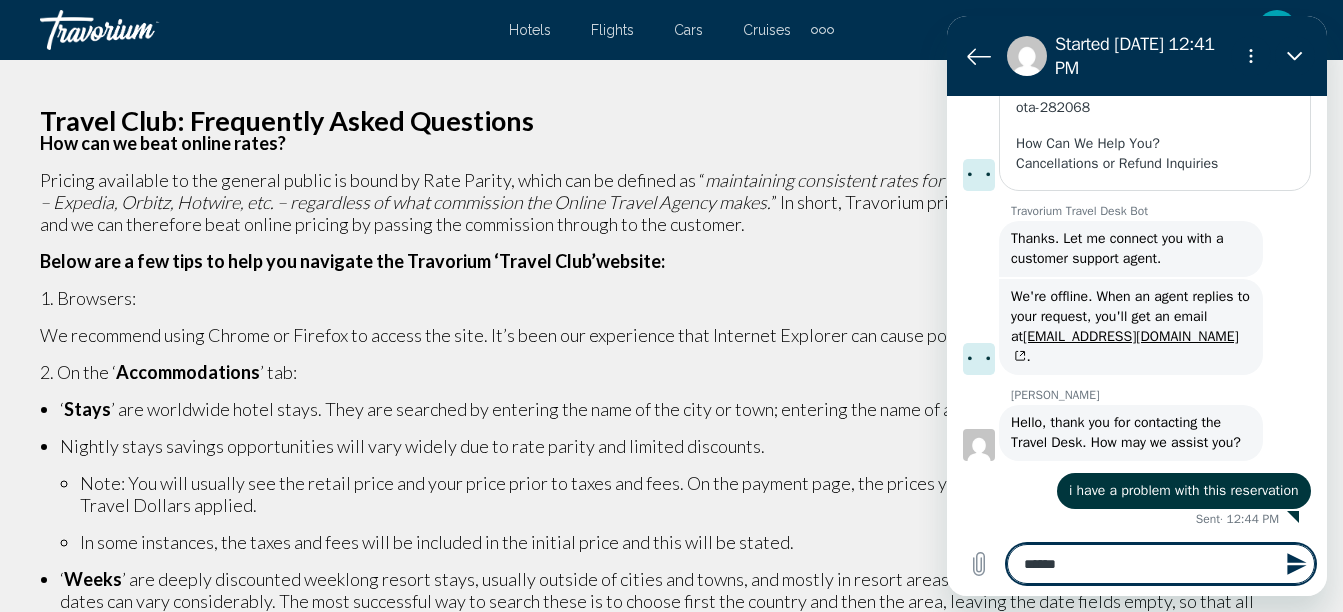 type on "*******" 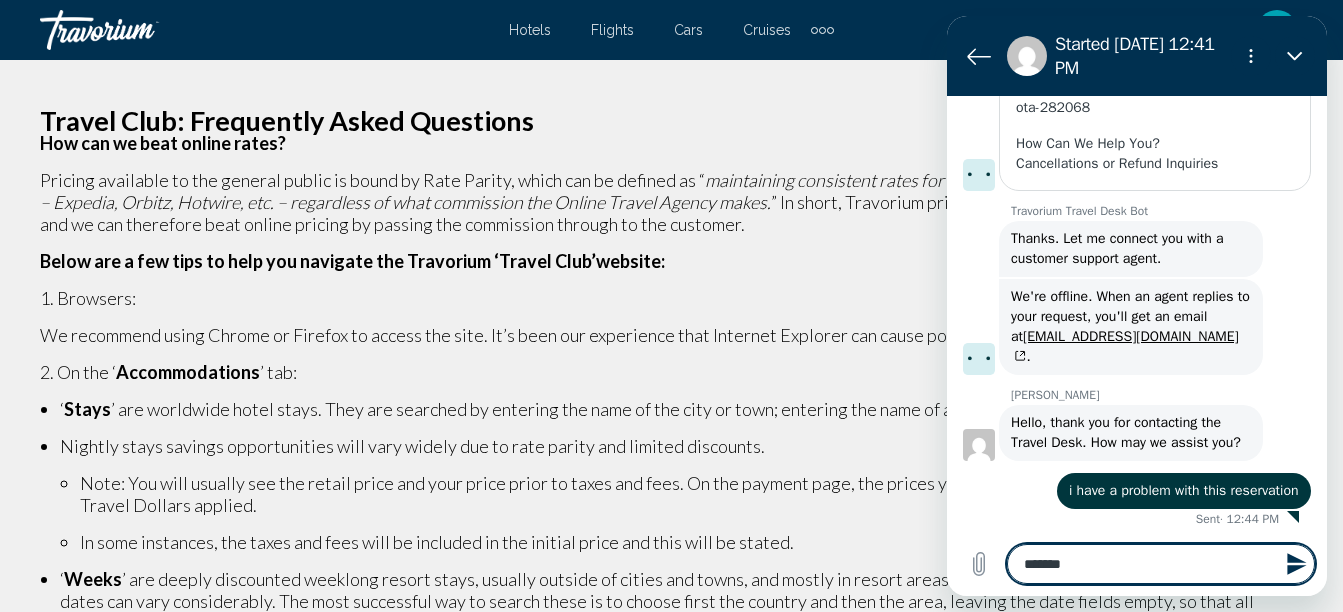 type on "******" 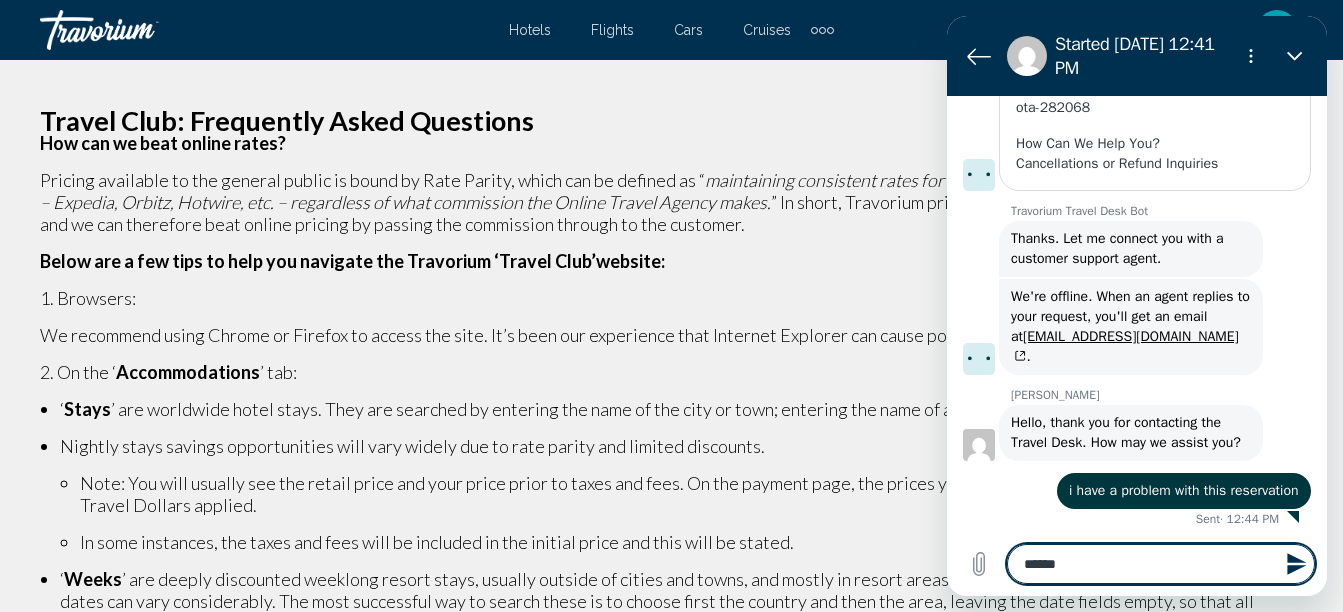 type on "*******" 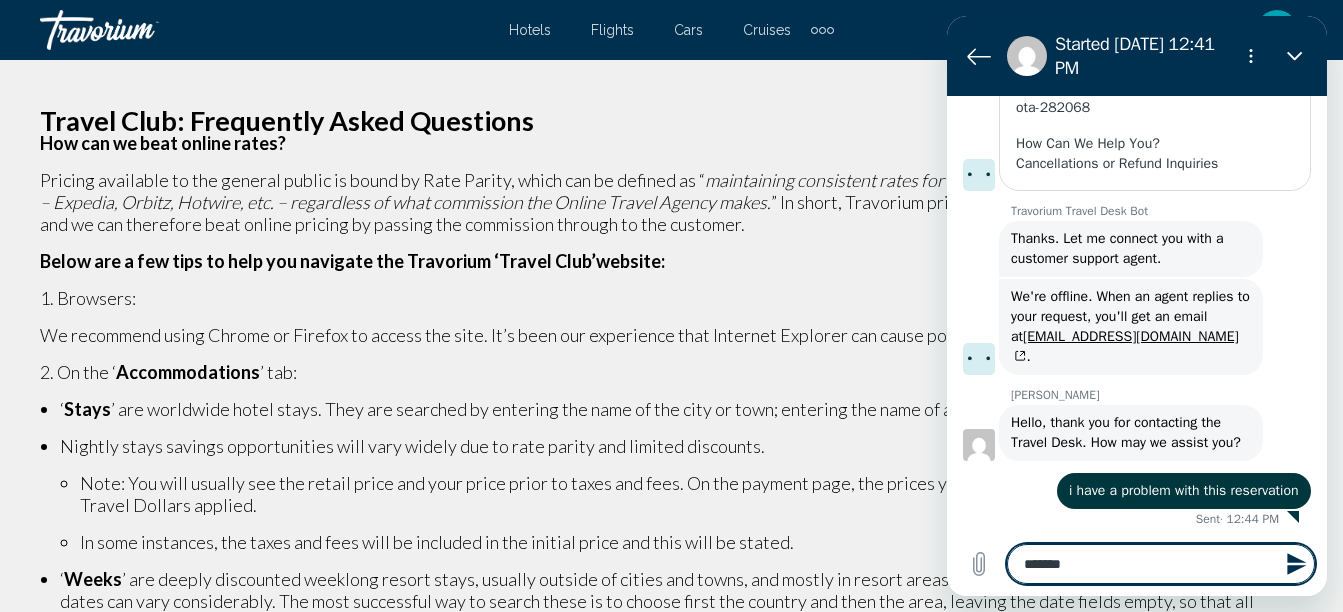 type on "********" 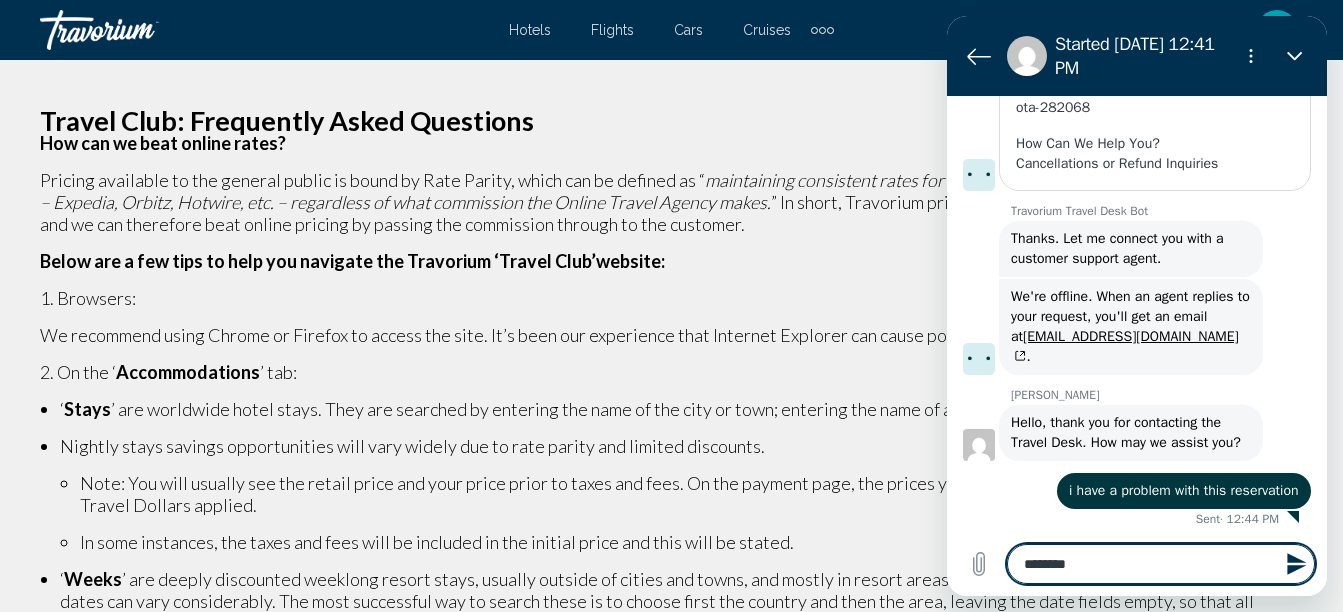 type on "*********" 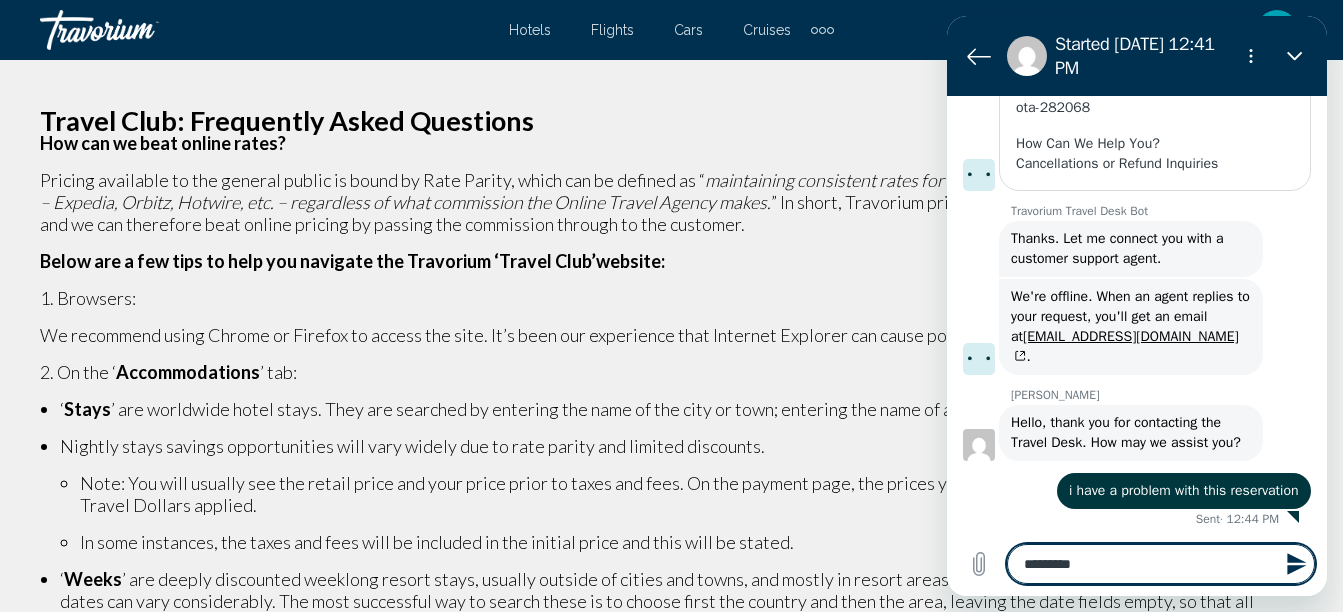 type on "**********" 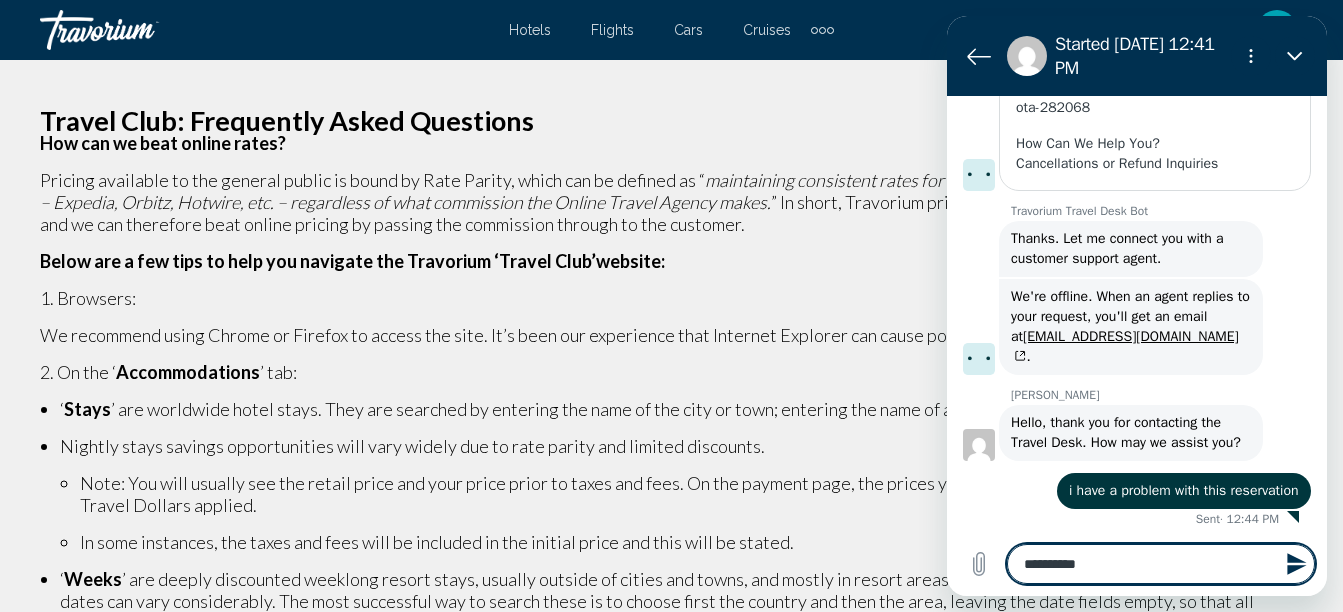 type on "**********" 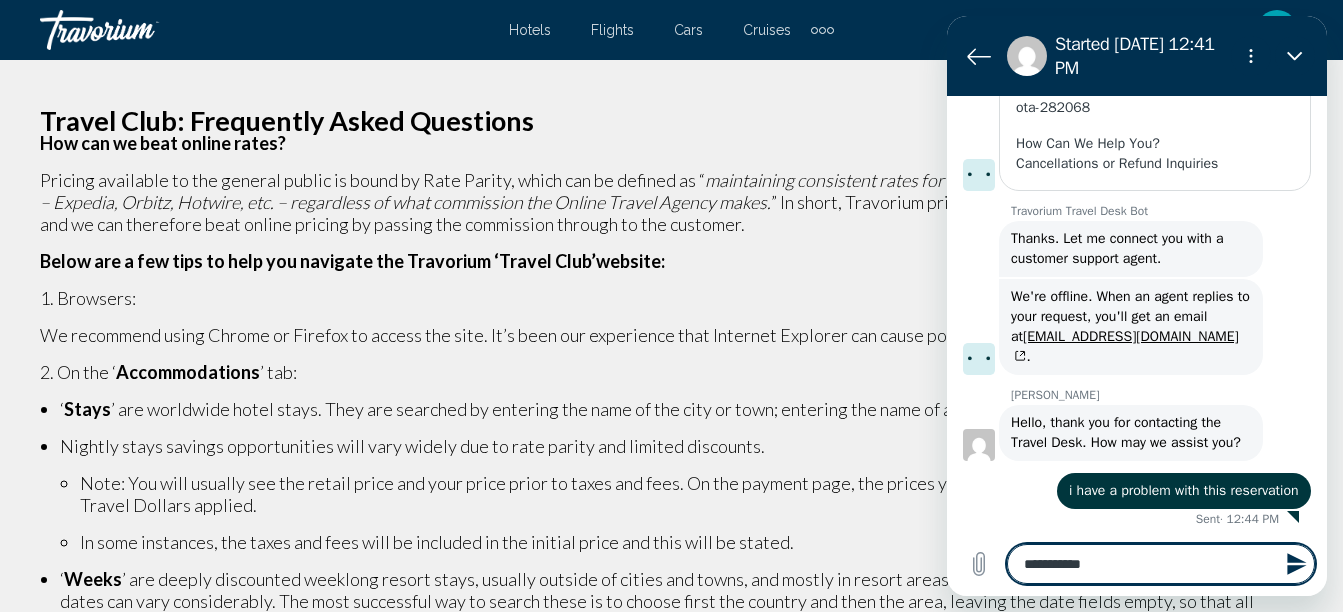 type on "**********" 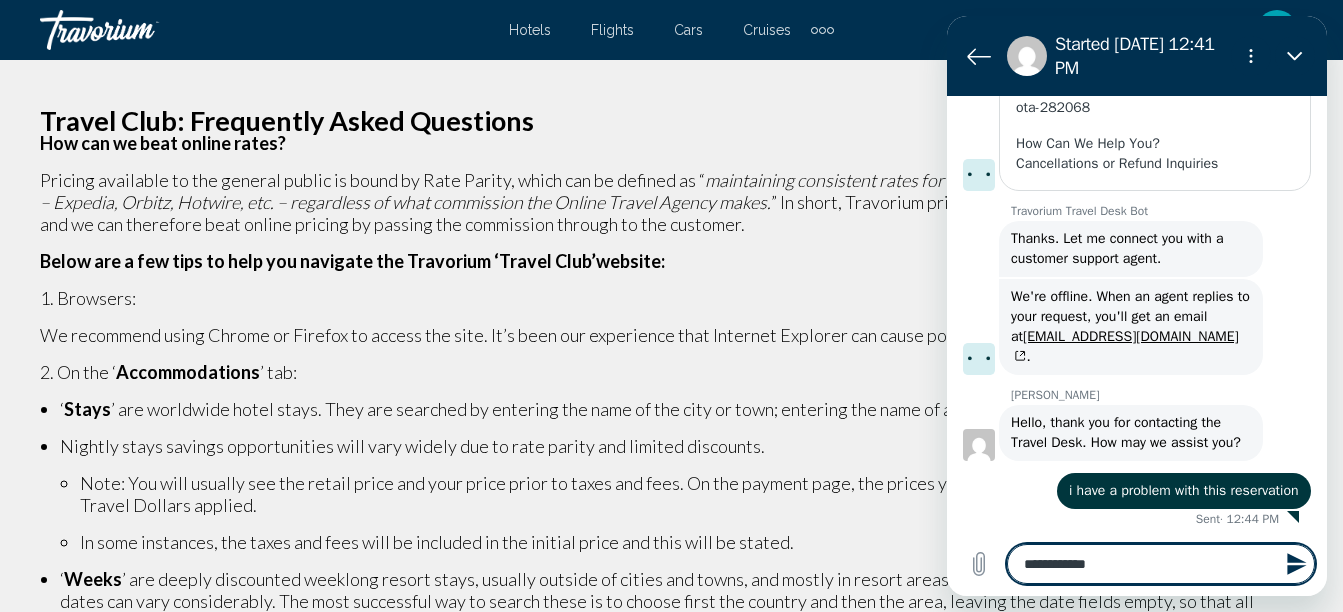 type on "**********" 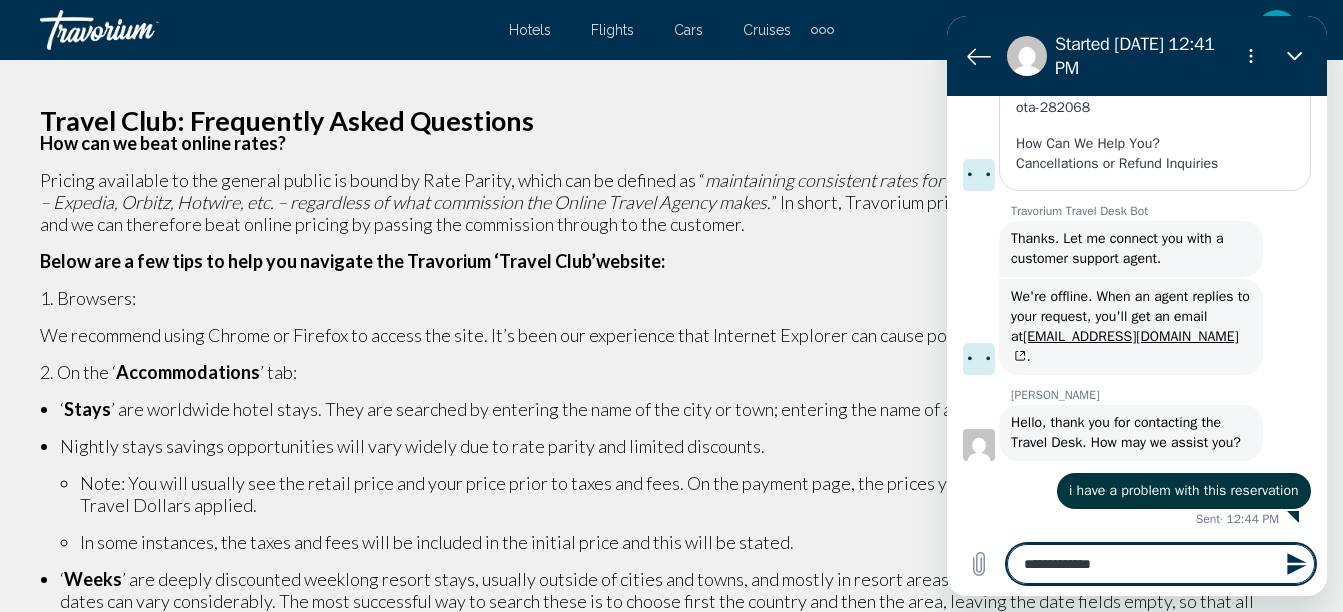 type on "**********" 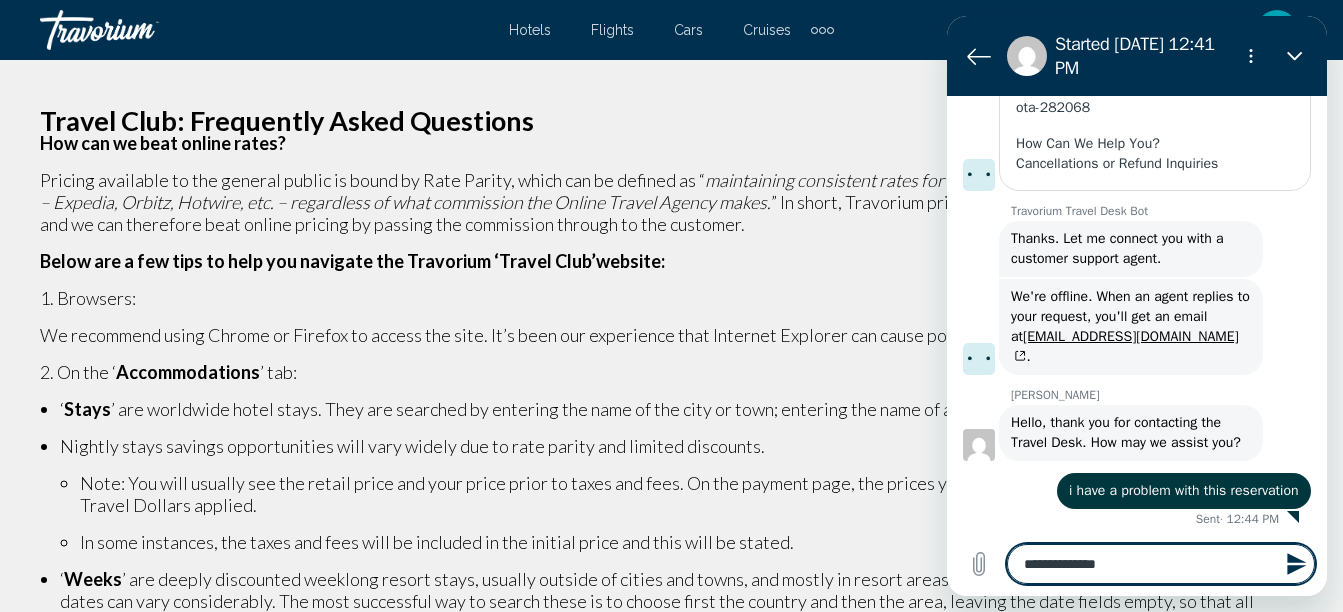 type on "**********" 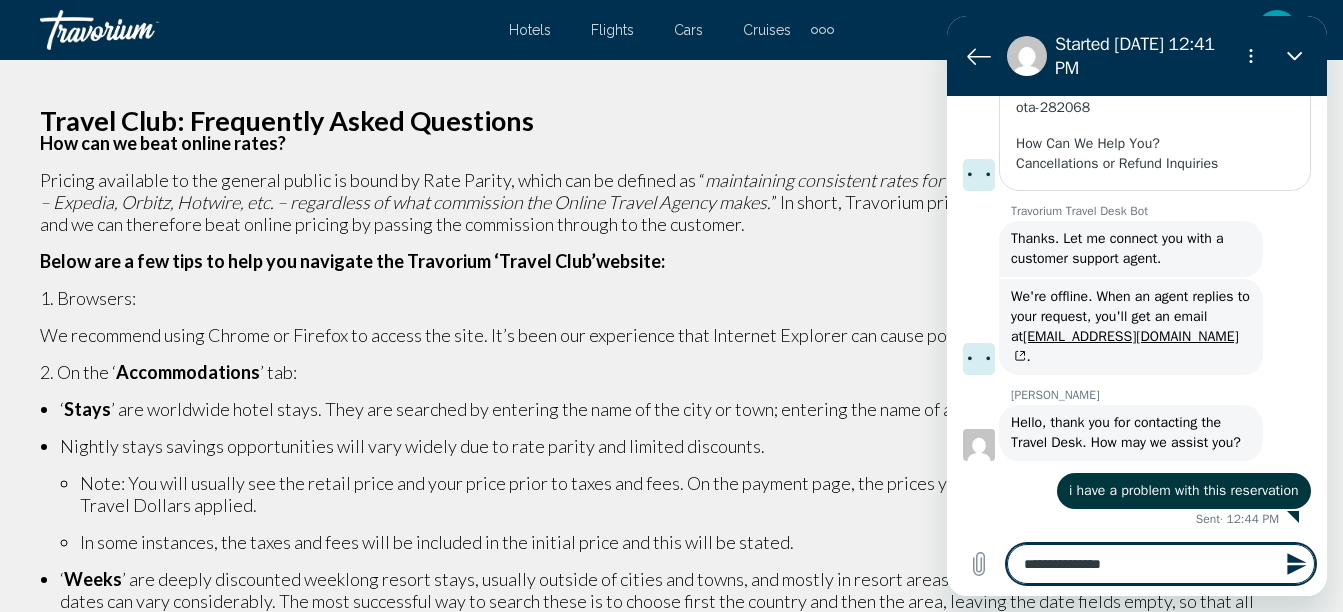 type on "**********" 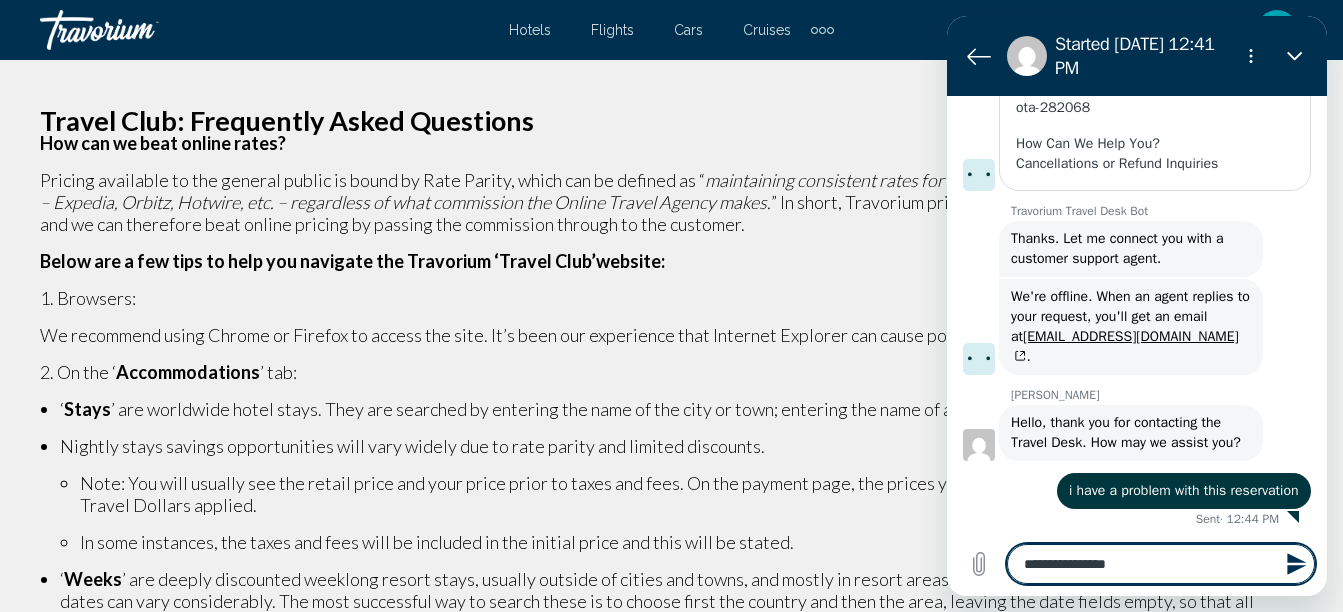 type on "**********" 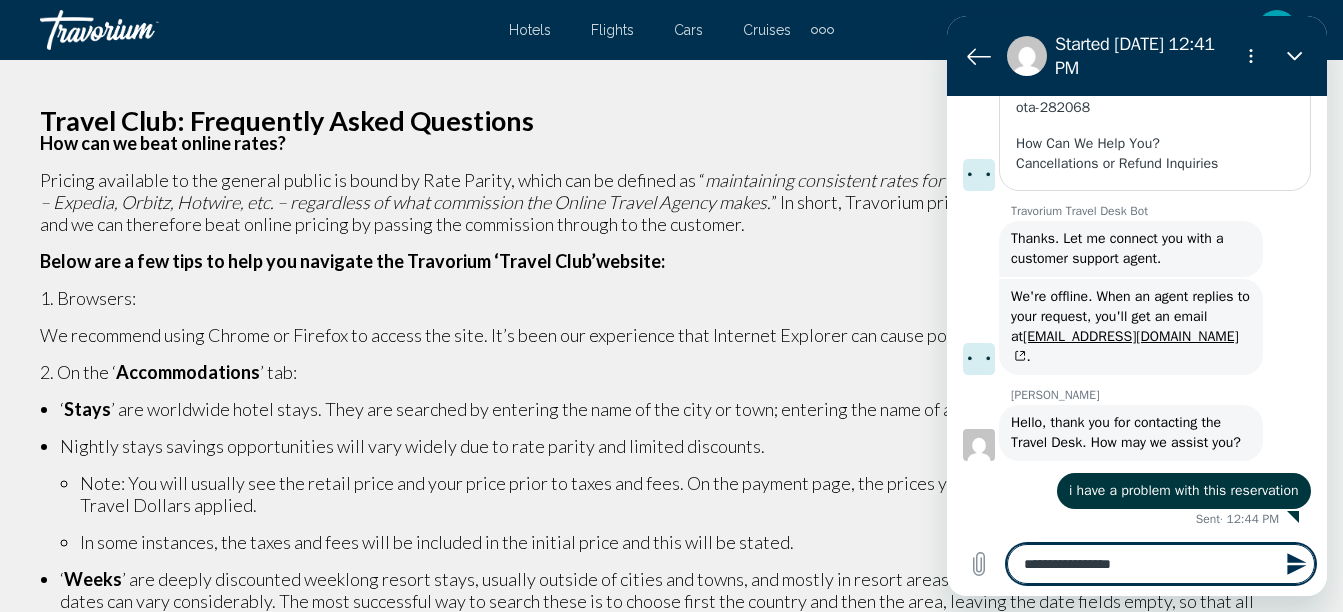 type on "**********" 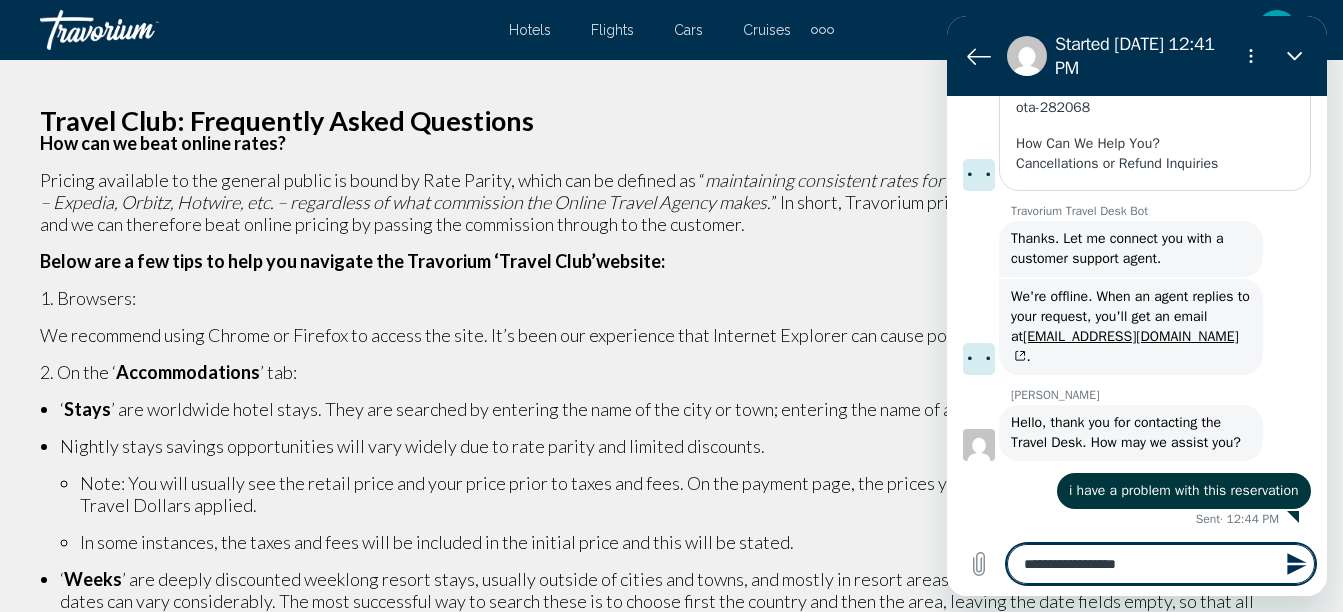 type on "**********" 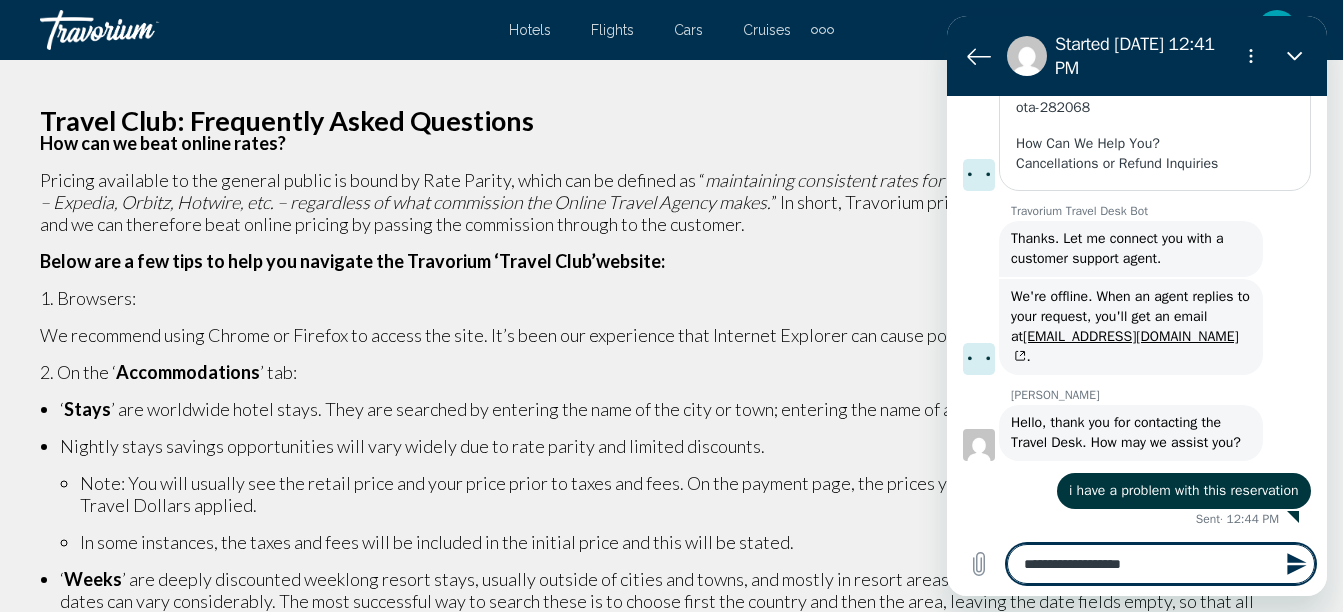 type on "**********" 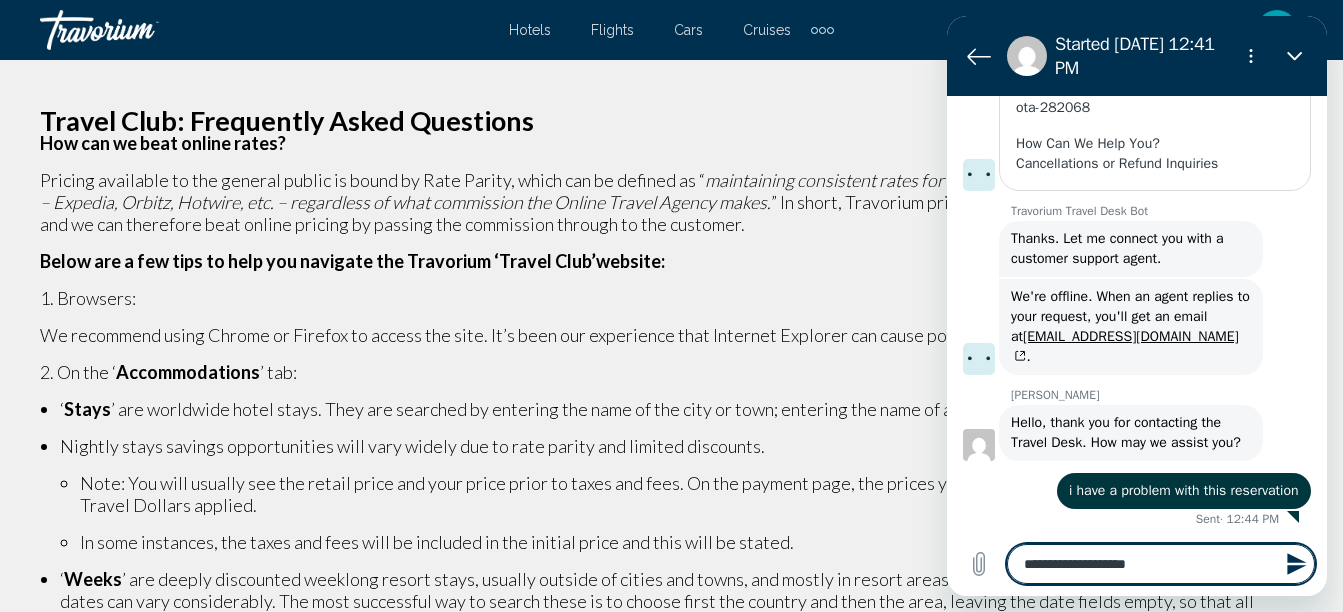 type on "**********" 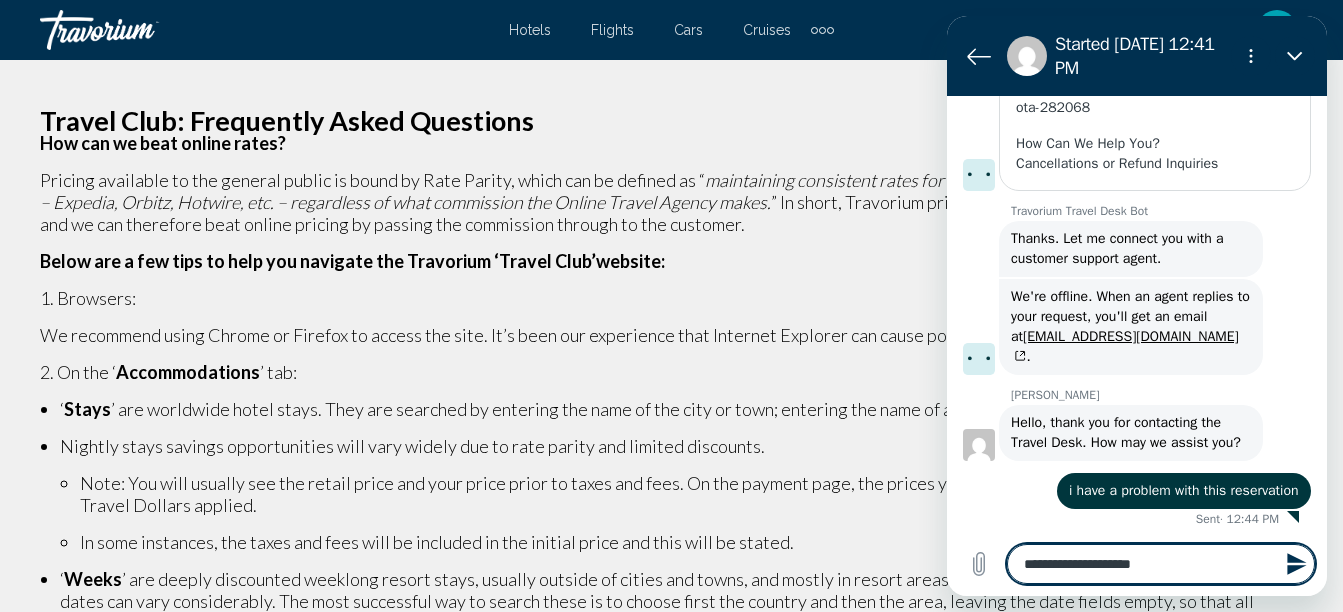 type on "**********" 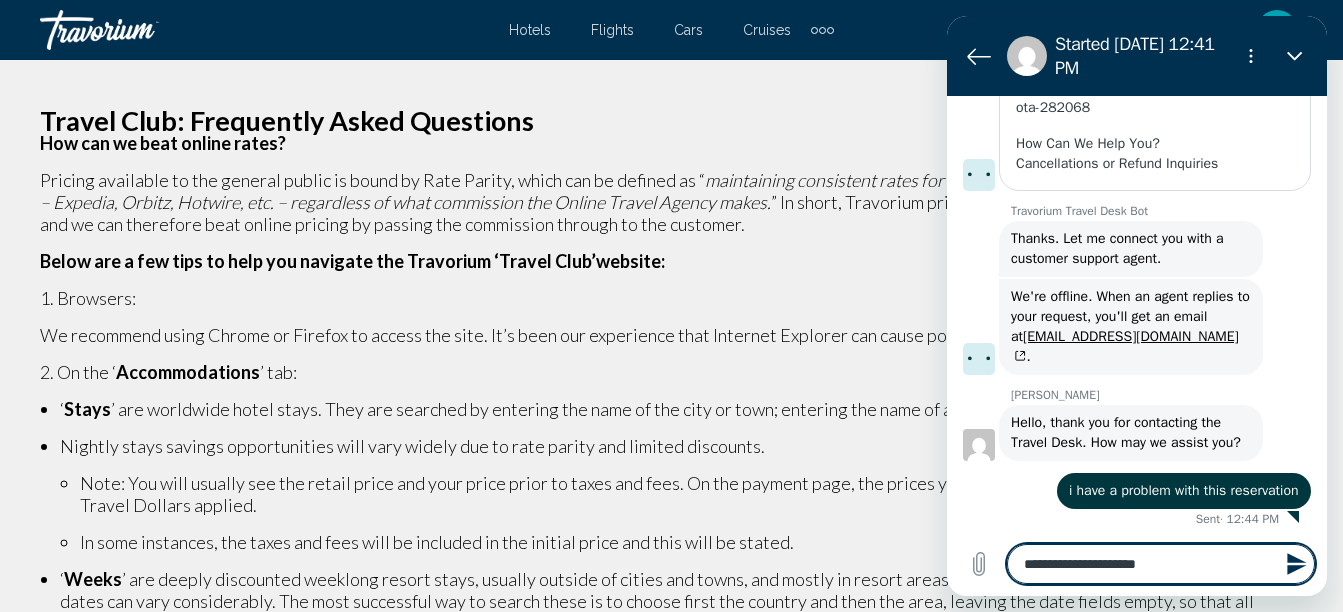 type on "**********" 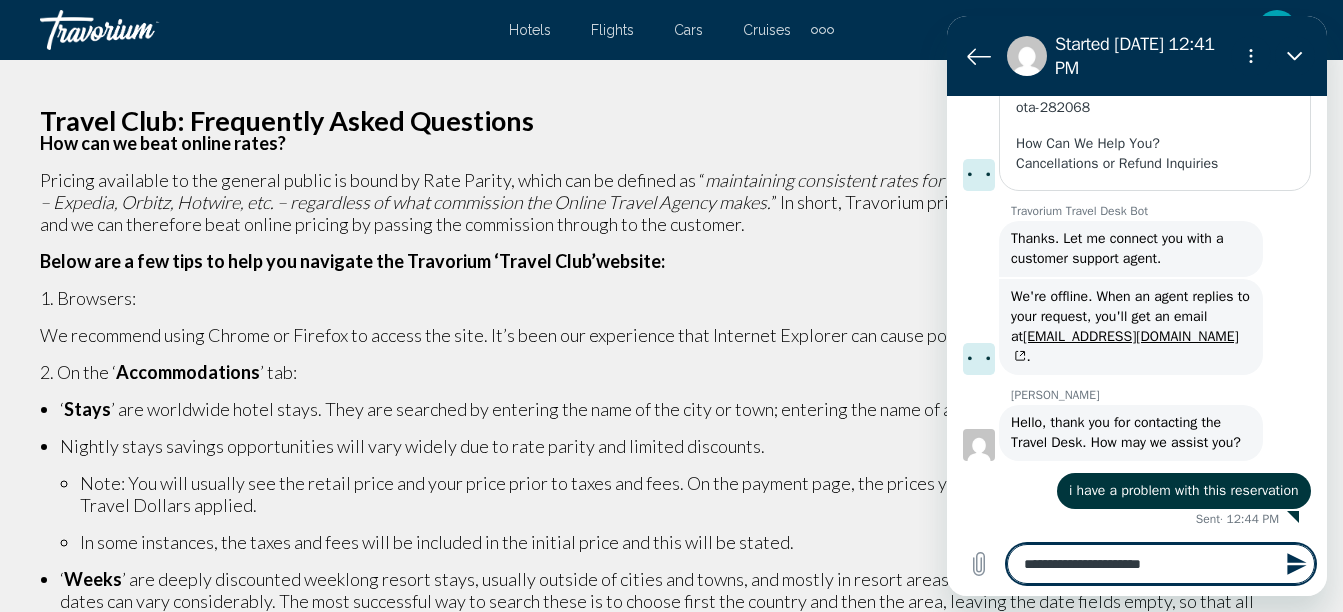 type on "**********" 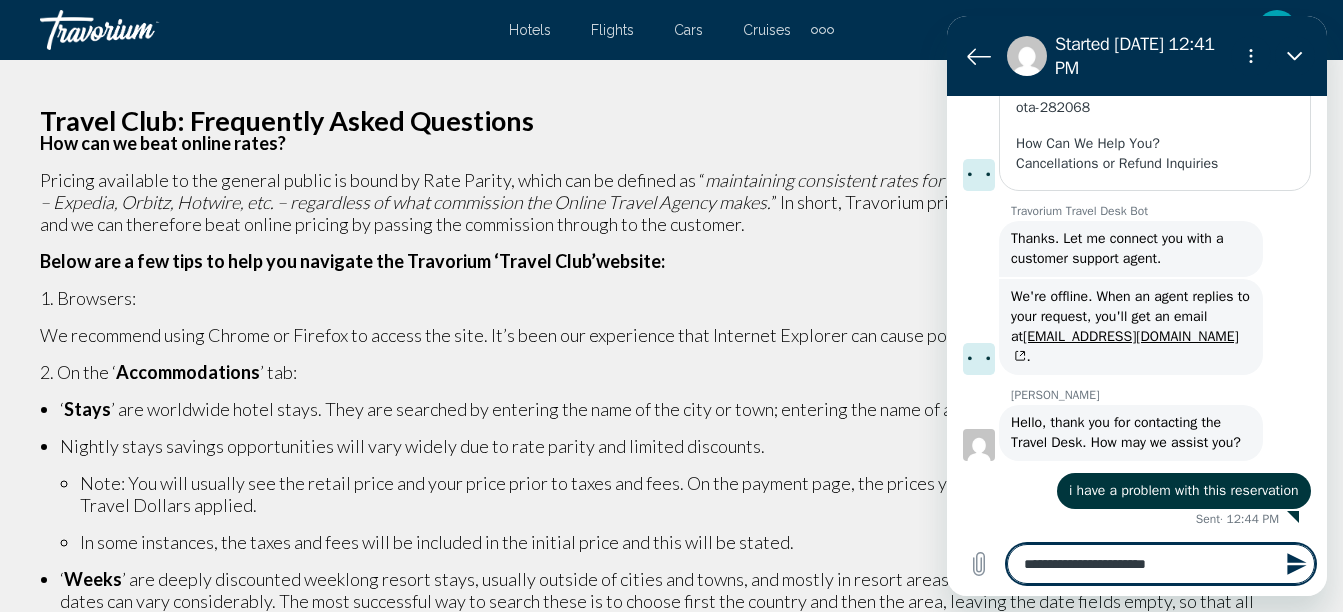 type on "**********" 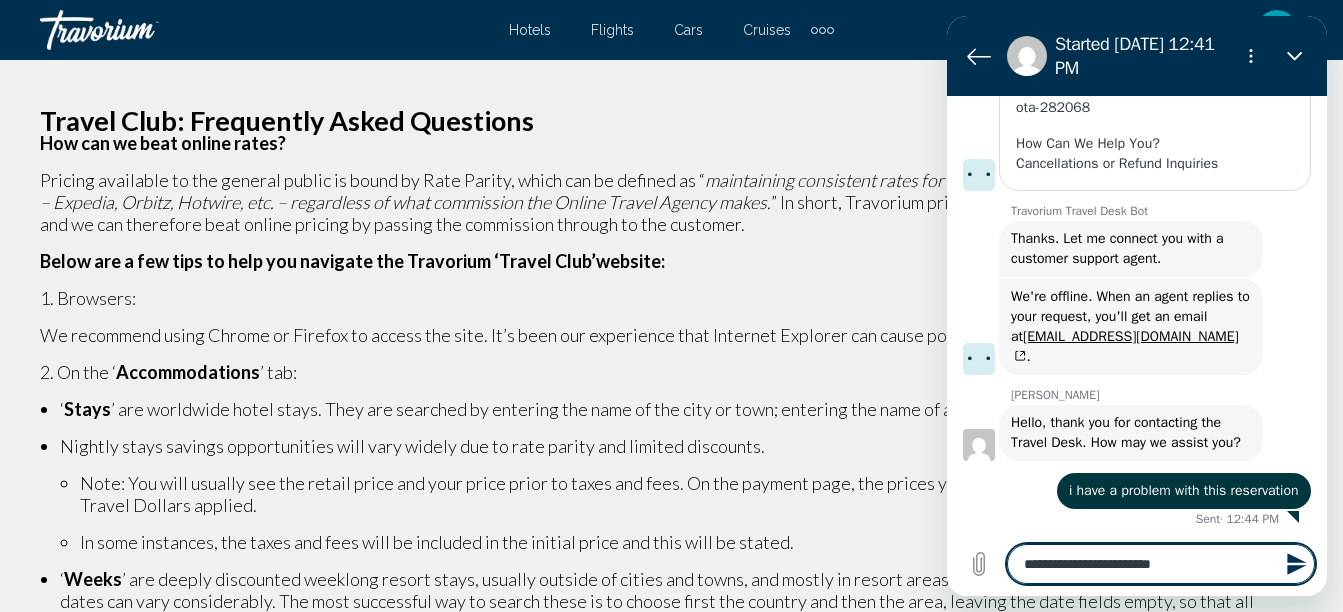 type on "**********" 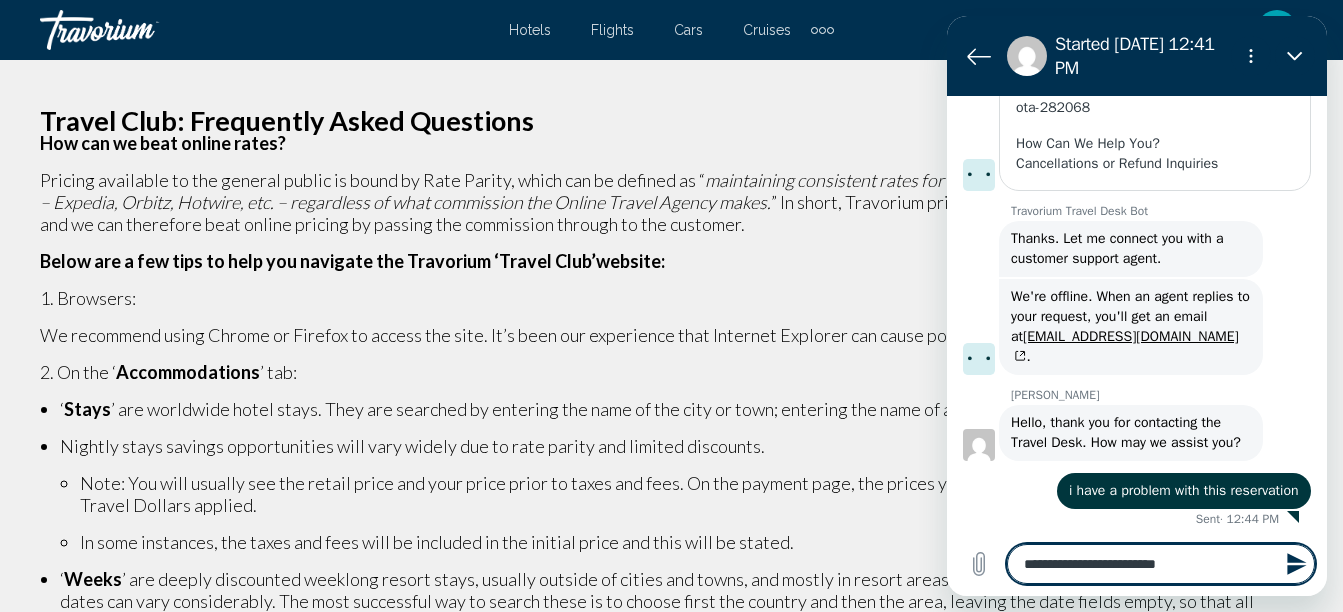 type on "**********" 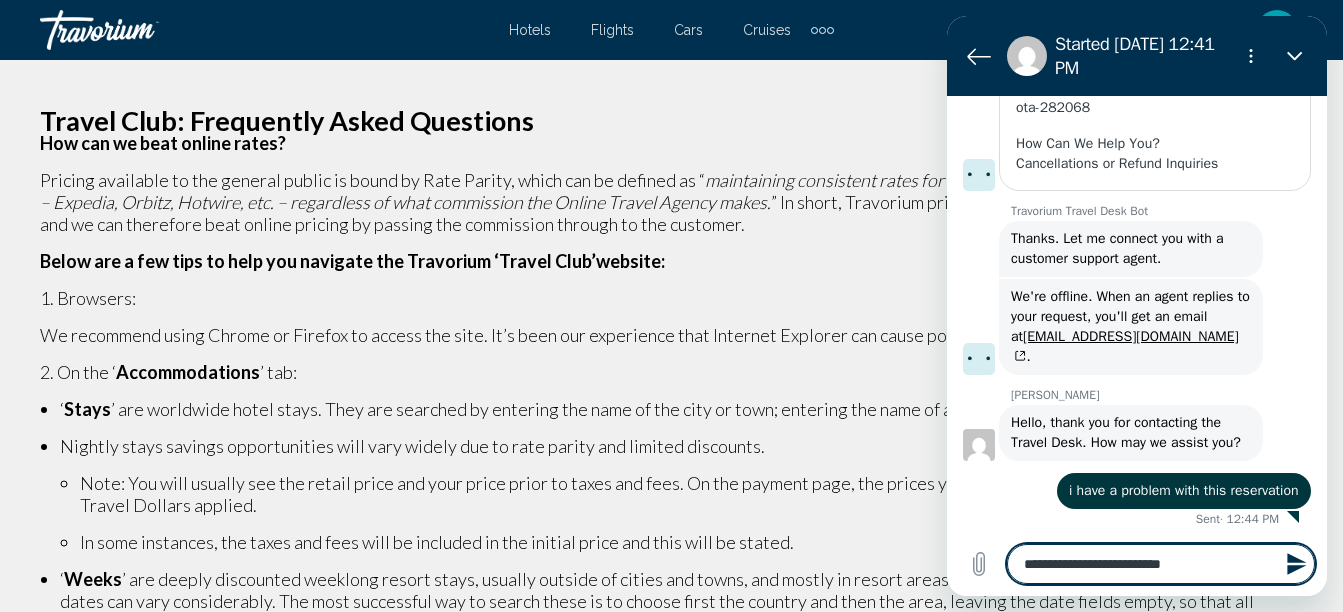 type on "*" 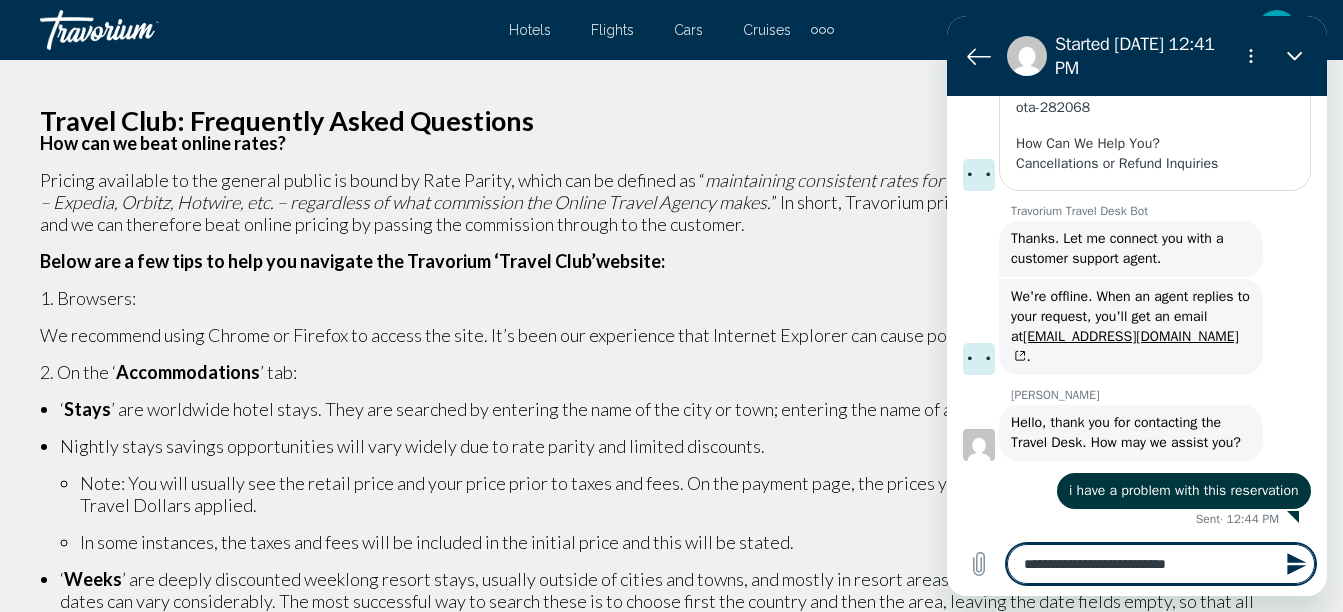 type on "**********" 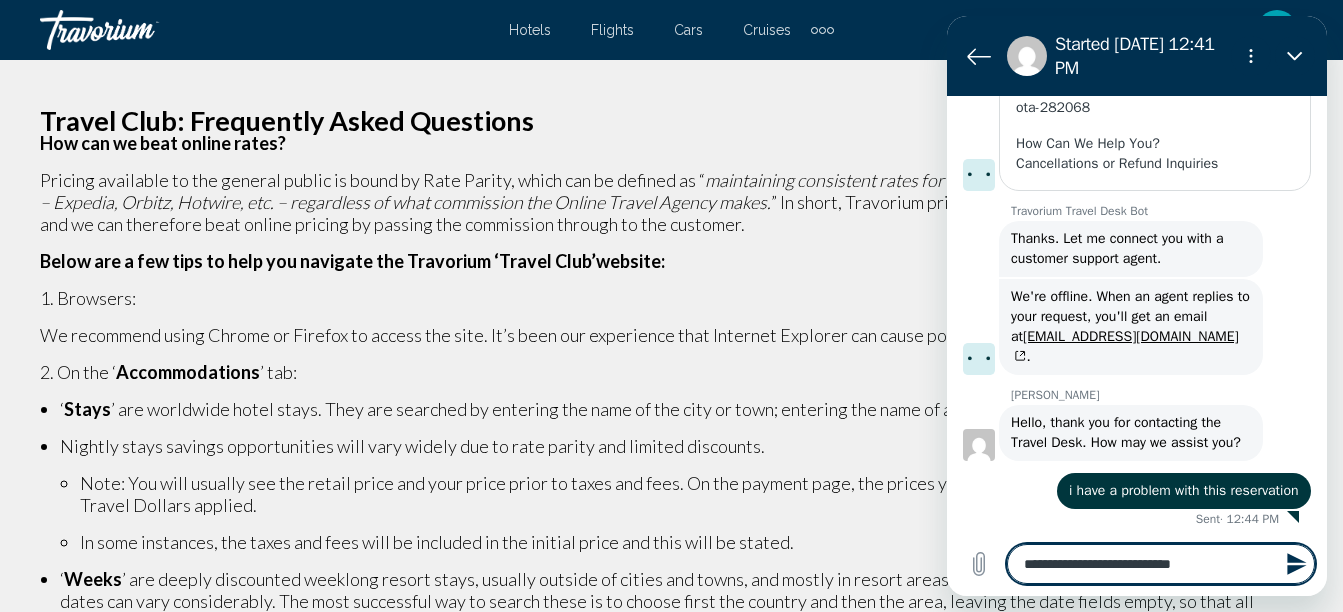 type on "**********" 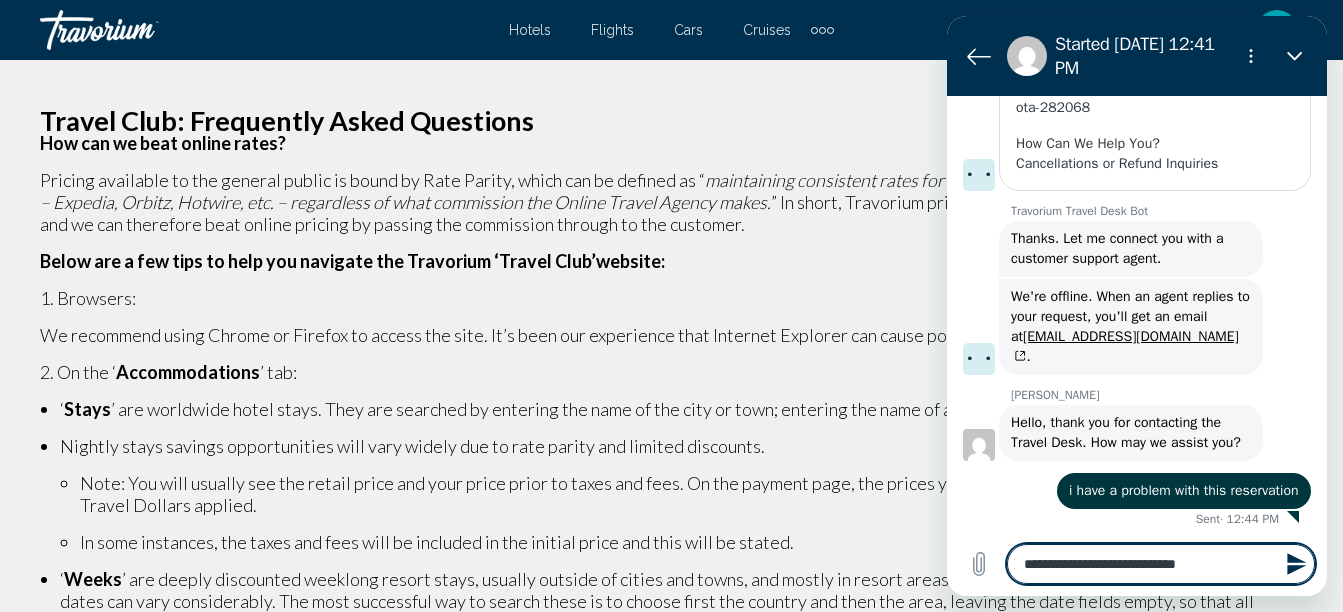type on "*" 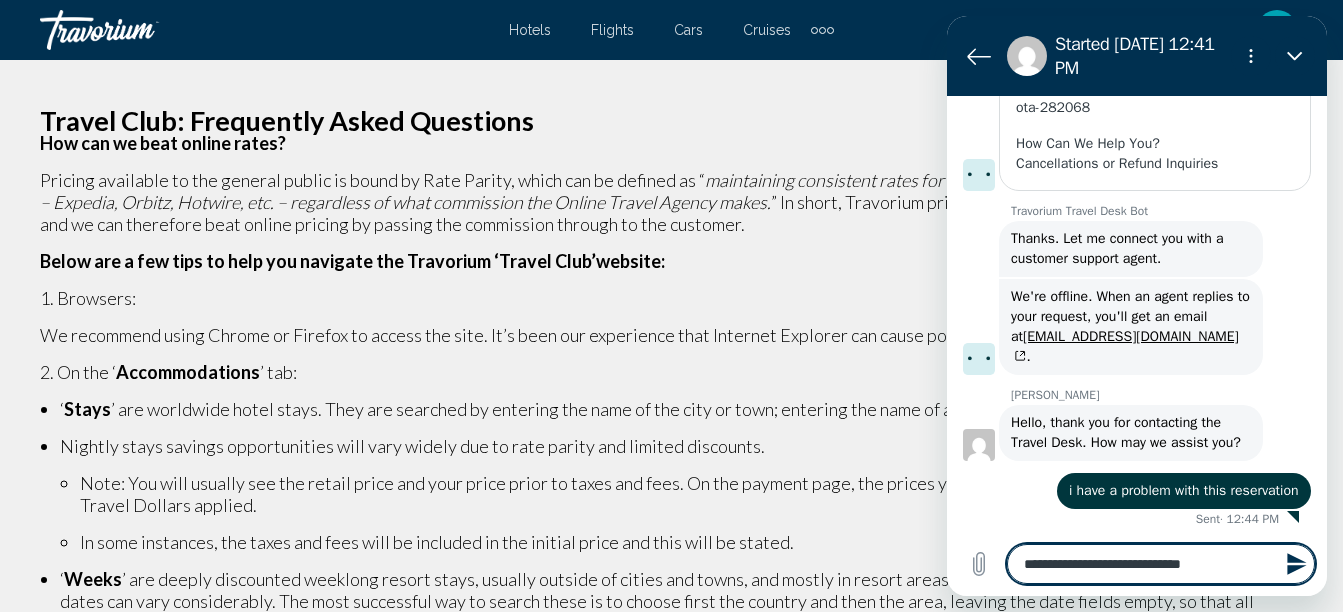 type on "**********" 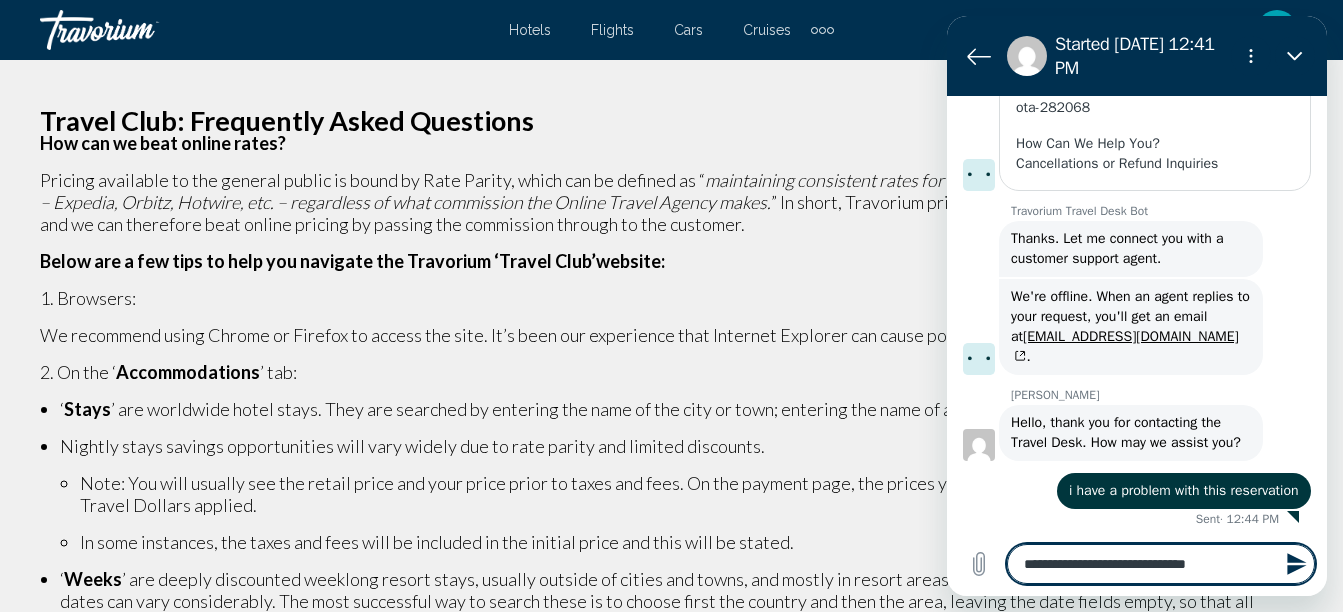 type on "**********" 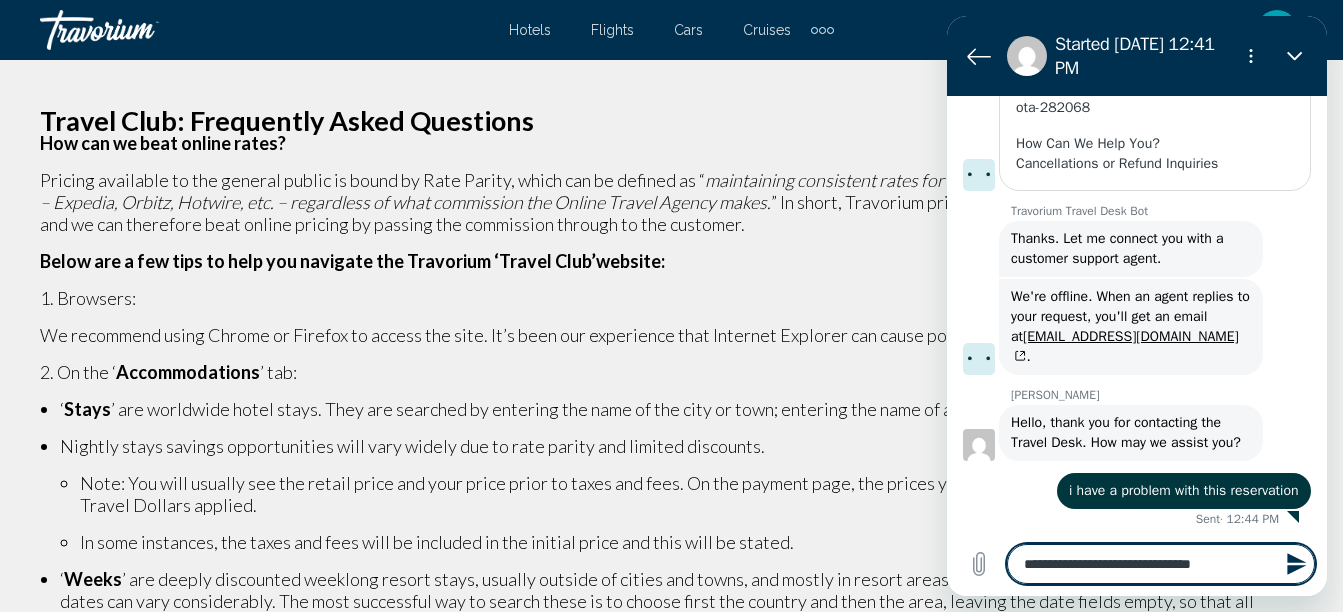 type on "**********" 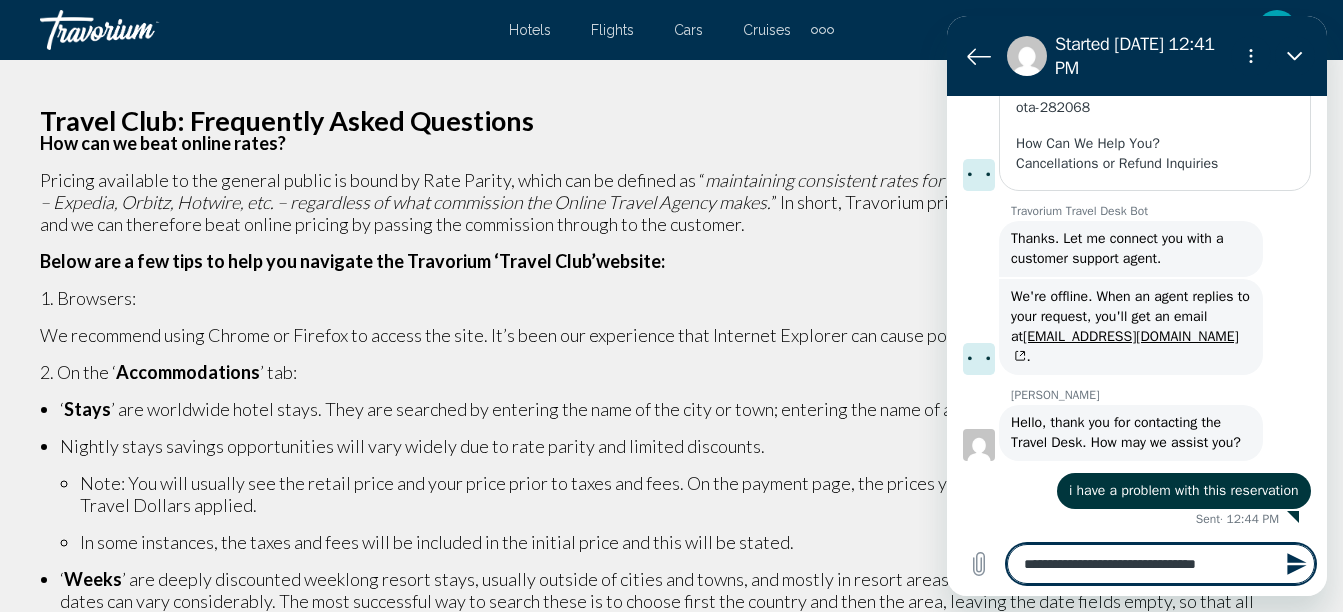 type on "**********" 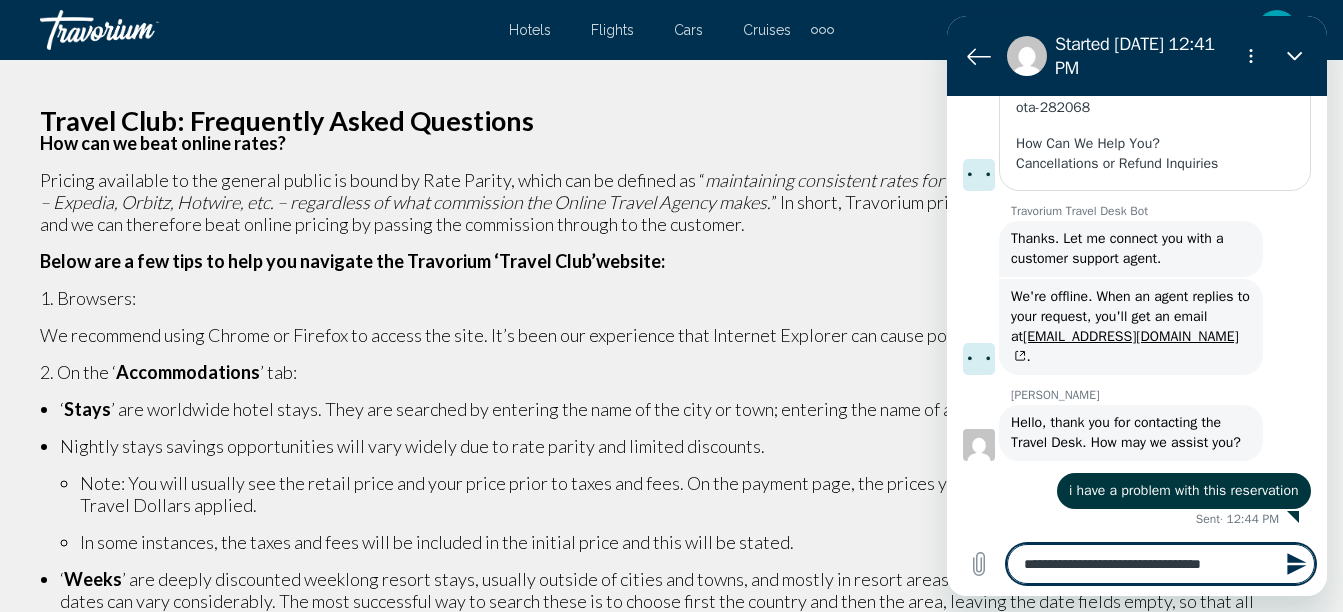 type on "**********" 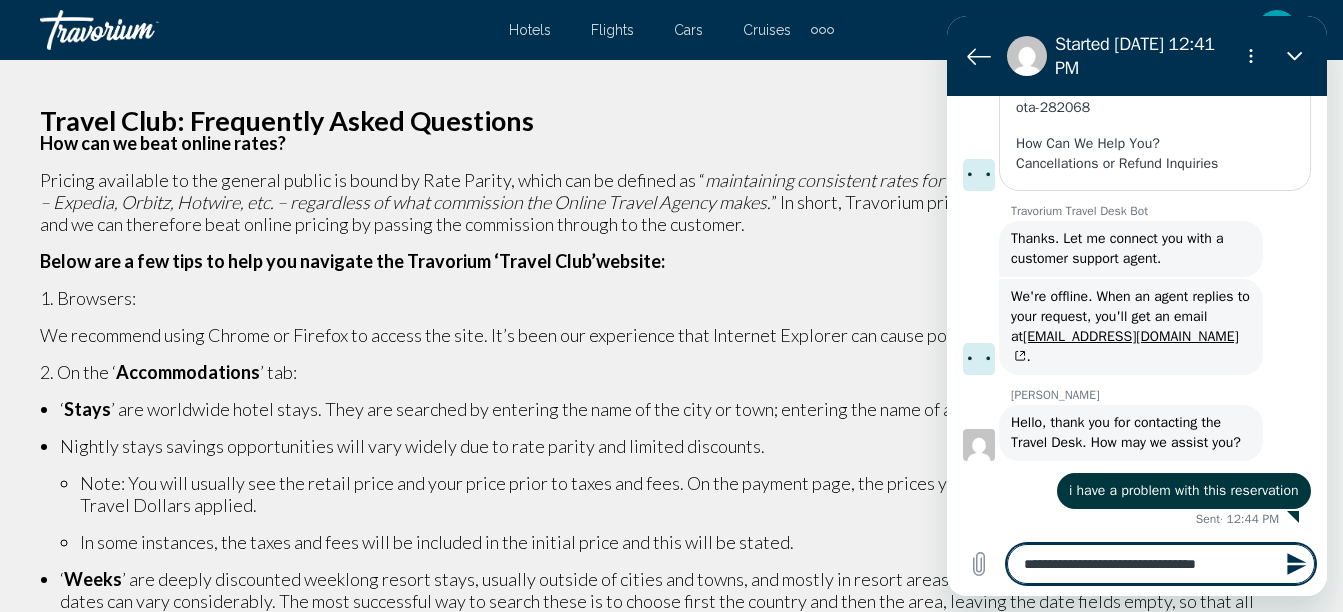 type on "**********" 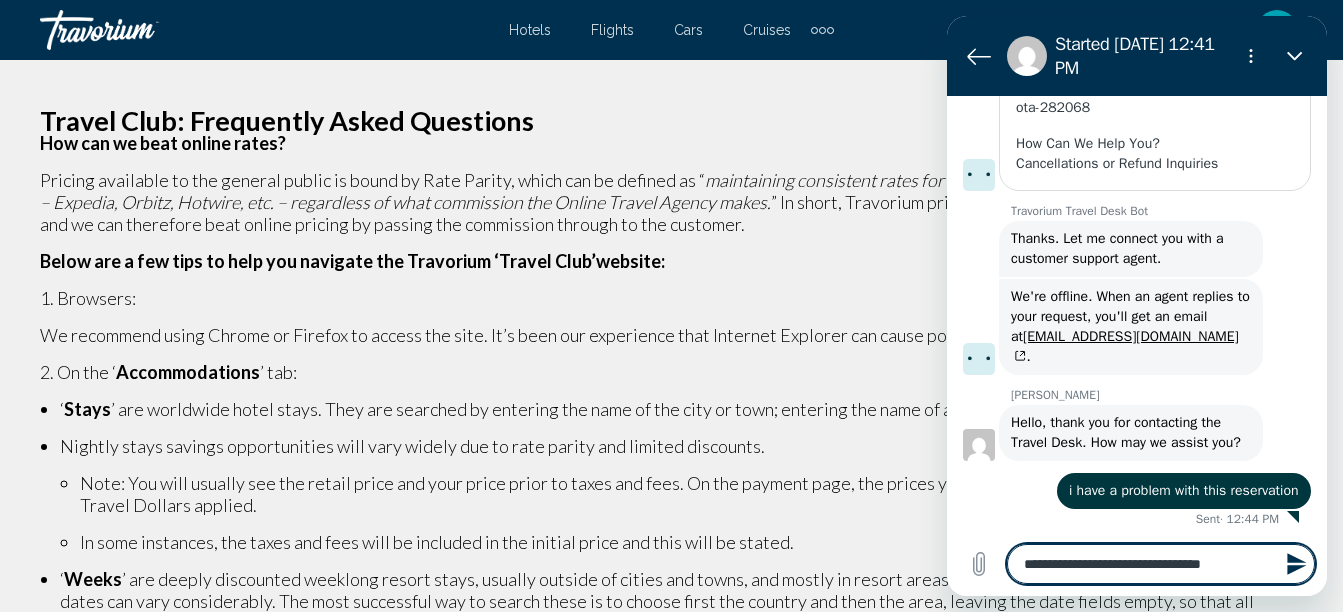 type on "**********" 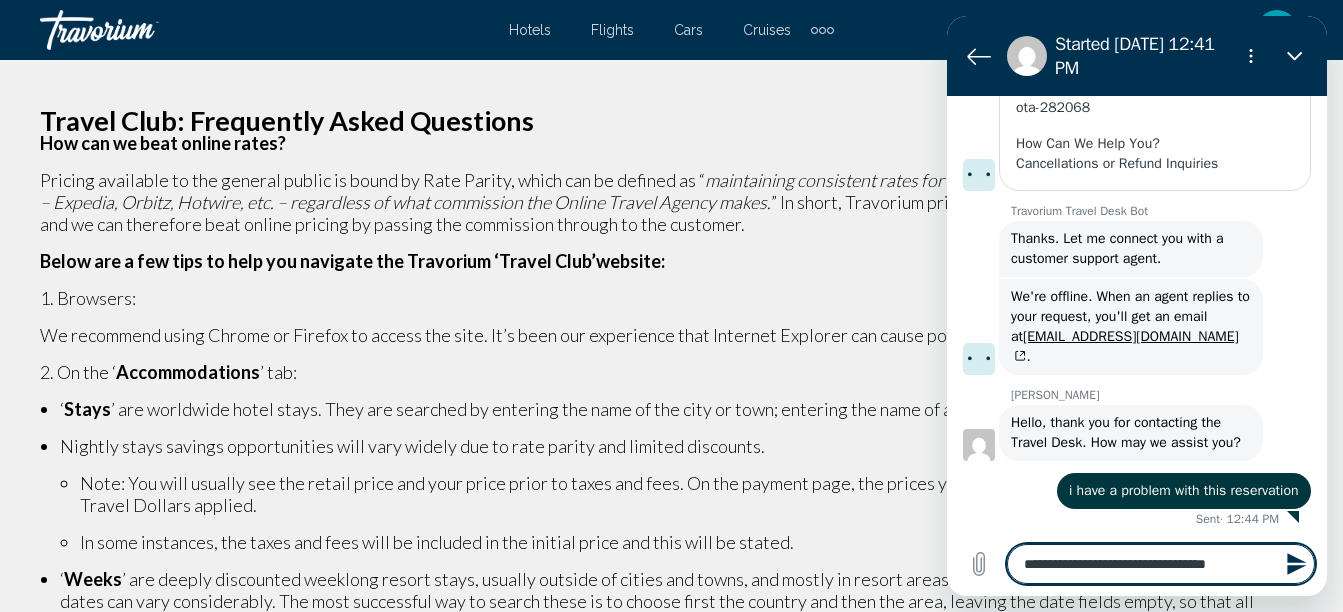 type on "**********" 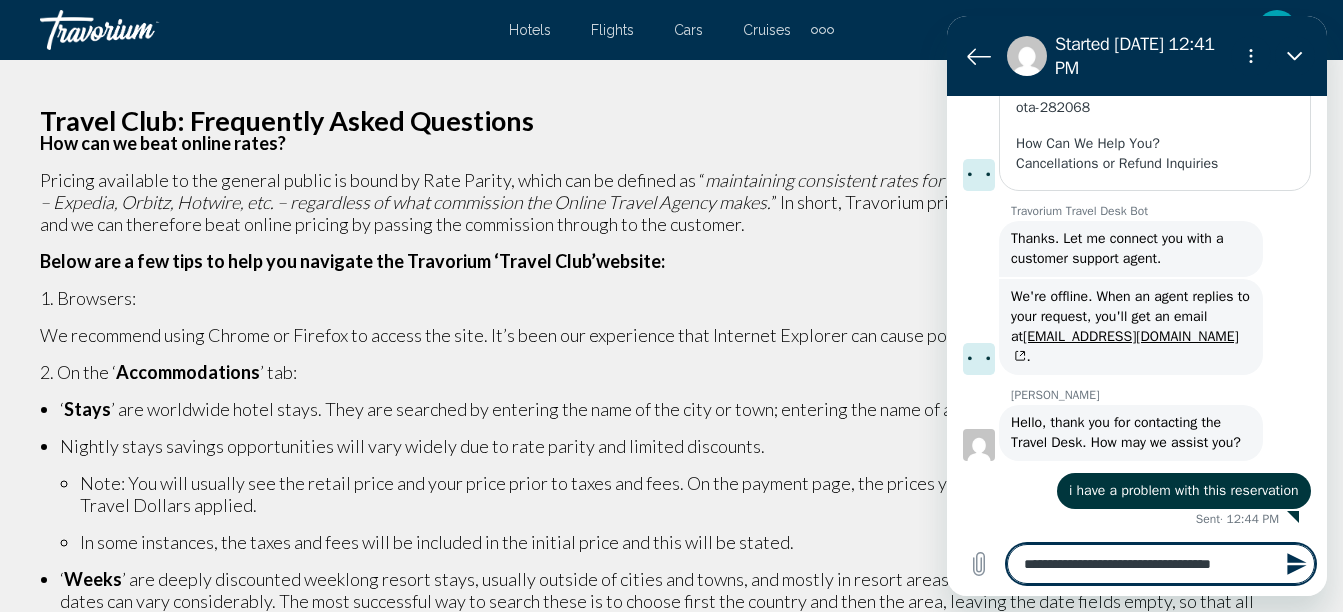 type on "**********" 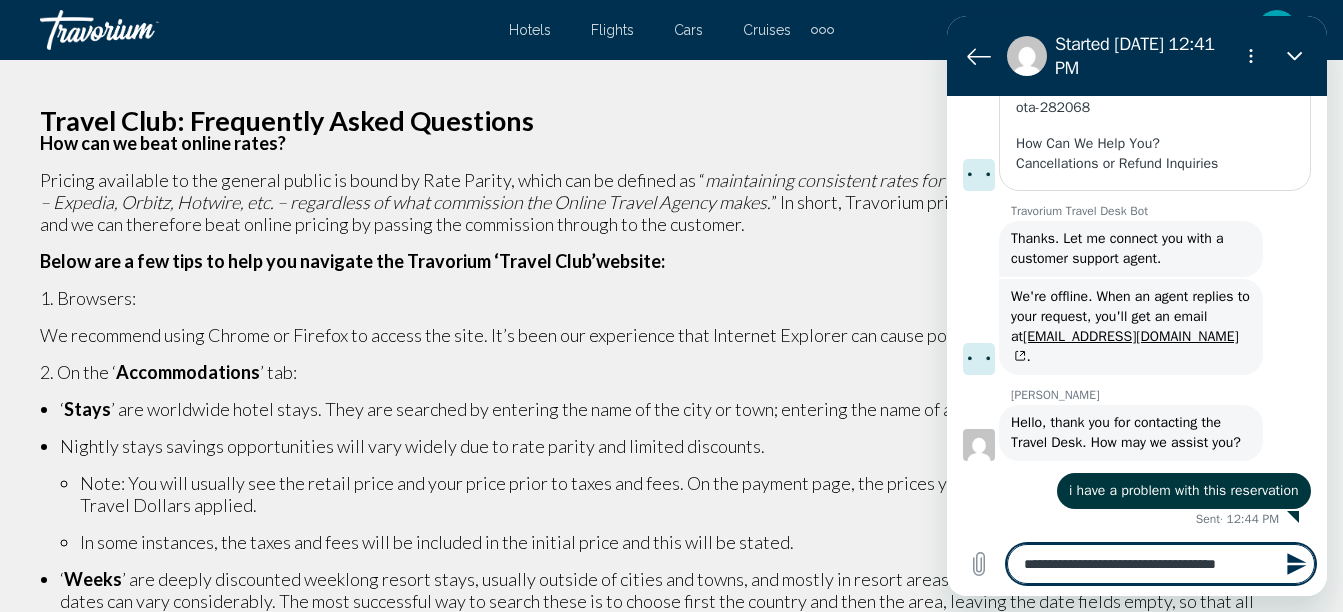 type on "**********" 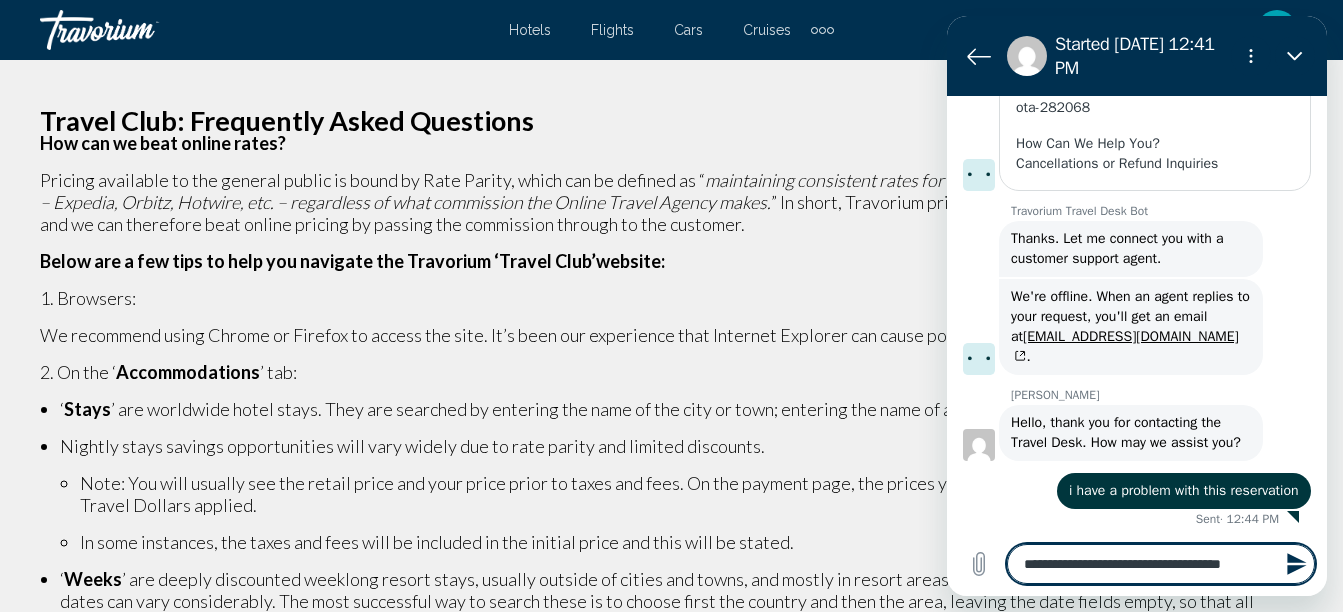 type on "**********" 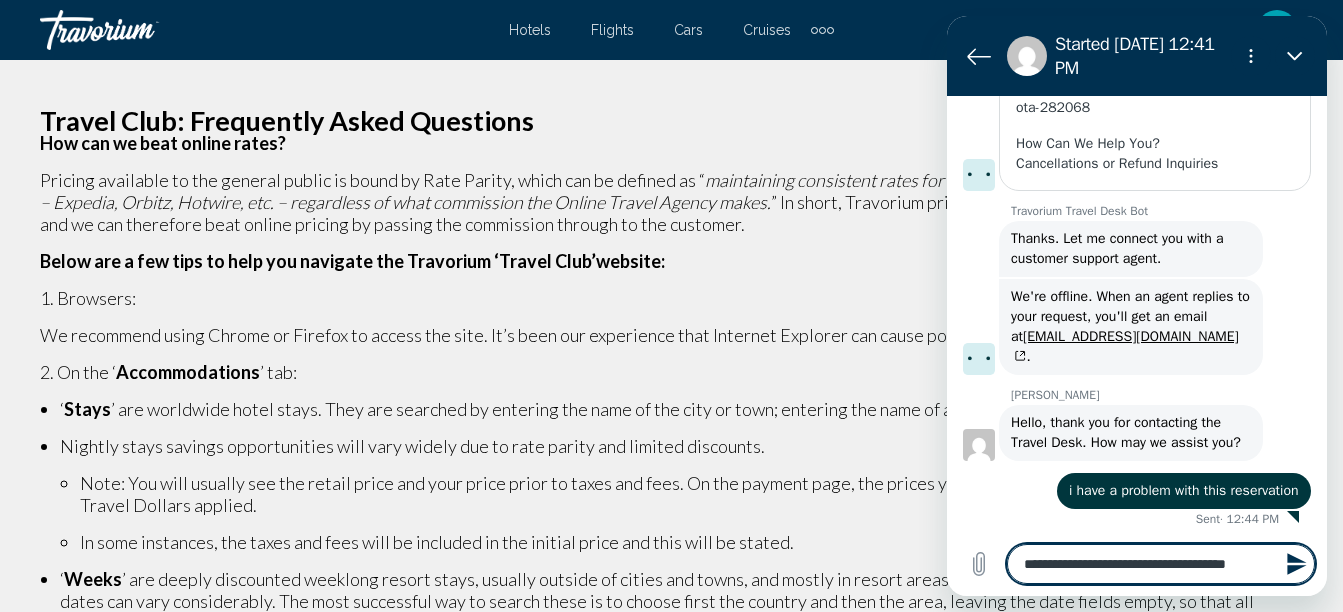 type on "**********" 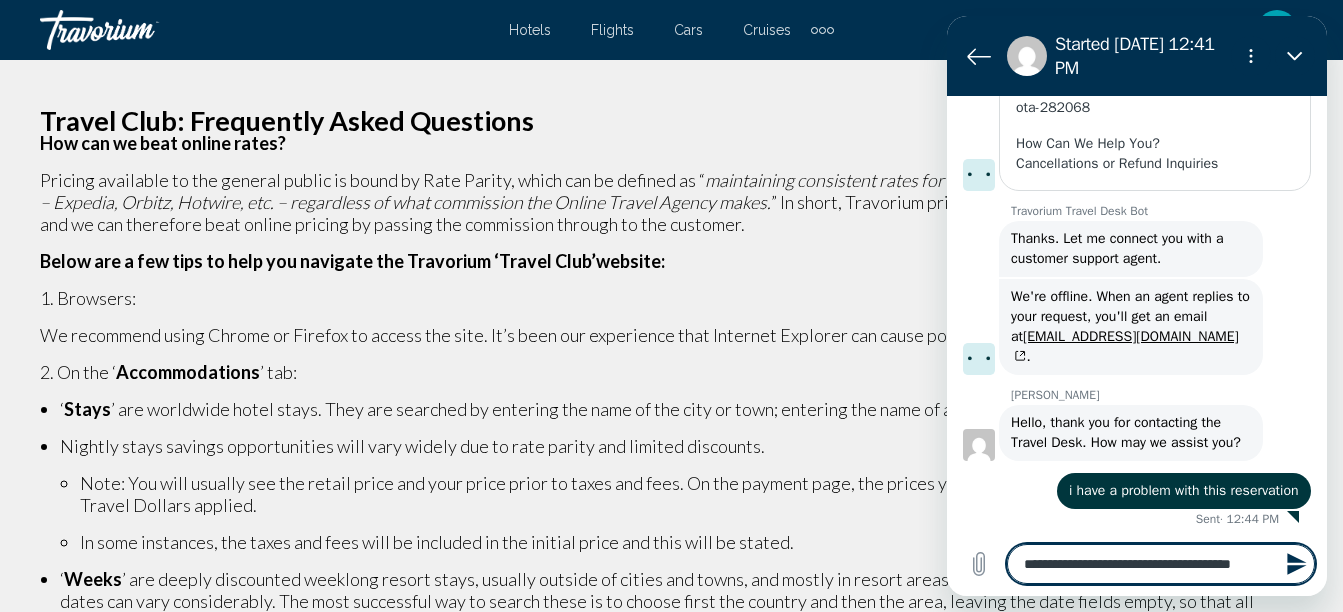 type on "**********" 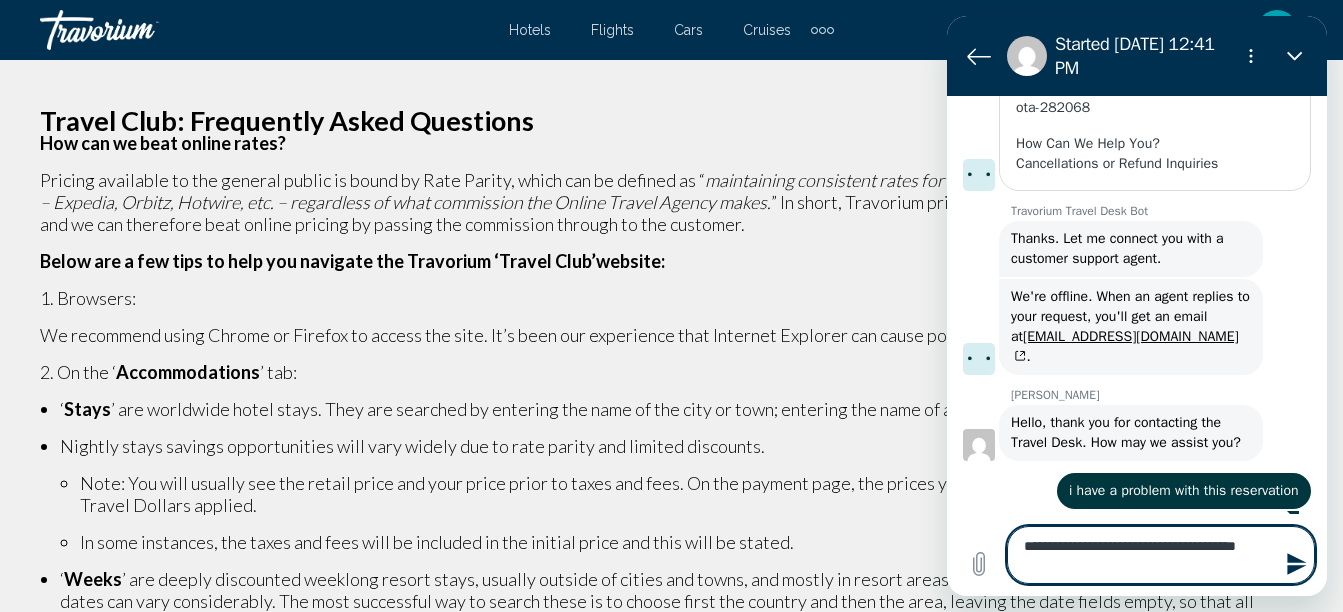 type on "**********" 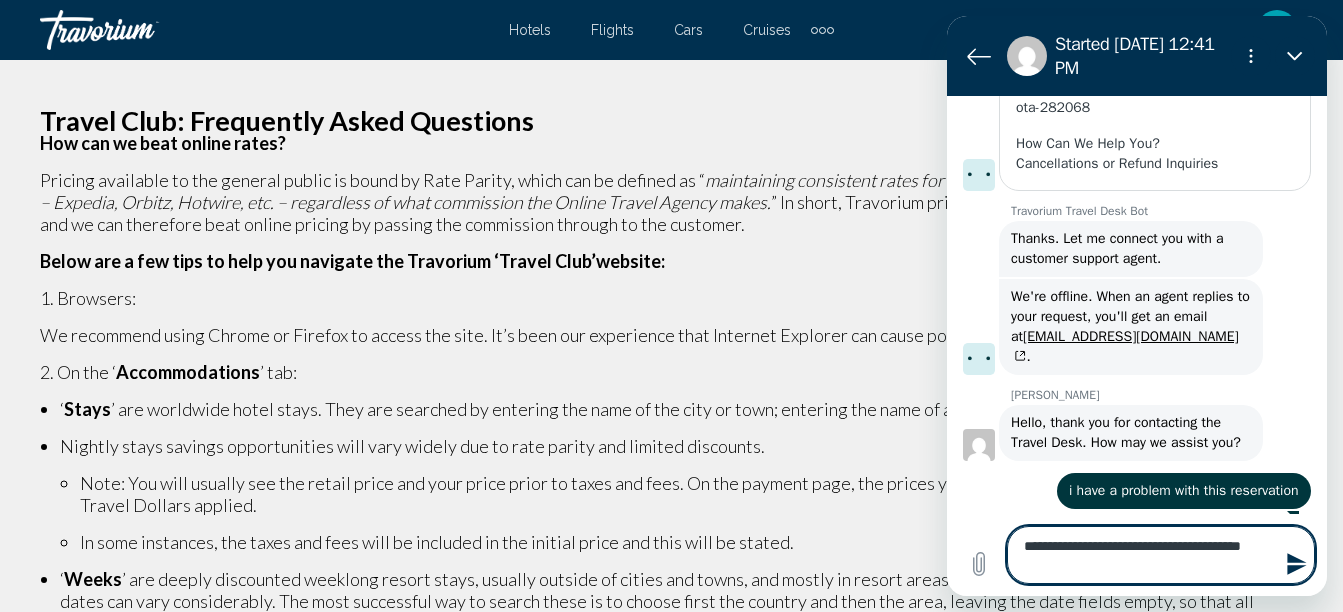 type on "**********" 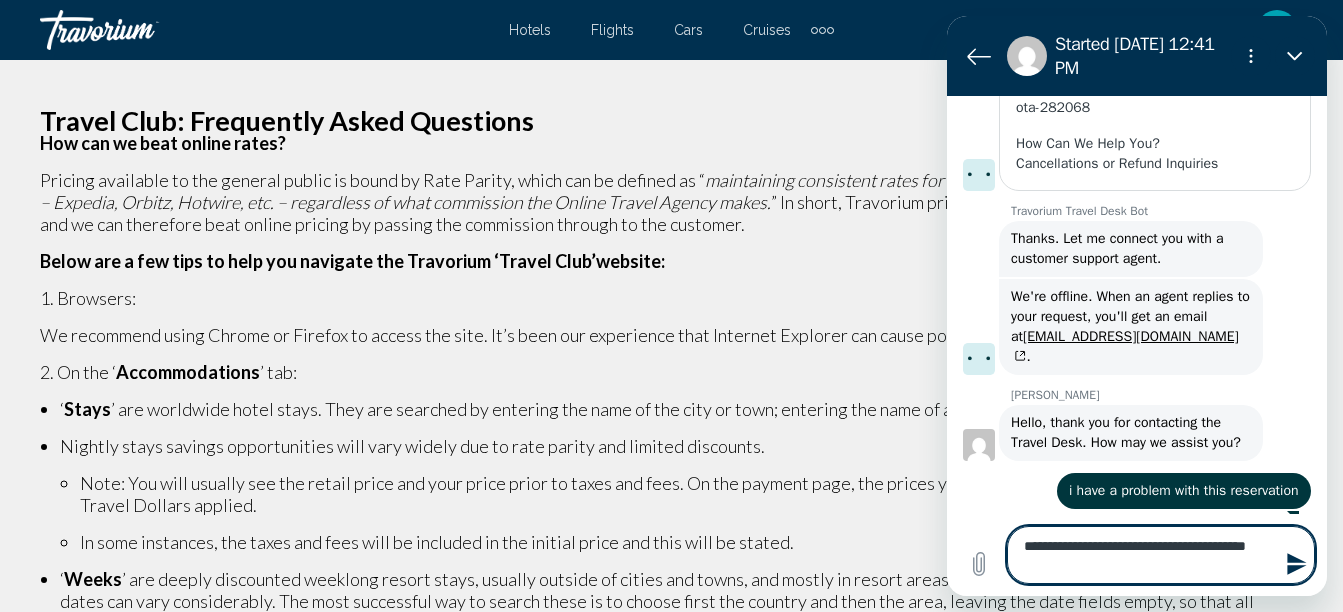 type on "**********" 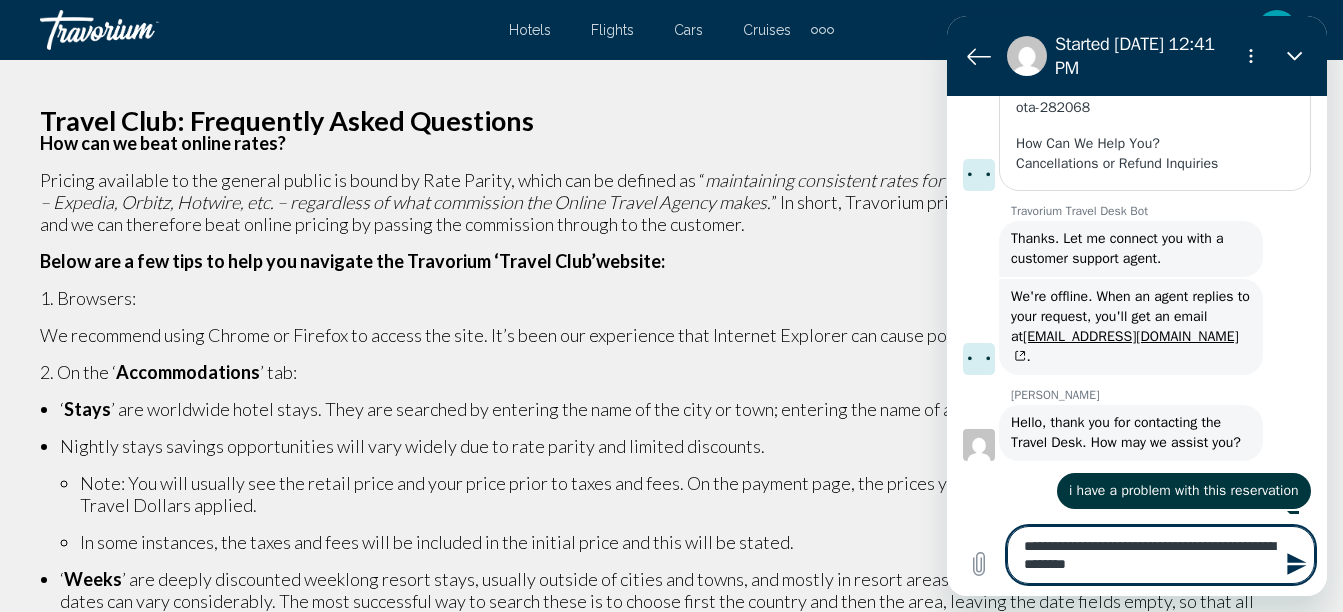 click 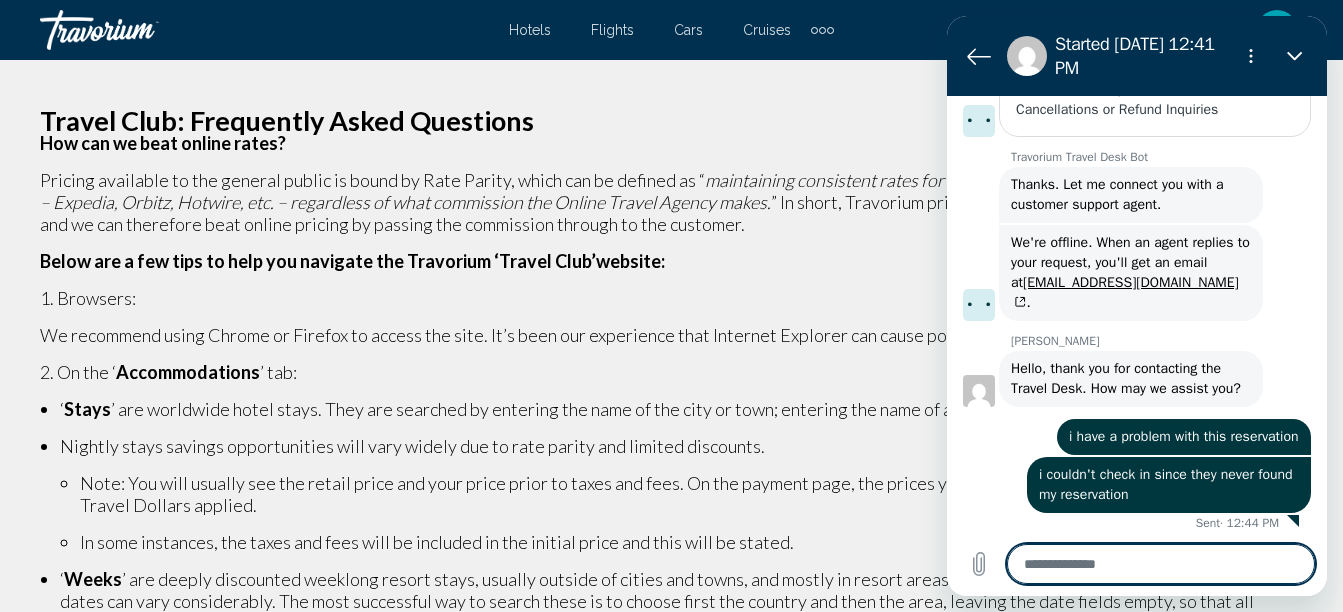 scroll, scrollTop: 681, scrollLeft: 0, axis: vertical 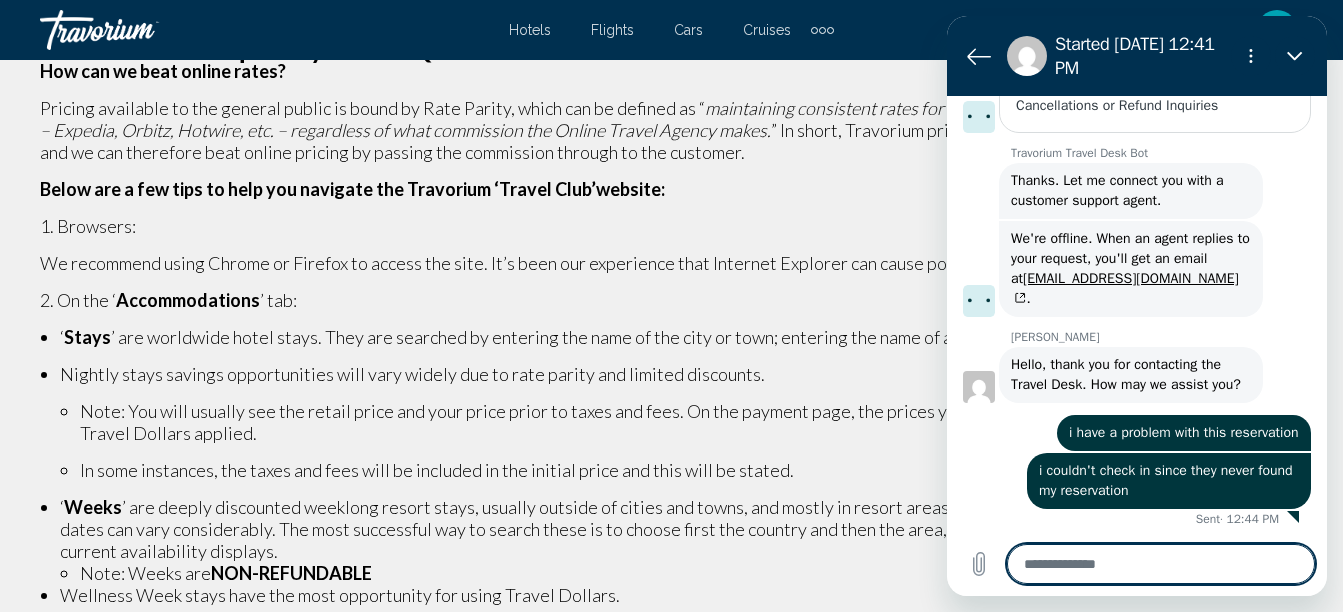 click on "[PERSON_NAME] says:  Hello, thank you for contacting the Travel Desk. How may we assist you?" at bounding box center [1131, 375] 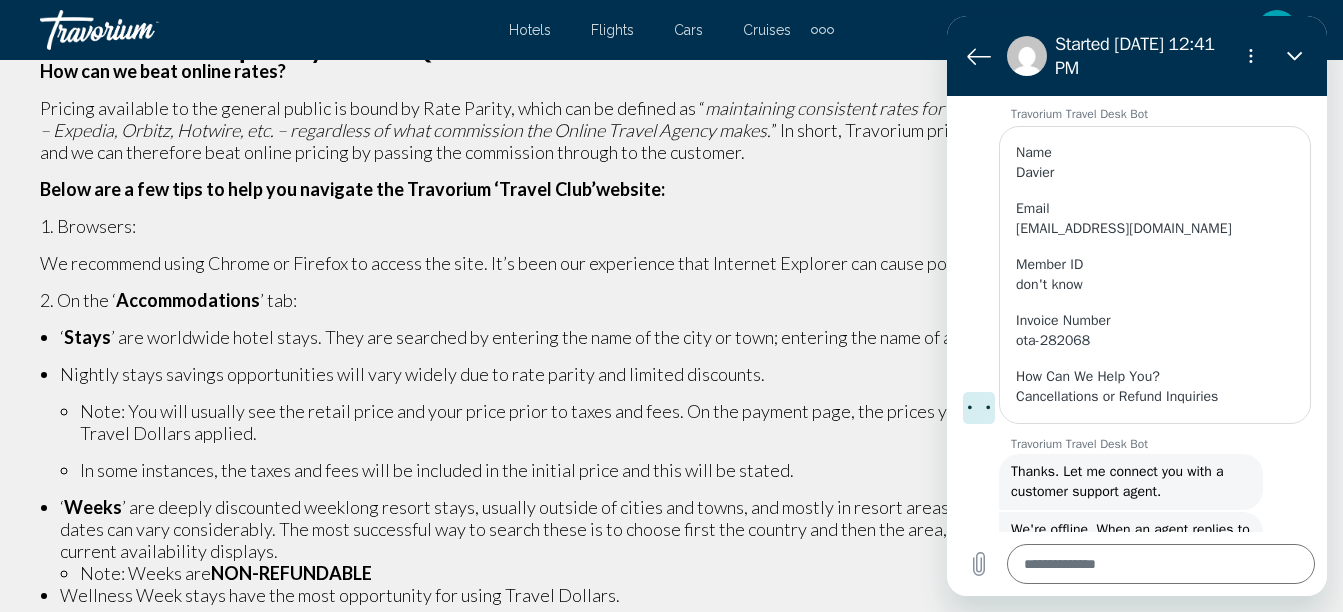 scroll, scrollTop: 681, scrollLeft: 0, axis: vertical 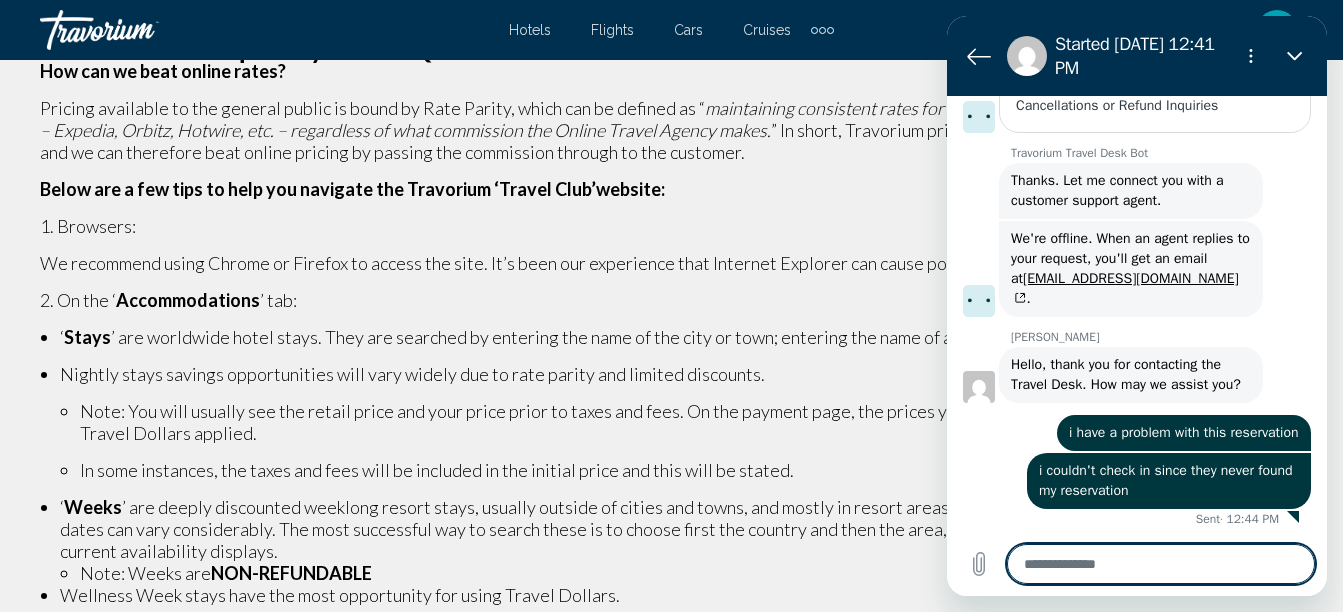 click at bounding box center [1161, 564] 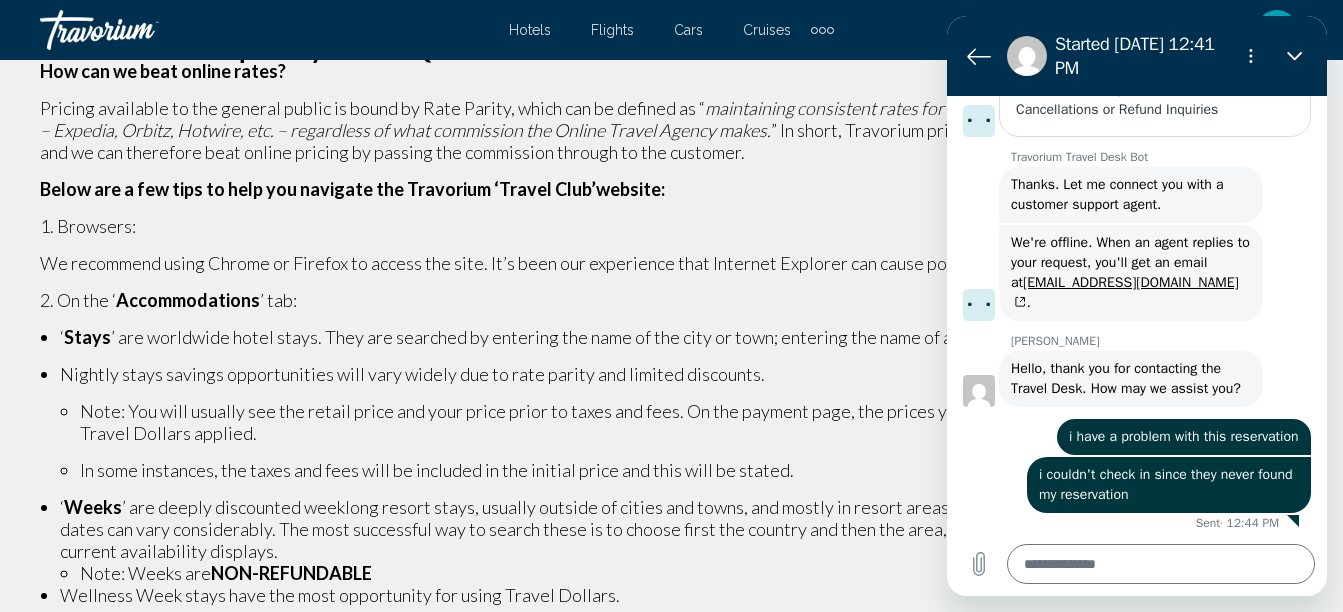 scroll, scrollTop: 681, scrollLeft: 0, axis: vertical 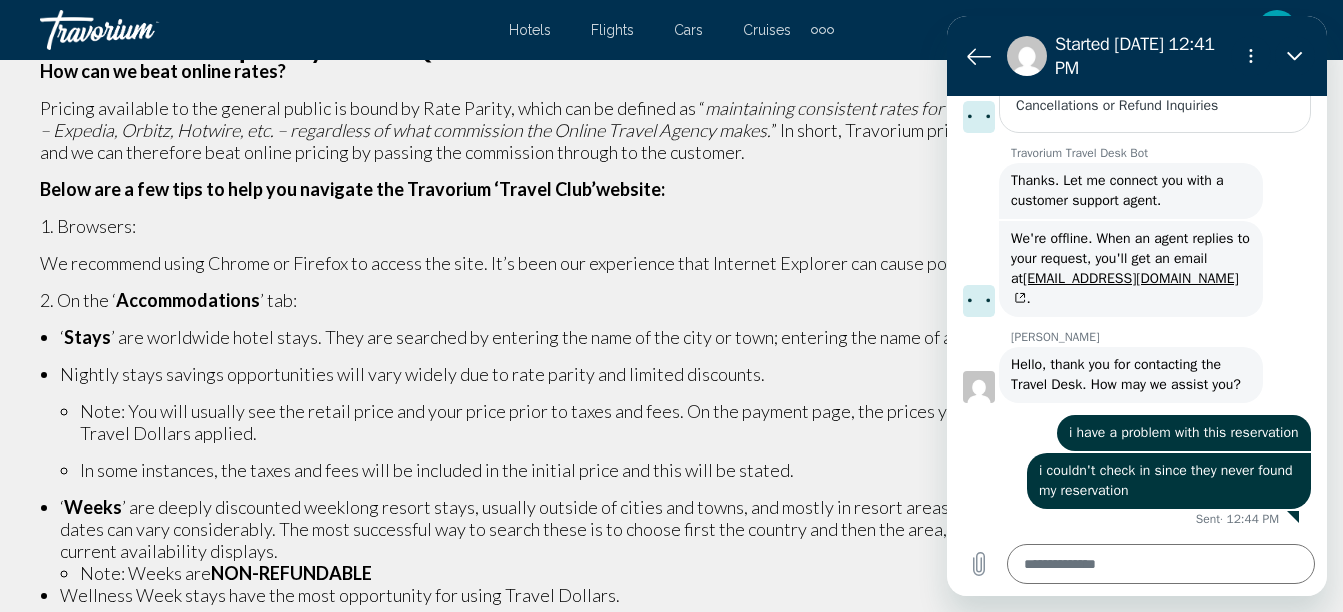 click on "[PERSON_NAME] says:  Hello, thank you for contacting the Travel Desk. How may we assist you?" at bounding box center [1131, 375] 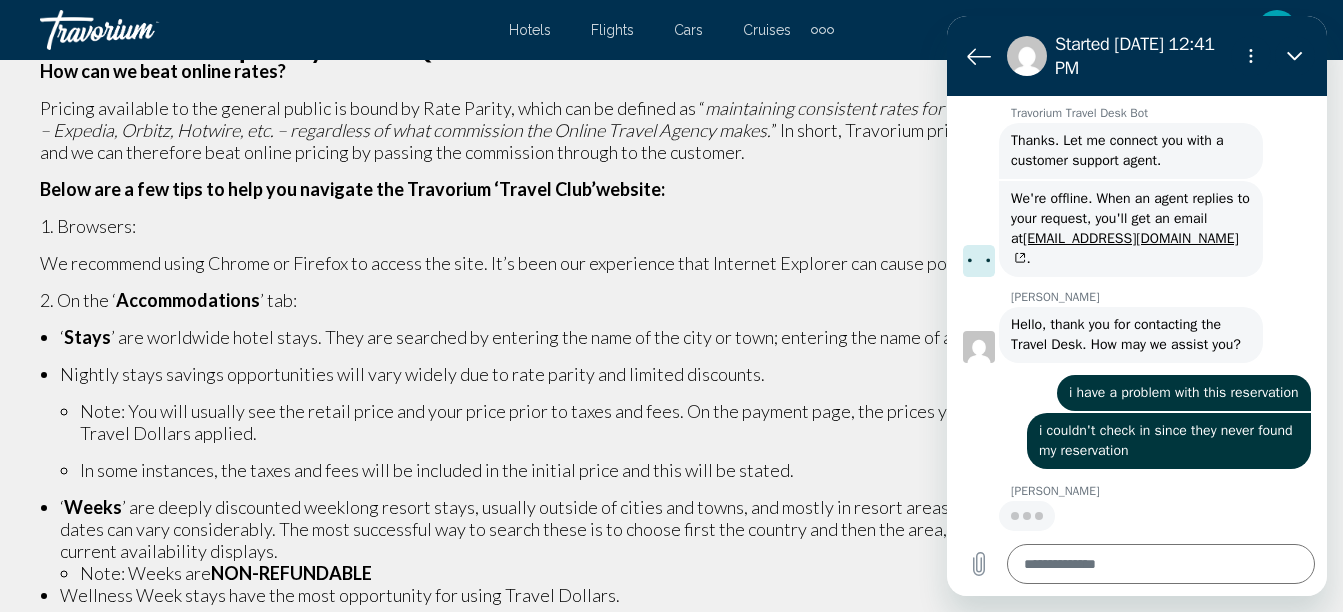 scroll, scrollTop: 719, scrollLeft: 0, axis: vertical 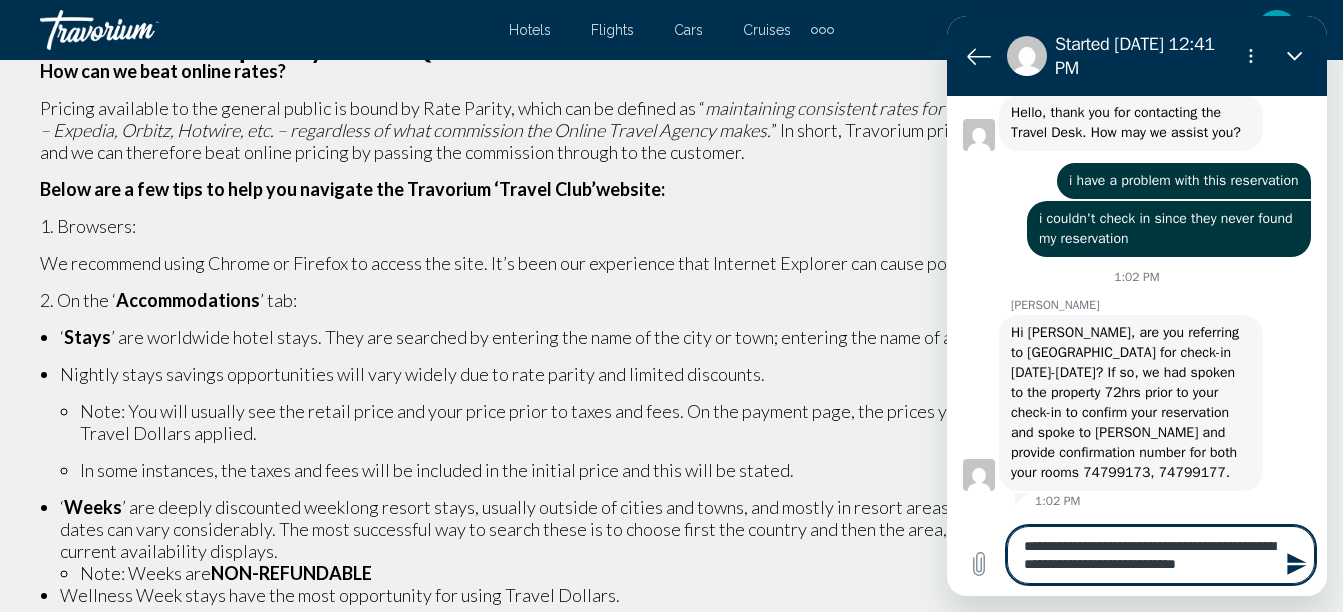 click on "Hi [PERSON_NAME], are you referring to [GEOGRAPHIC_DATA] for check-in [DATE]-[DATE]? If so, we had spoken to the property 72hrs prior to your check-in to confirm your reservation and spoke to [PERSON_NAME] and provide confirmation number for both your rooms 74799173, 74799177." at bounding box center [1127, 402] 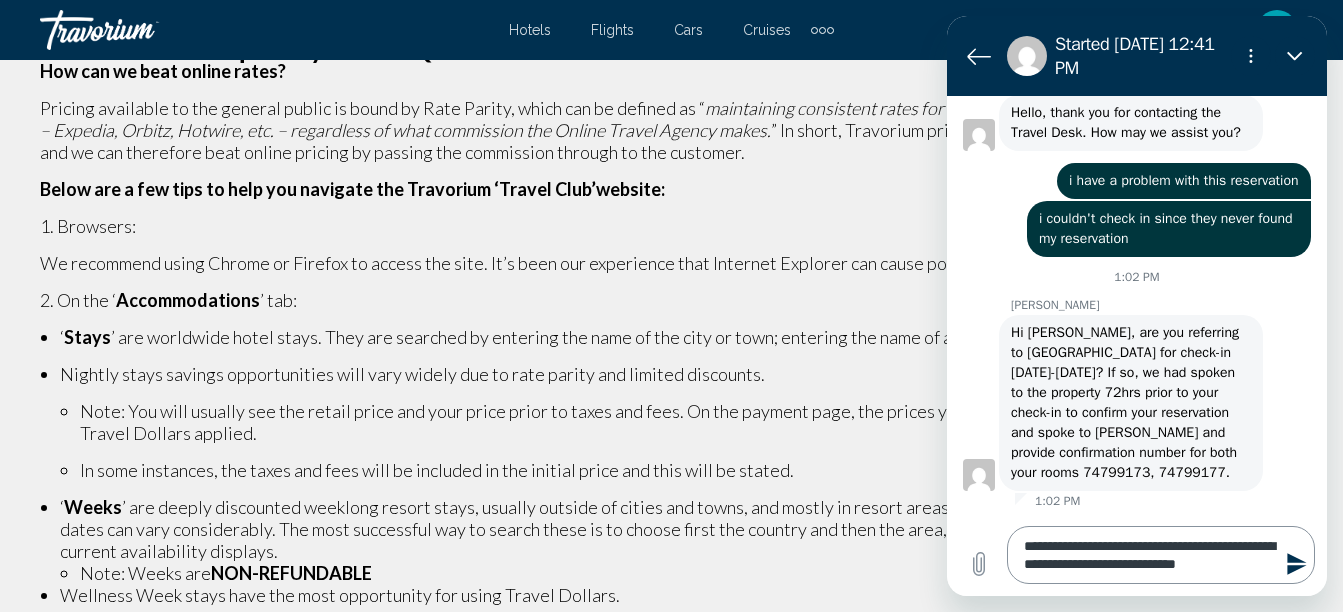 click on "**********" at bounding box center [1161, 555] 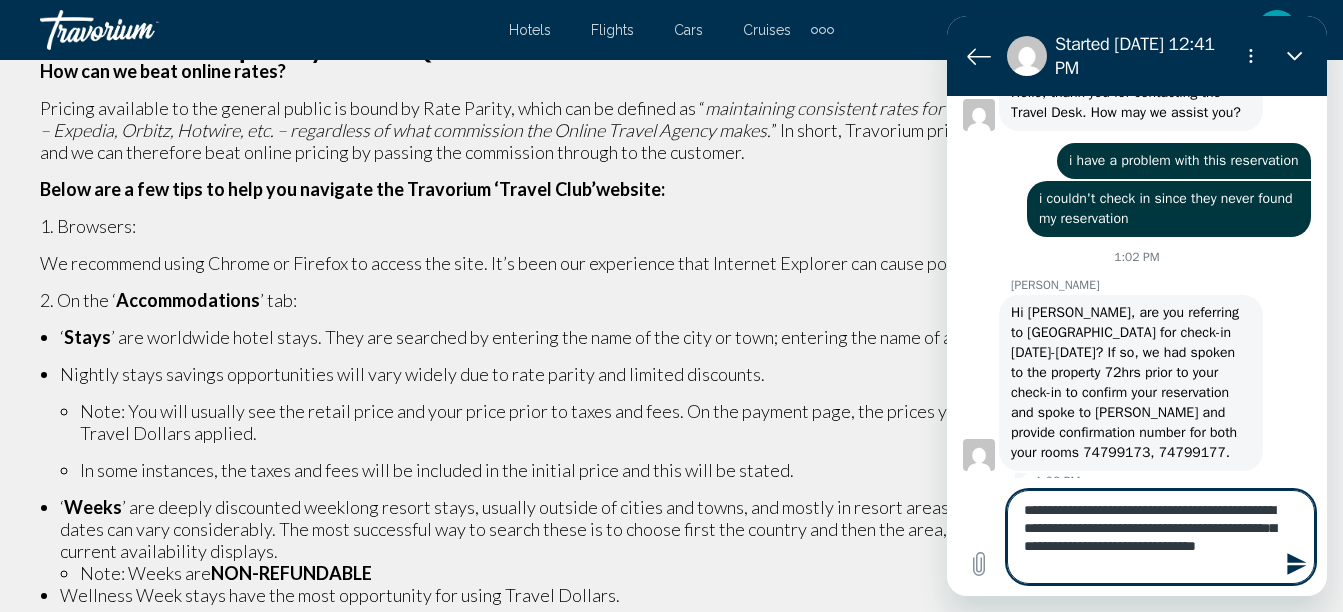click at bounding box center [1295, 564] 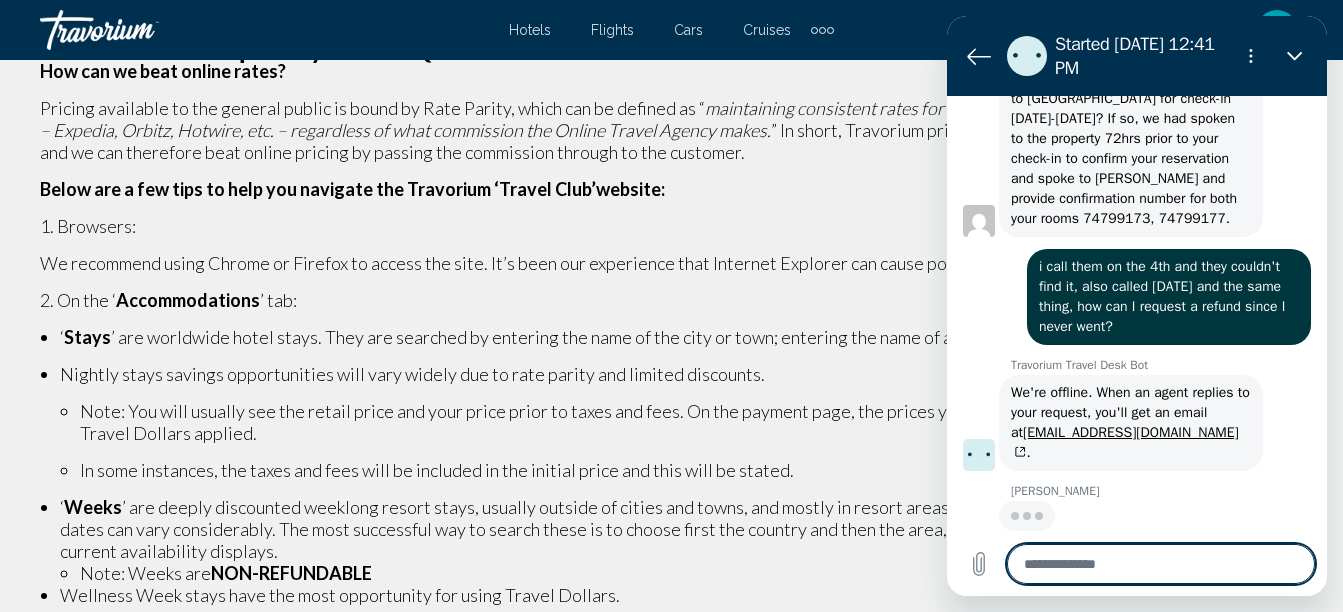 scroll, scrollTop: 1187, scrollLeft: 0, axis: vertical 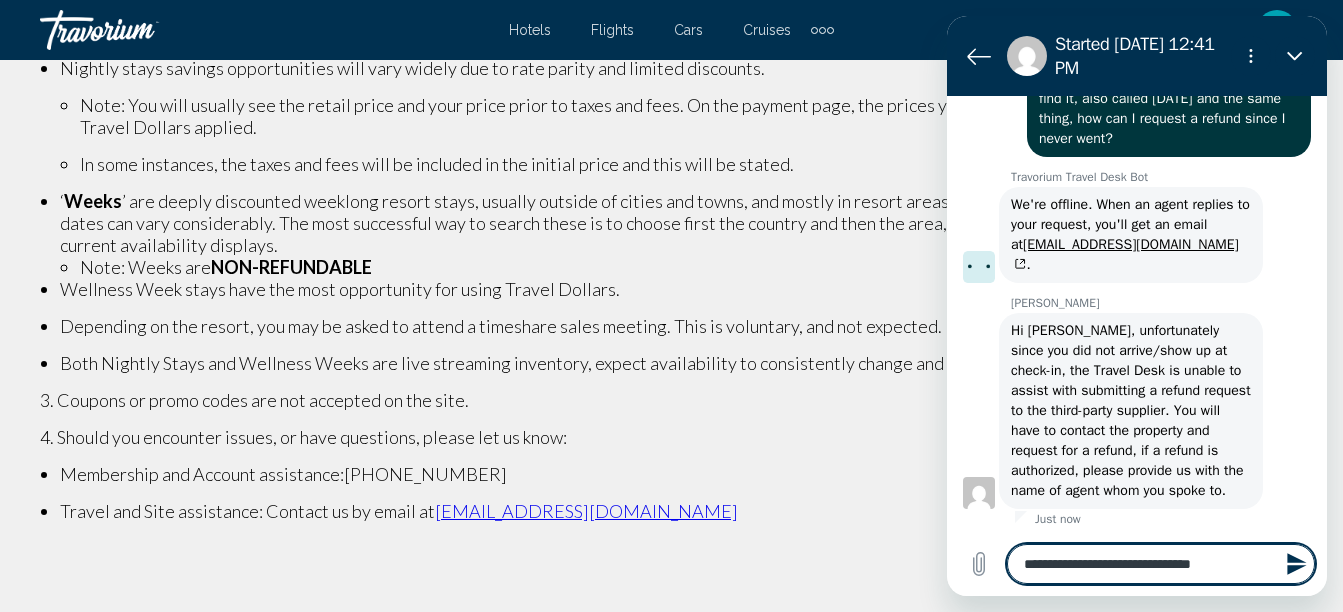 click on "**********" at bounding box center (1161, 564) 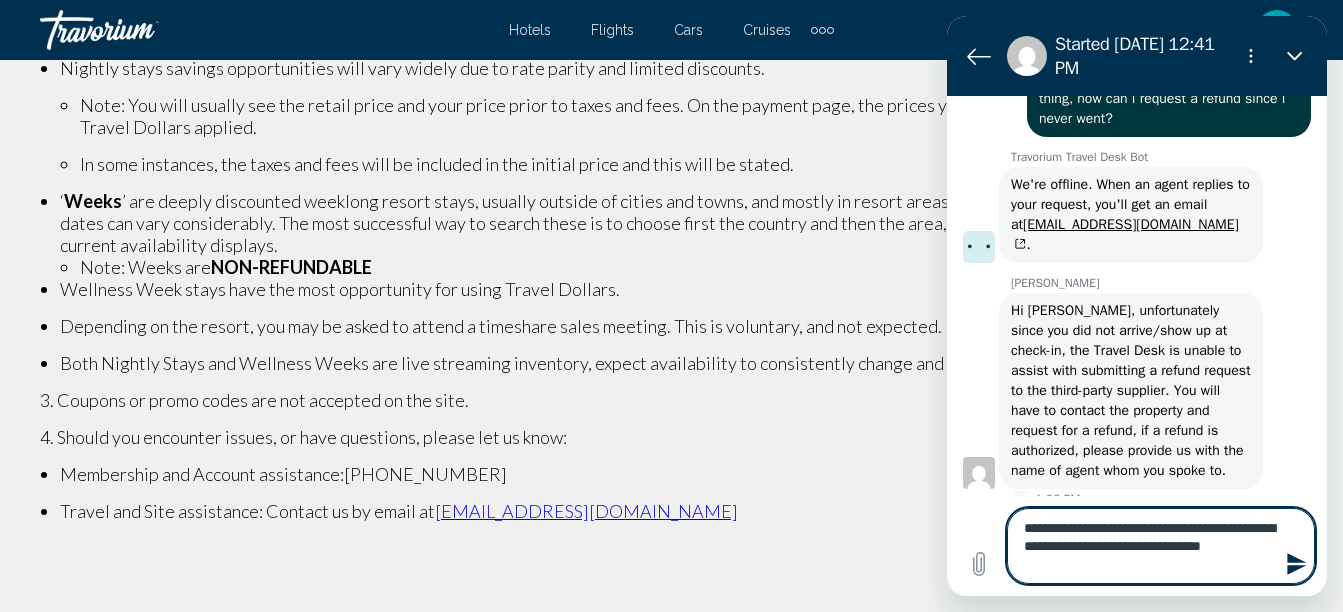 click 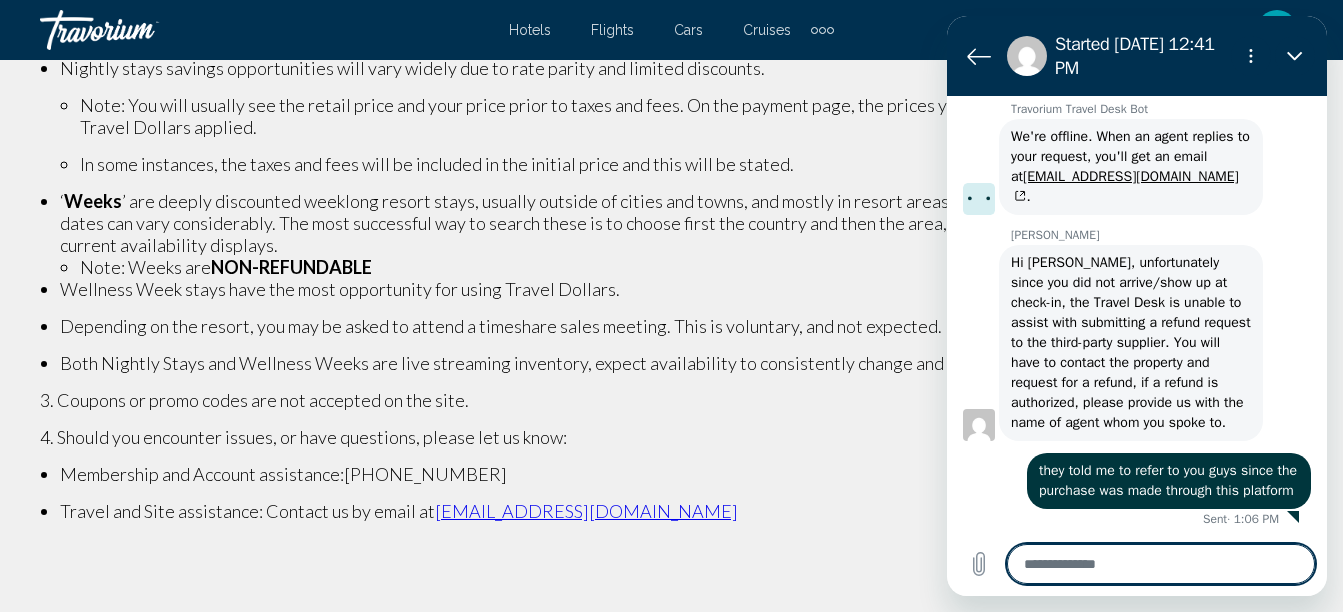 scroll, scrollTop: 1483, scrollLeft: 0, axis: vertical 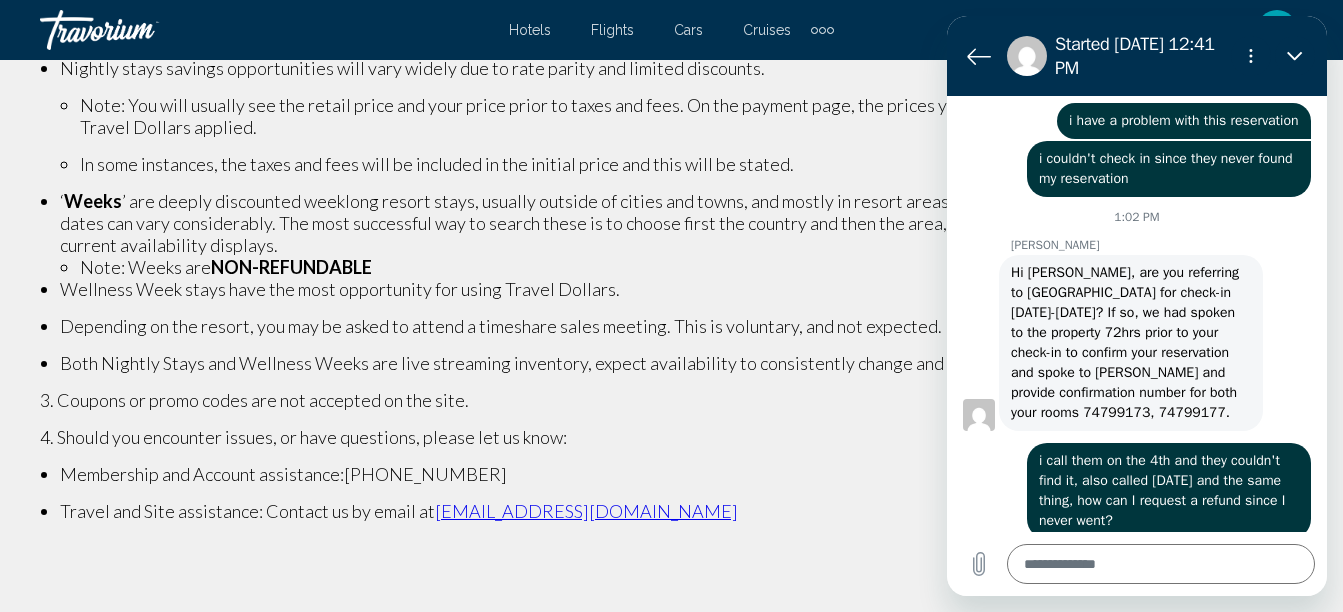 click on "Hi [PERSON_NAME], are you referring to [GEOGRAPHIC_DATA] for check-in [DATE]-[DATE]? If so, we had spoken to the property 72hrs prior to your check-in to confirm your reservation and spoke to [PERSON_NAME] and provide confirmation number for both your rooms 74799173, 74799177." at bounding box center (1127, 342) 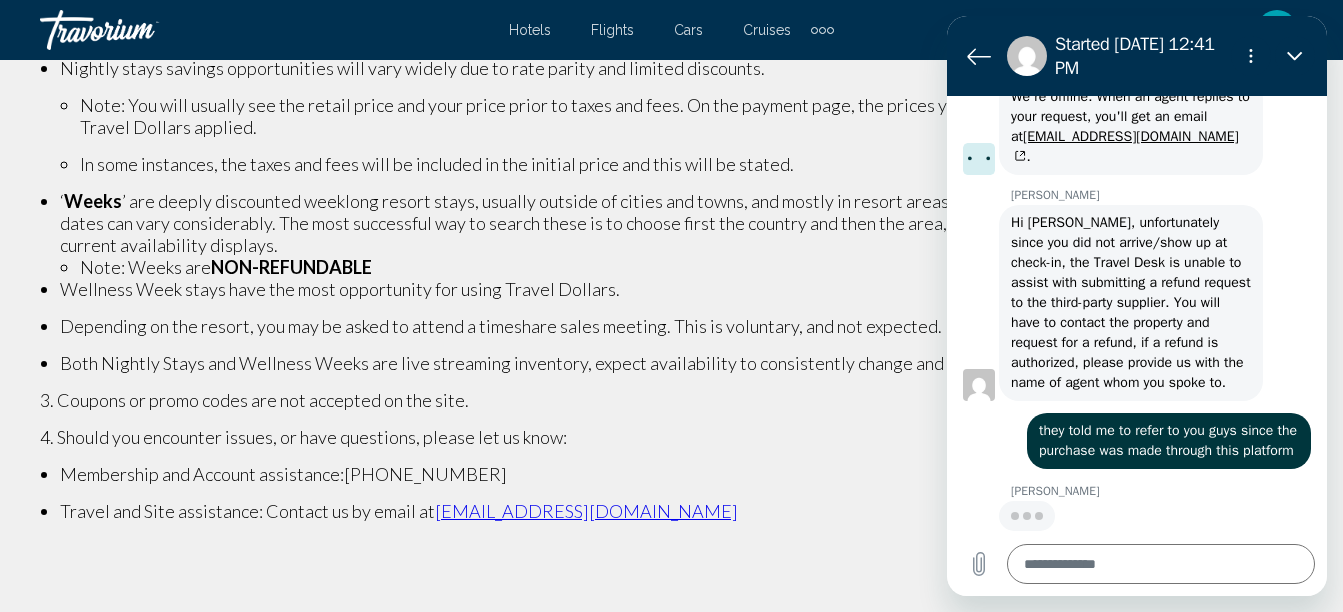 scroll, scrollTop: 1521, scrollLeft: 0, axis: vertical 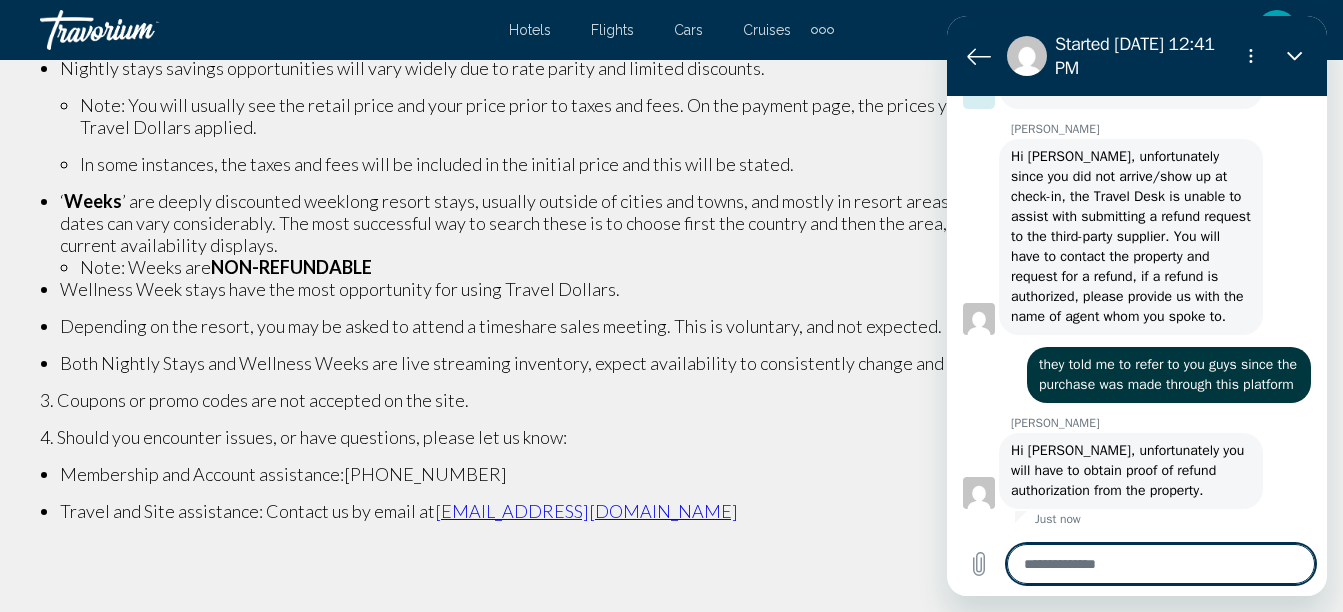click at bounding box center (1161, 564) 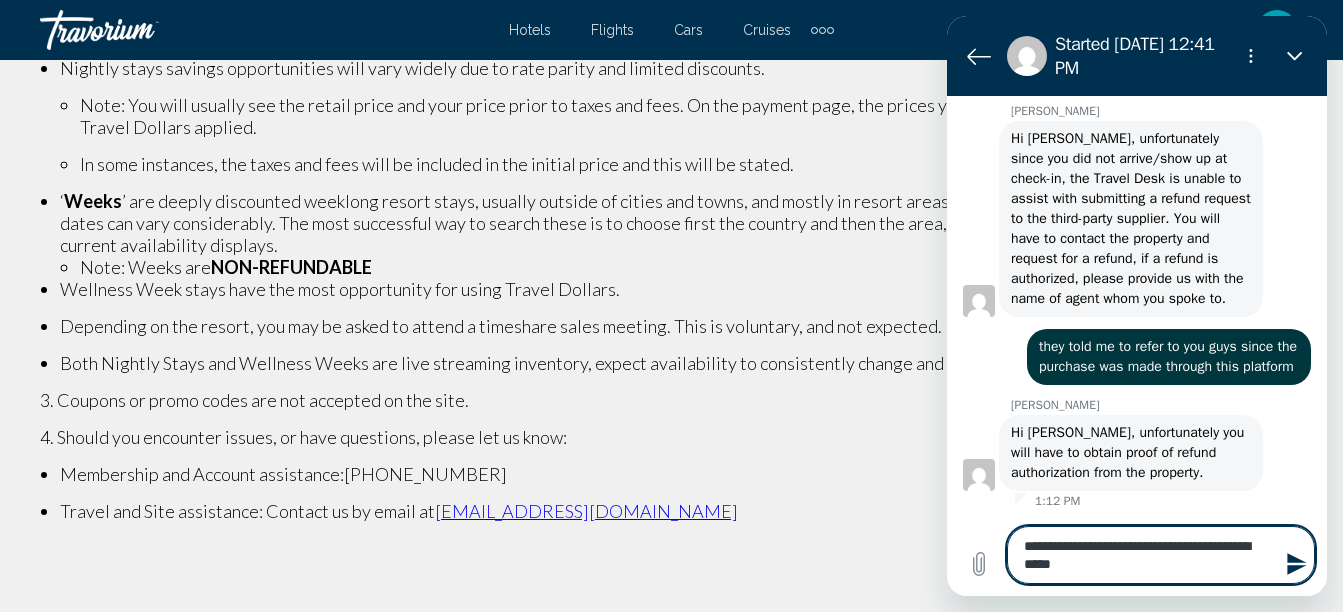 scroll, scrollTop: 1607, scrollLeft: 0, axis: vertical 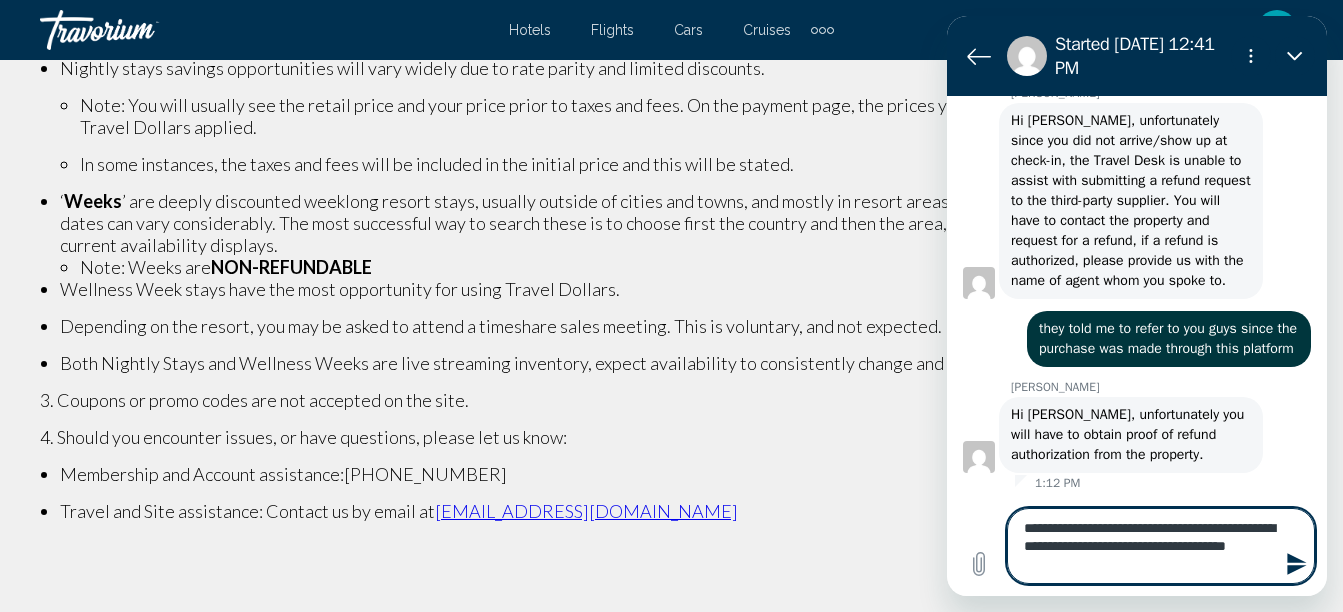 click 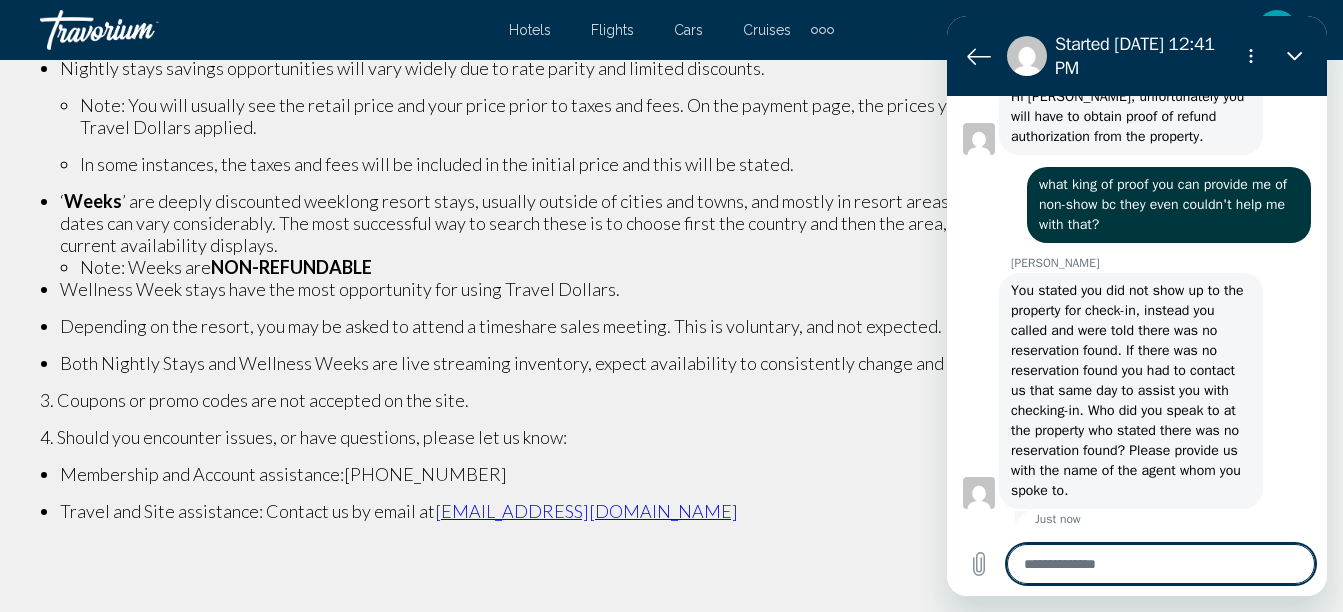 scroll, scrollTop: 1941, scrollLeft: 0, axis: vertical 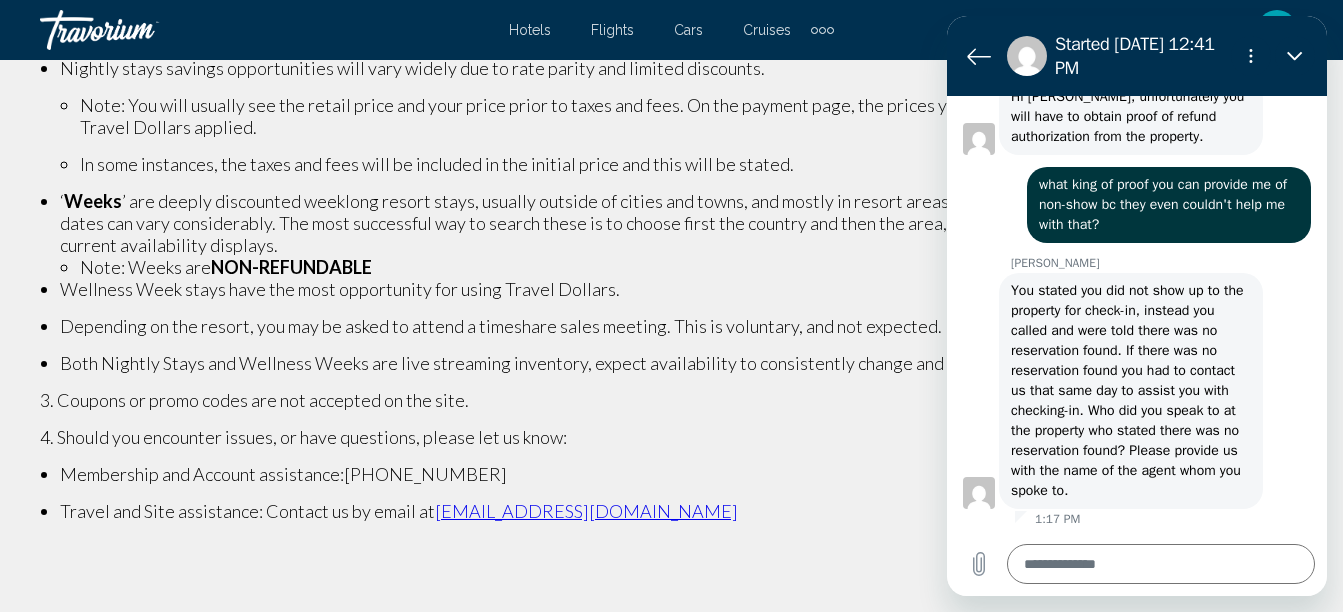 drag, startPoint x: 348, startPoint y: 558, endPoint x: 724, endPoint y: 257, distance: 481.6399 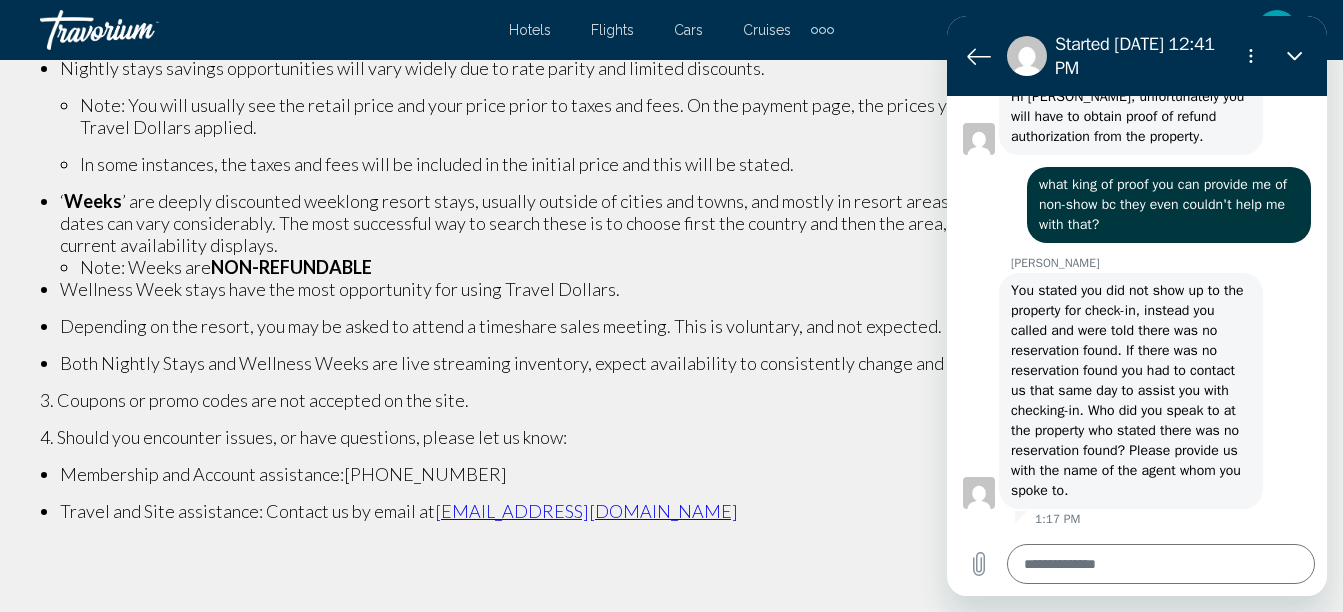 click on "Membership and Account assistance:  [PHONE_NUMBER]" at bounding box center [681, 474] 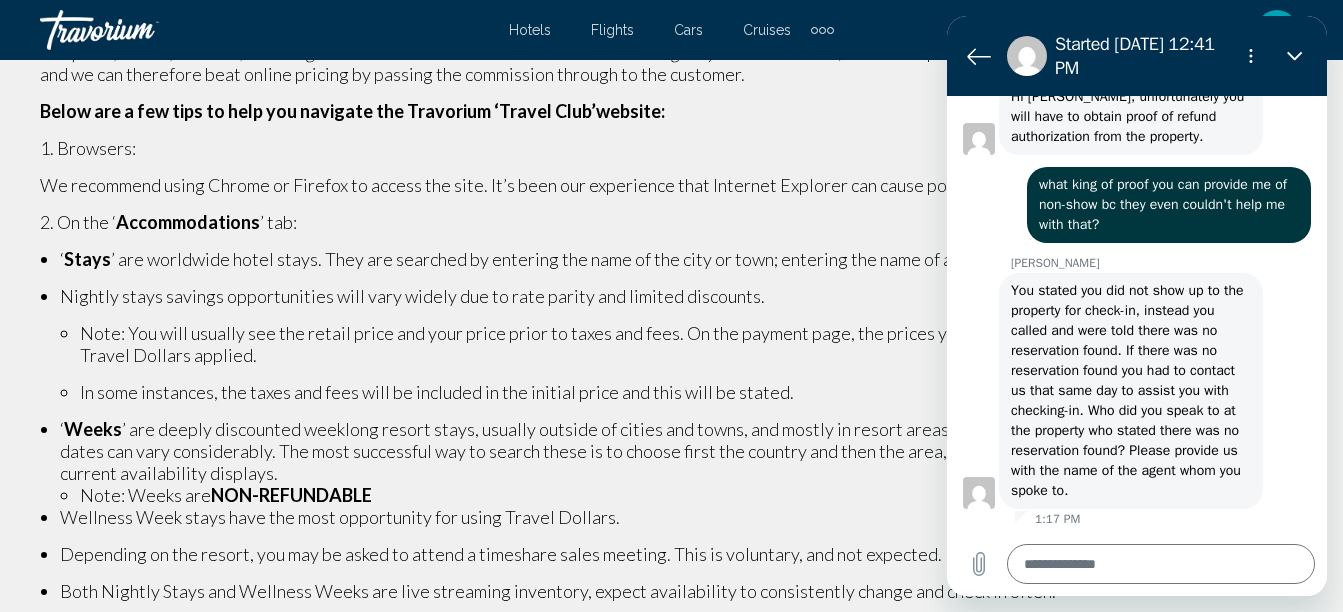 scroll, scrollTop: 148, scrollLeft: 0, axis: vertical 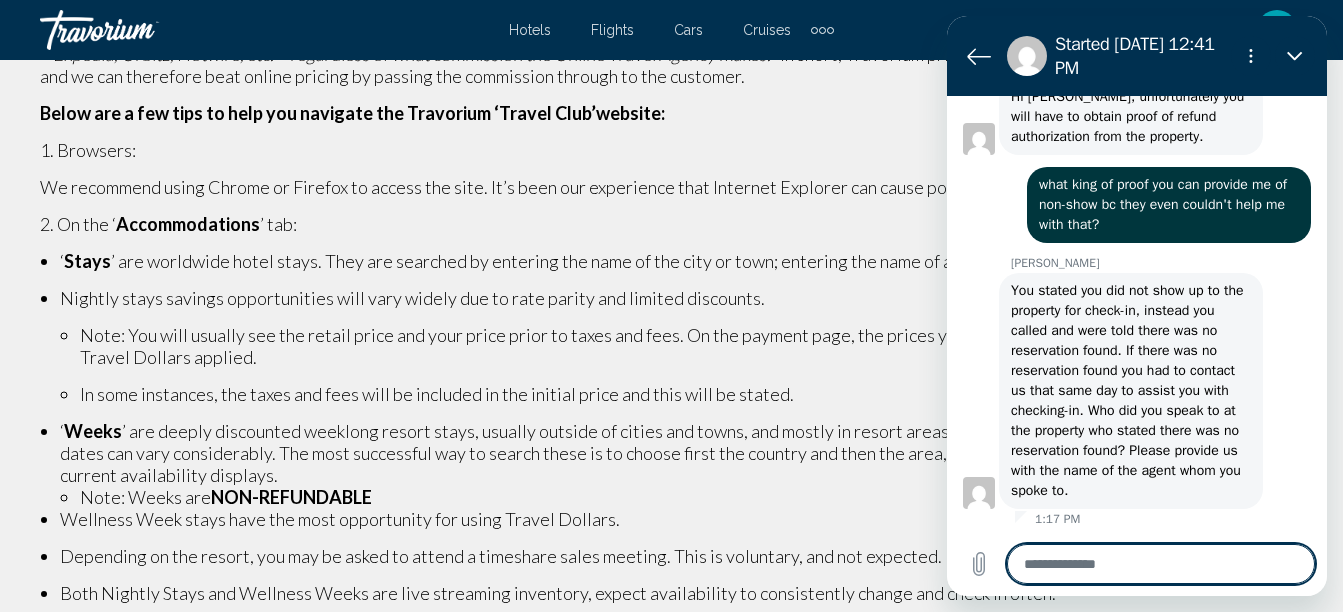 click at bounding box center (1161, 564) 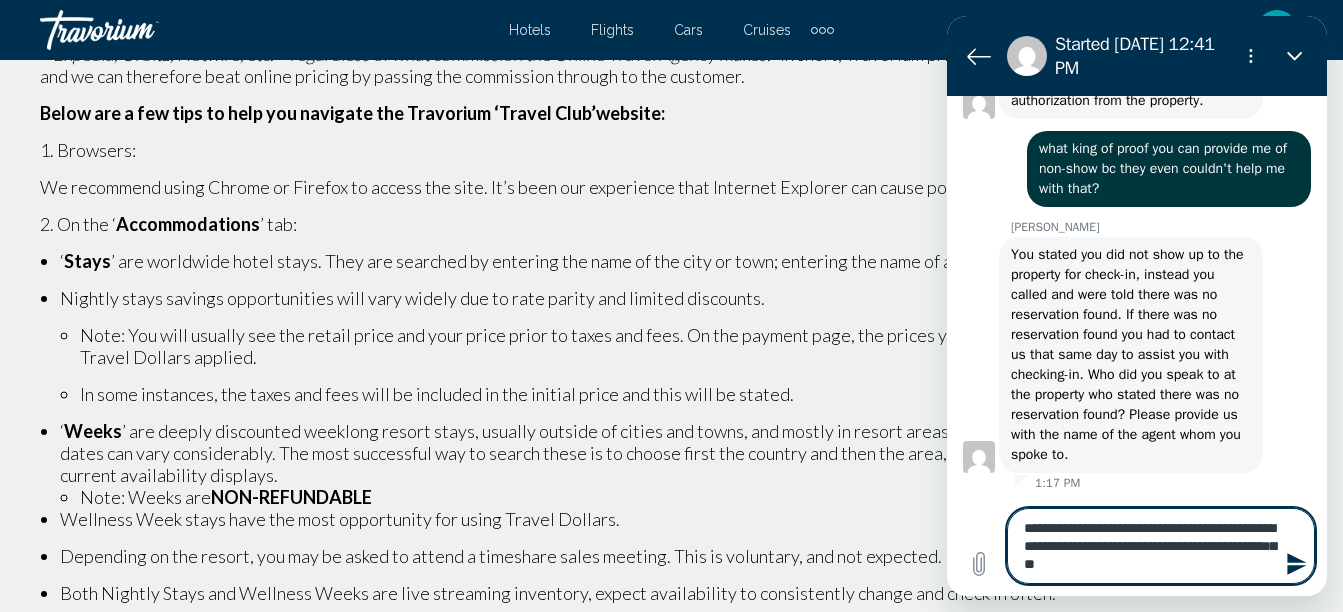 click on "**********" at bounding box center (1161, 546) 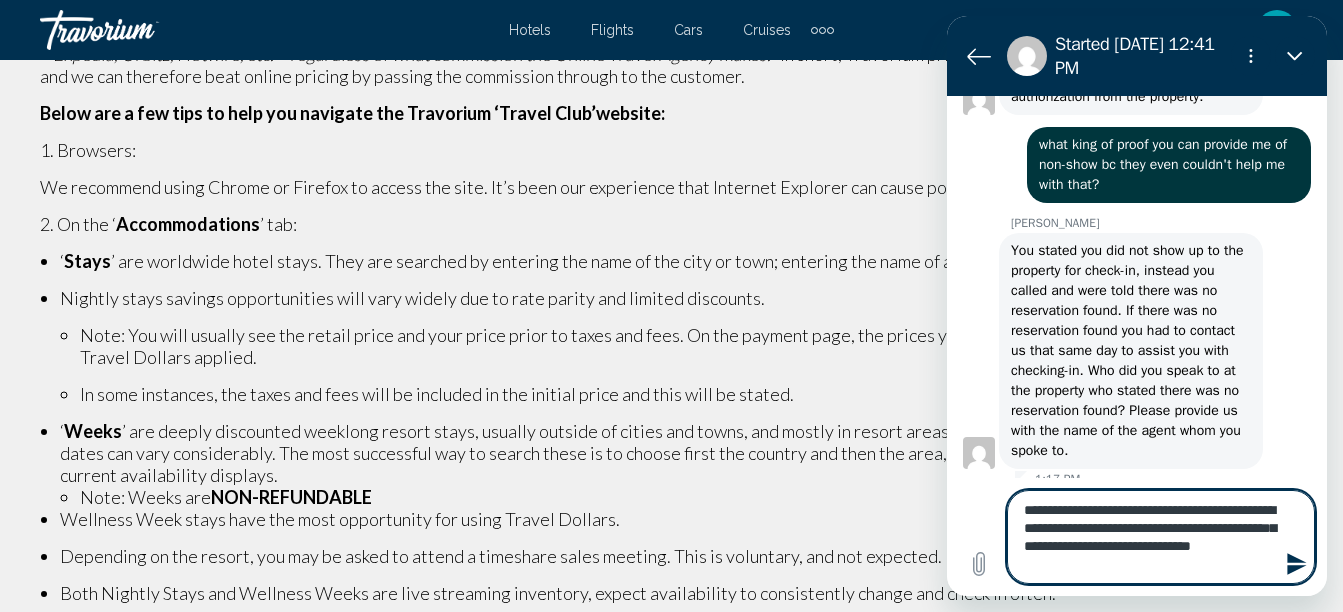 click on "You stated you did not show up to the property for check-in, instead you called and were told there was no reservation found. If there was no reservation found you had to contact us that same day to assist you with checking-in. Who did you speak to at the property who stated there was no reservation found? Please provide us with the name of the agent whom you spoke to." at bounding box center (1129, 350) 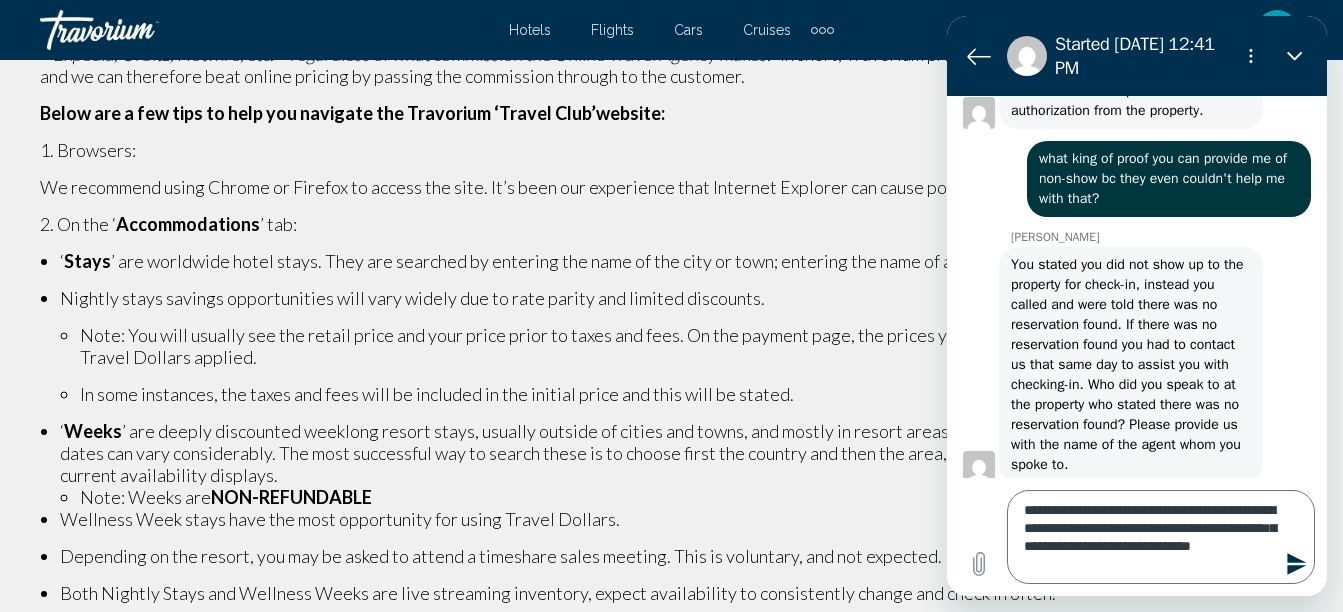 scroll, scrollTop: 1928, scrollLeft: 0, axis: vertical 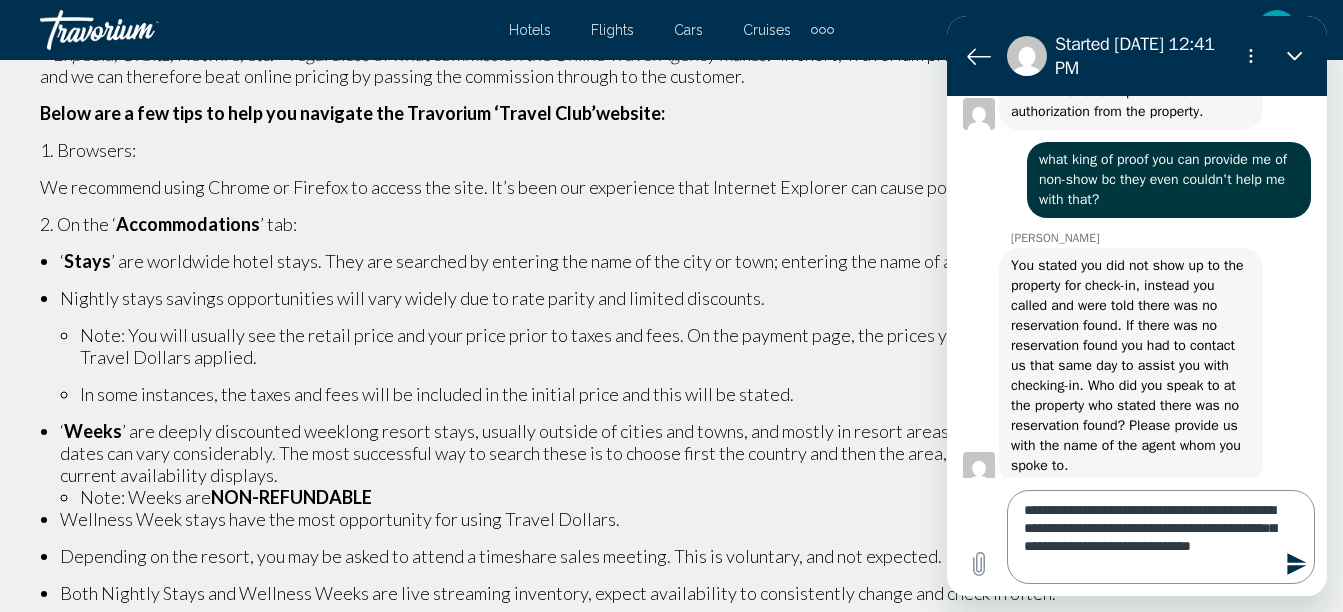 click on "**********" at bounding box center [1161, 537] 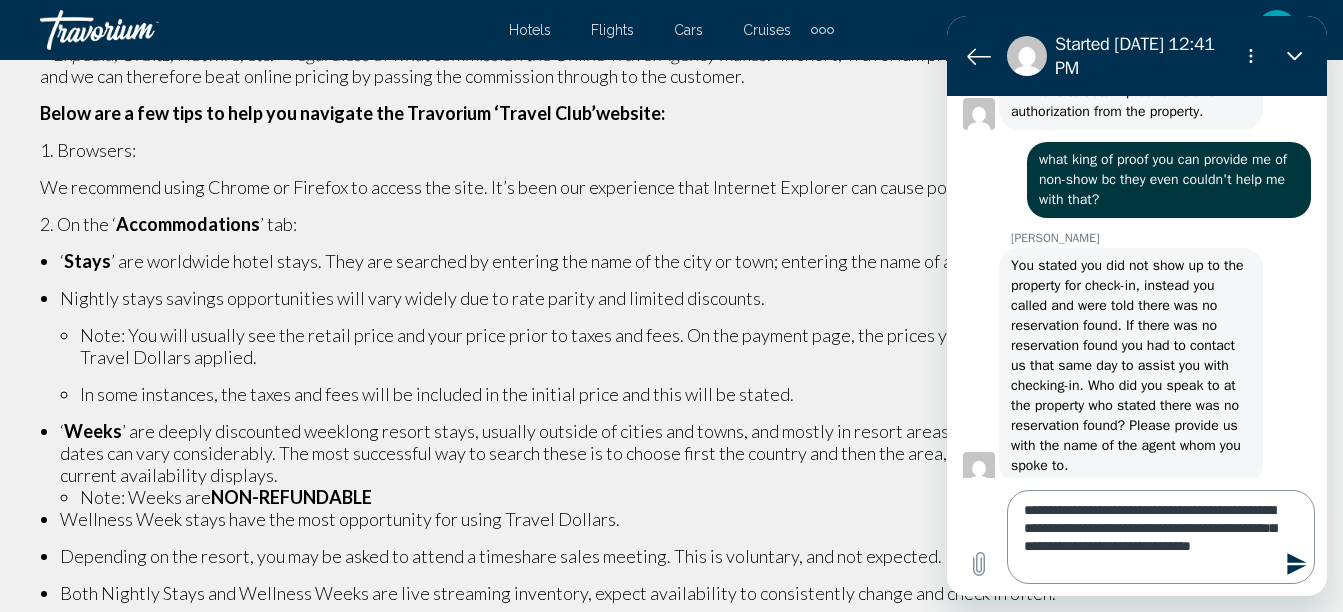 click on "**********" at bounding box center [1161, 537] 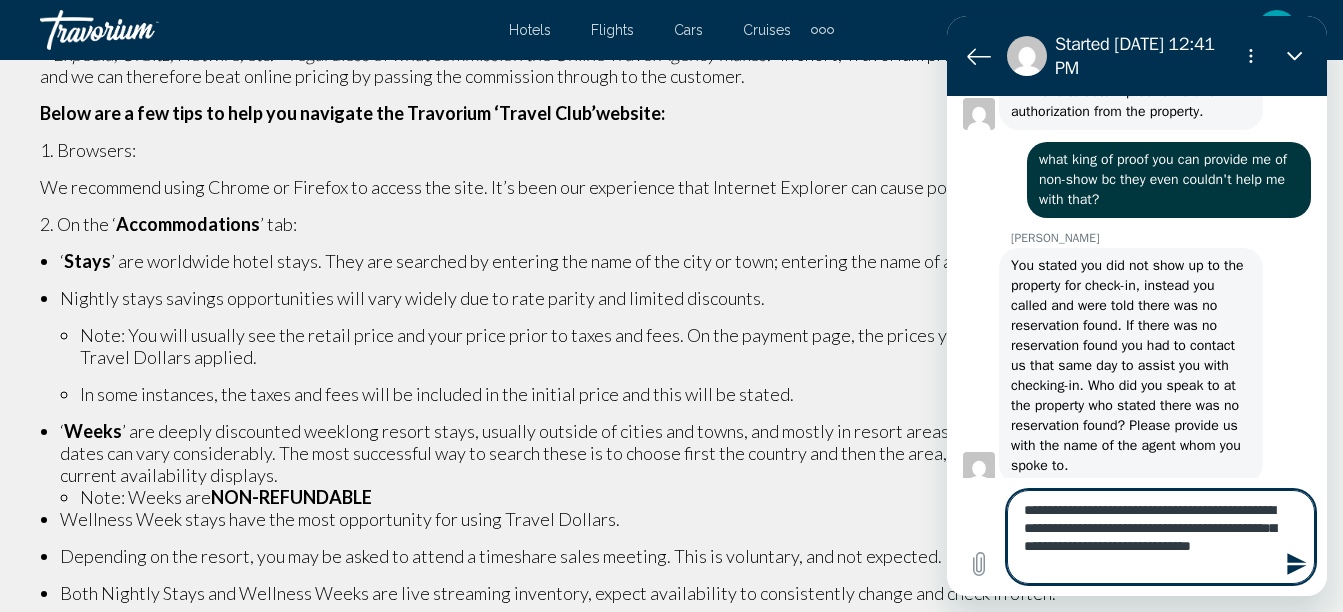 click on "**********" at bounding box center (1161, 537) 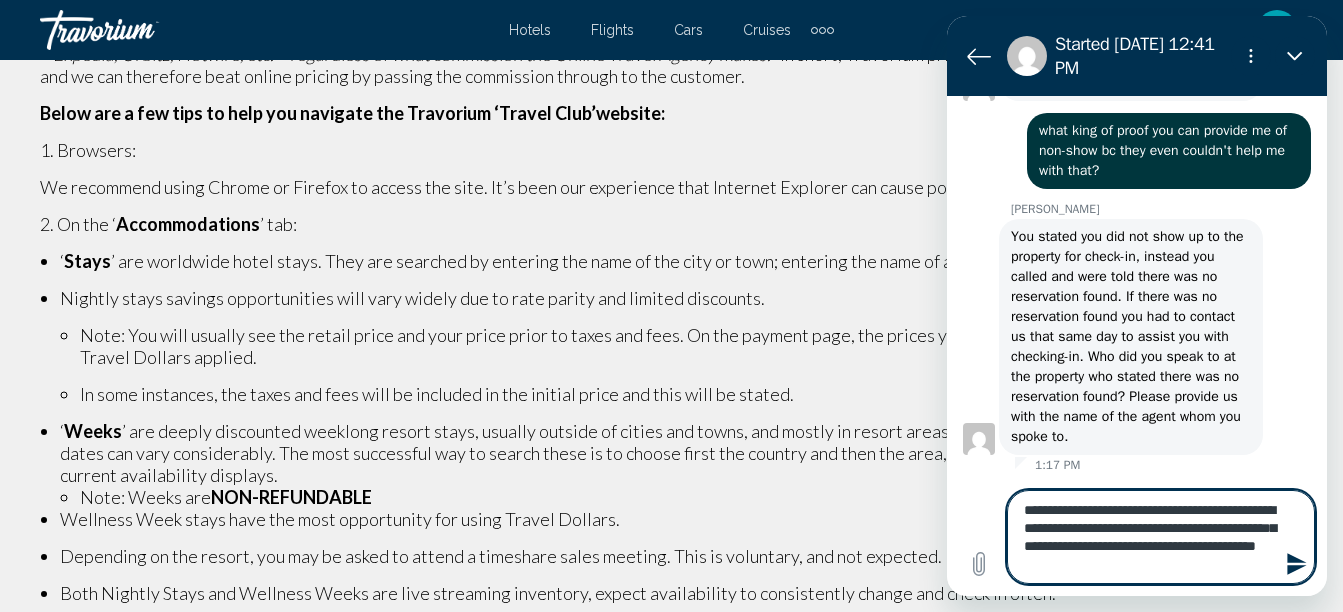 scroll, scrollTop: 1966, scrollLeft: 0, axis: vertical 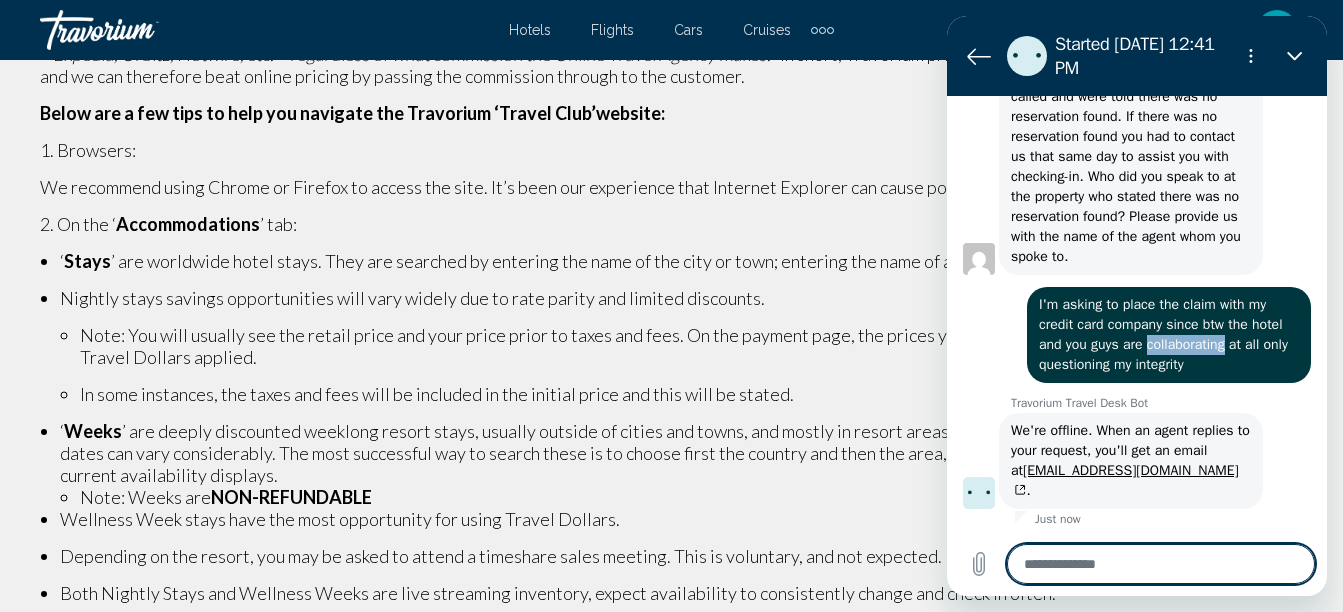 click at bounding box center [1161, 564] 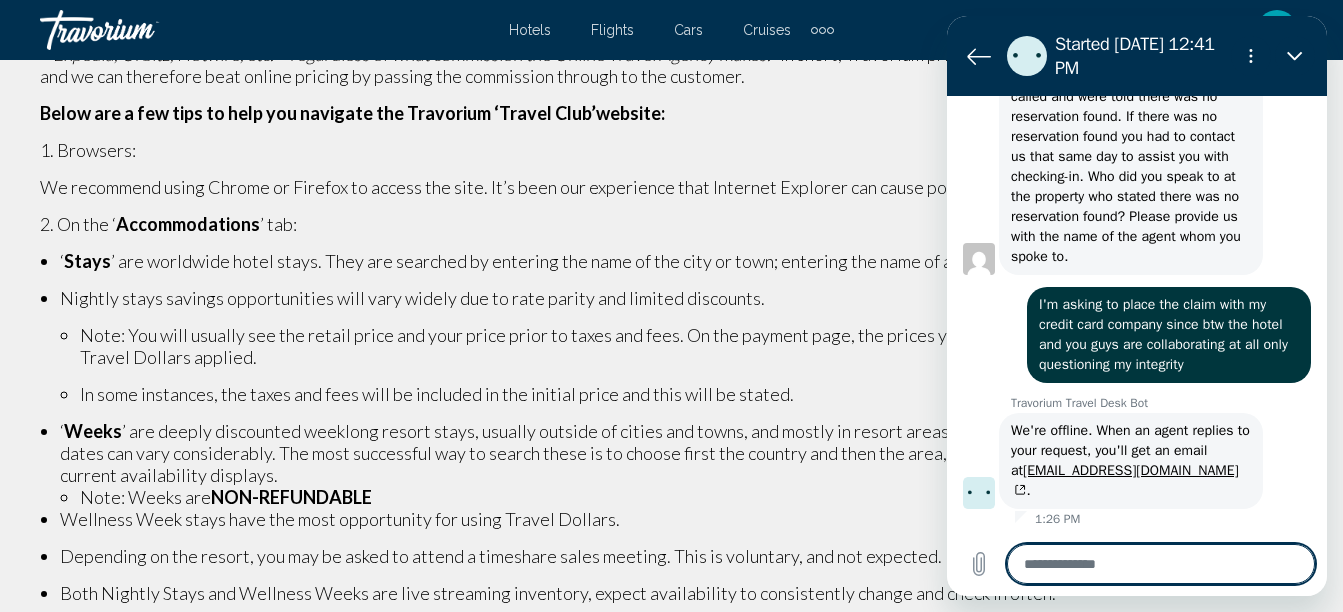 click at bounding box center [1161, 564] 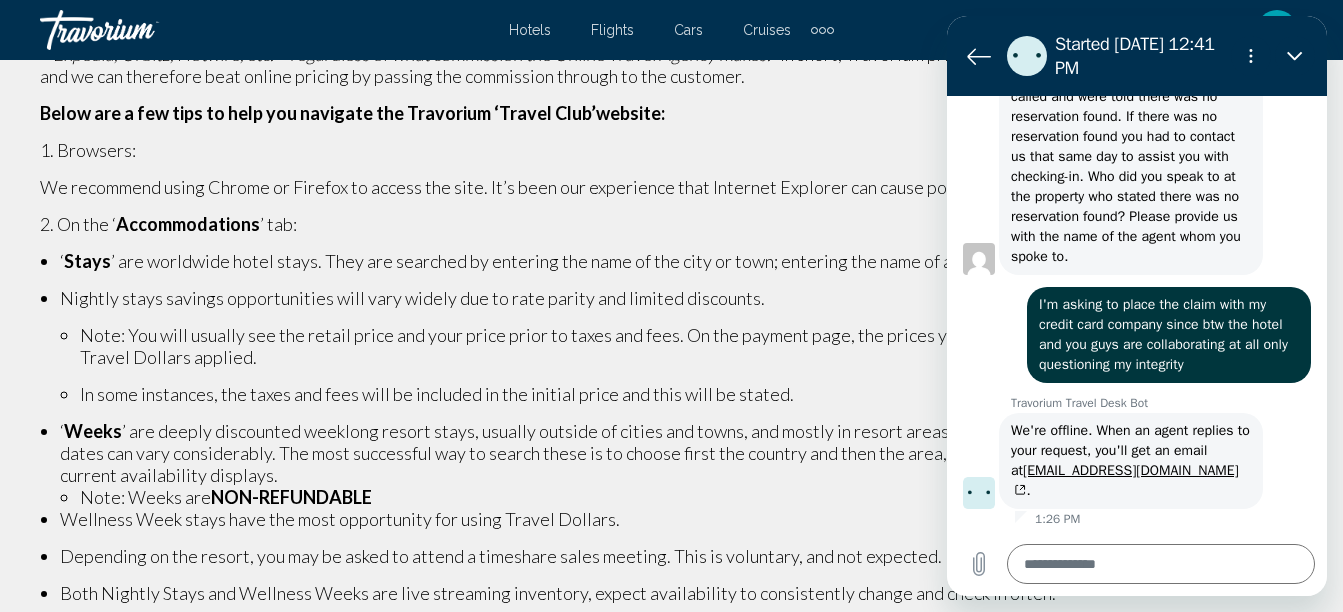 click on "I'm asking to place the claim with my credit card company since btw the hotel and you guys are collaborating at all only questioning my integrity" at bounding box center (1165, 334) 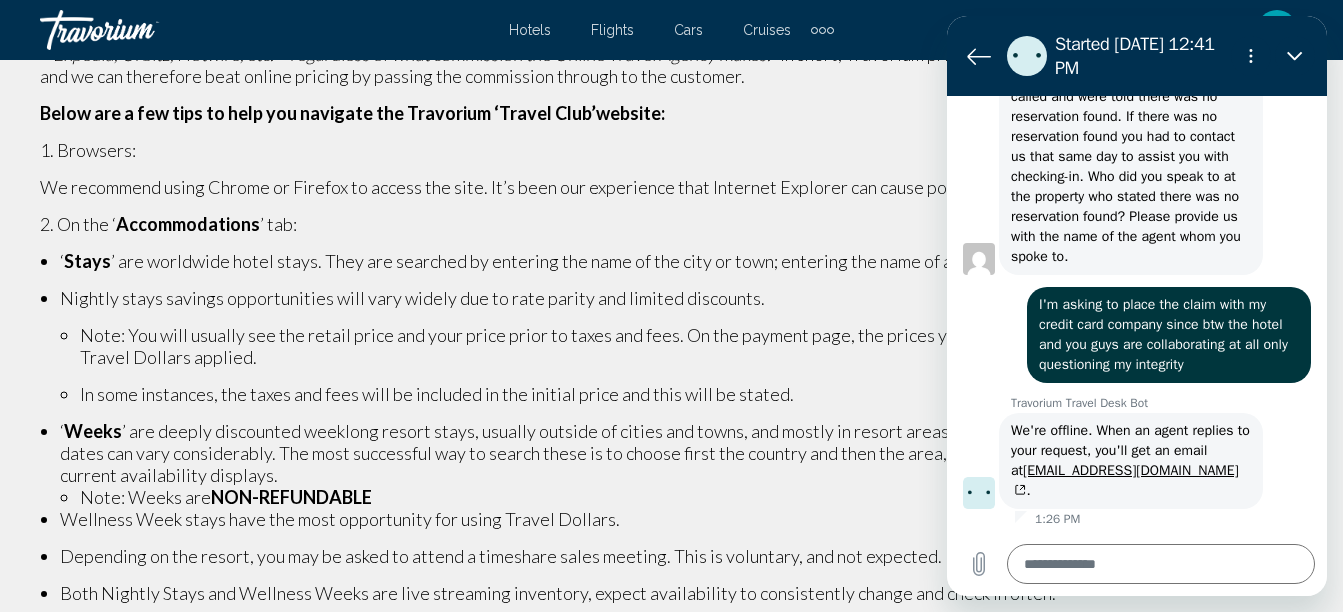 click on "You stated you did not show up to the property for check-in, instead you called and were told there was no reservation found. If there was no reservation found you had to contact us that same day to assist you with checking-in. Who did you speak to at the property who stated there was no reservation found? Please provide us with the name of the agent whom you spoke to." at bounding box center [1129, 156] 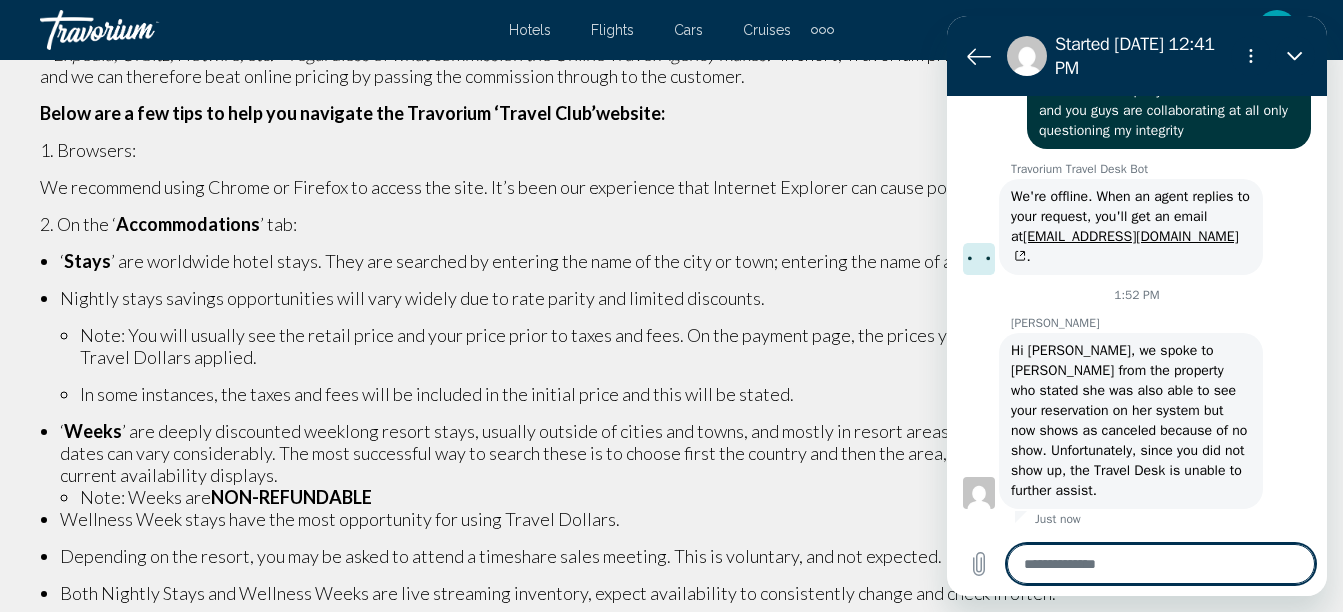 scroll, scrollTop: 2391, scrollLeft: 0, axis: vertical 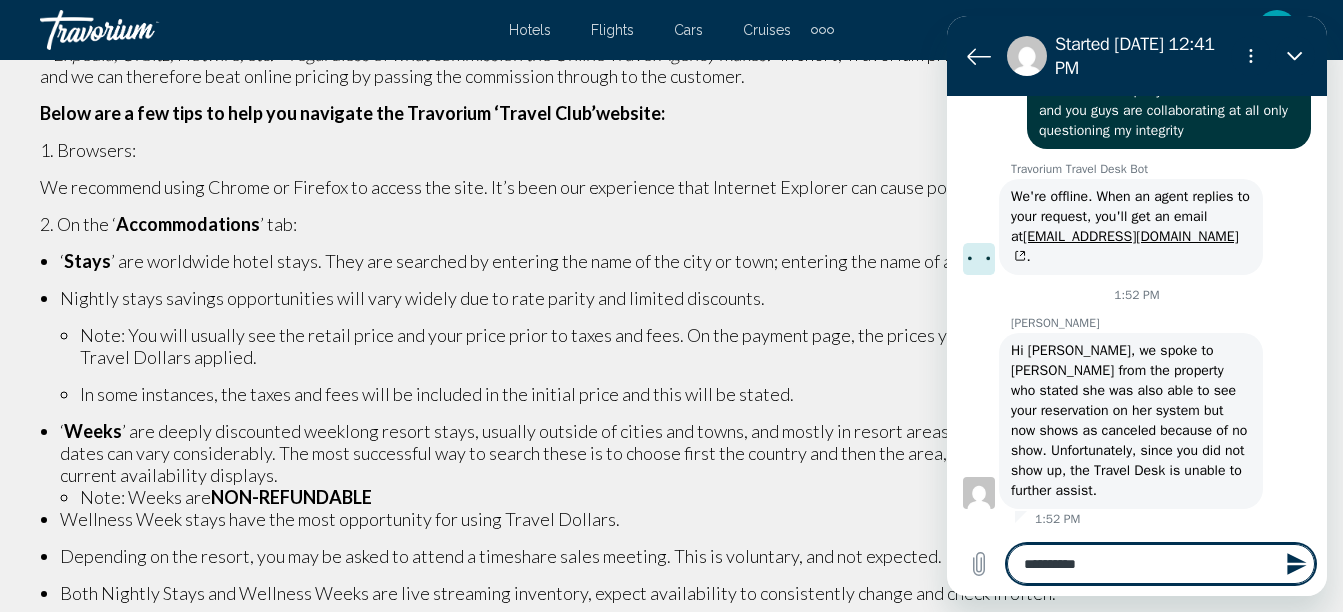click on "**********" at bounding box center [1161, 564] 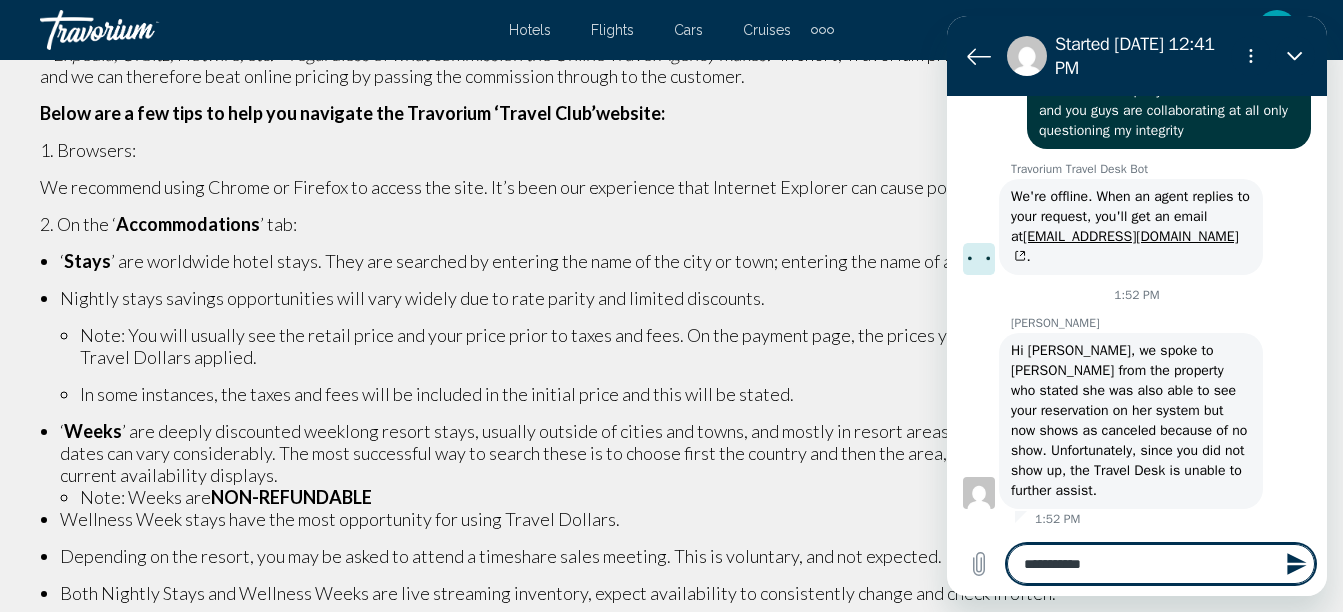click at bounding box center [1295, 564] 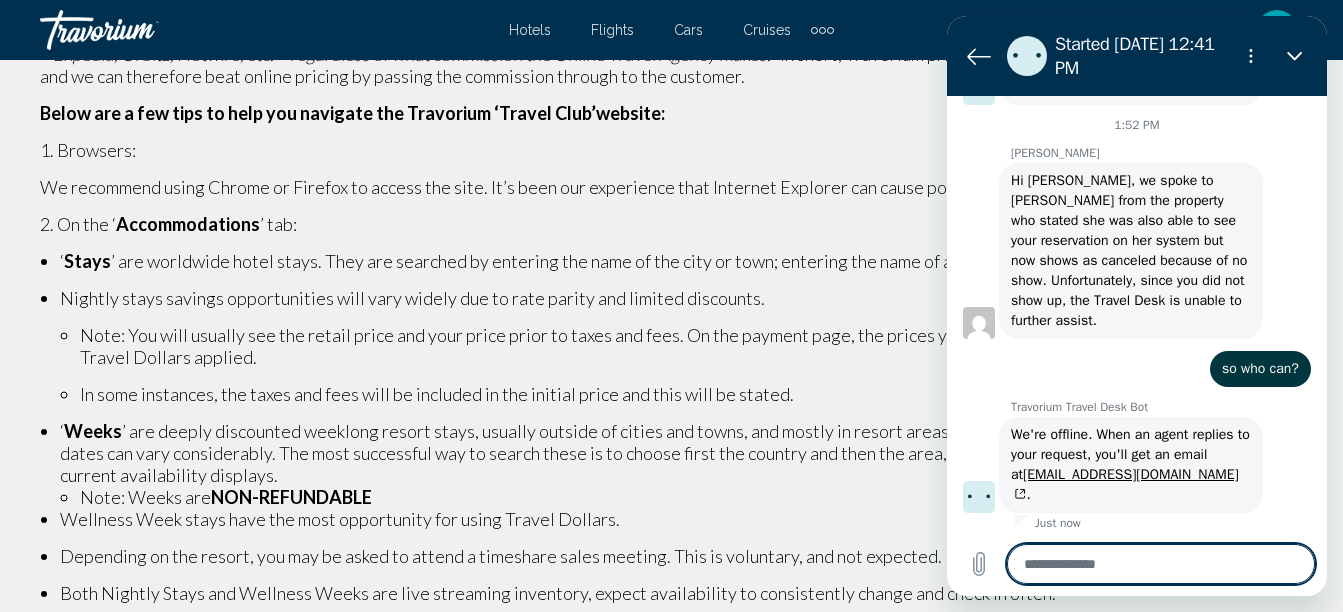 scroll, scrollTop: 2545, scrollLeft: 0, axis: vertical 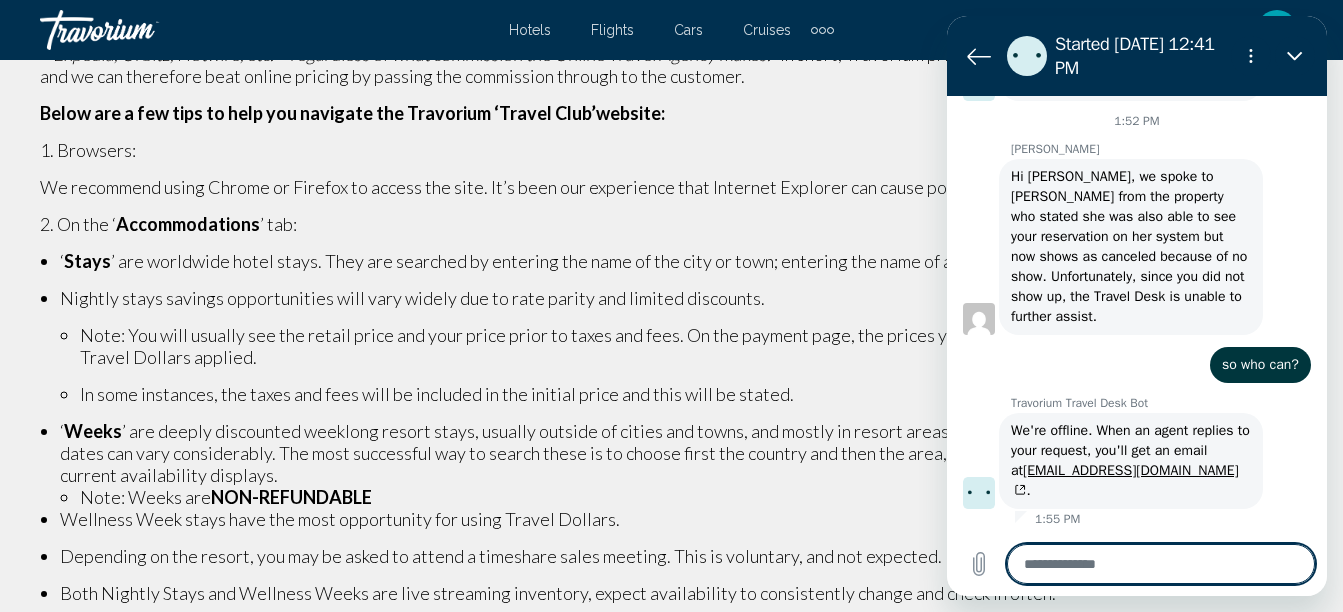 click on "says:  so who can?" at bounding box center (1129, 359) 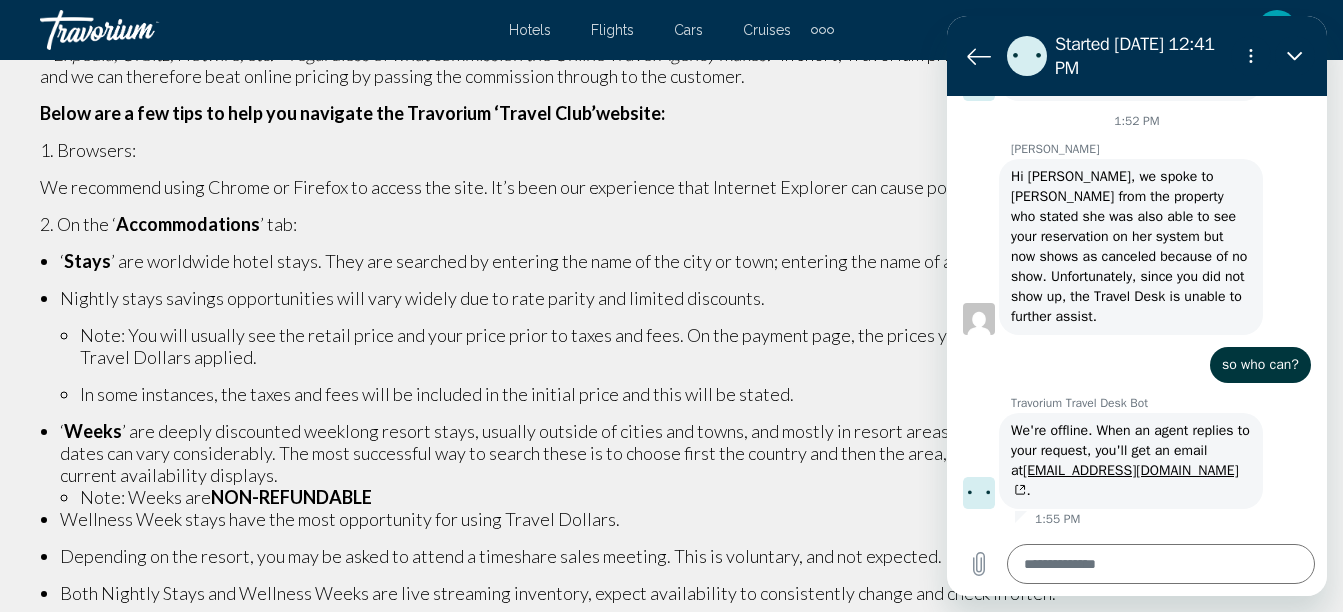 click on "[PERSON_NAME] says:  Hi [PERSON_NAME], we spoke to [PERSON_NAME] from the property who stated she was also able to see your reservation on her system but now shows as canceled because of no show. Unfortunately, since you did not show up, the Travel Desk is unable to further assist." at bounding box center (1131, 247) 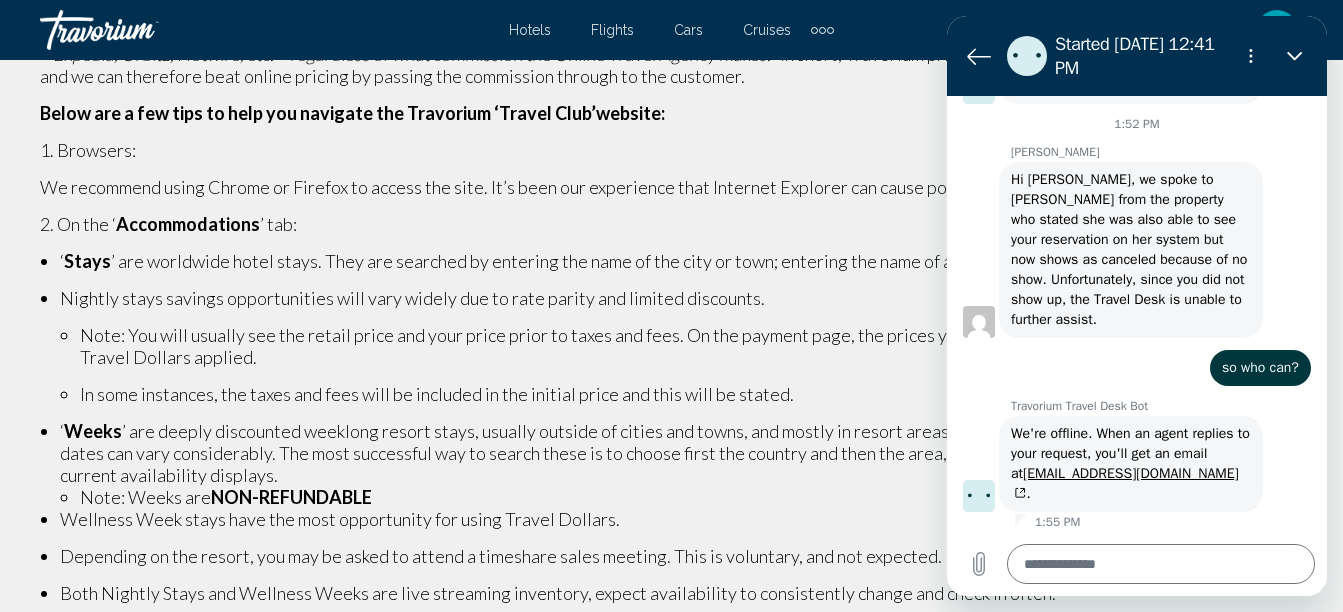 scroll, scrollTop: 2545, scrollLeft: 0, axis: vertical 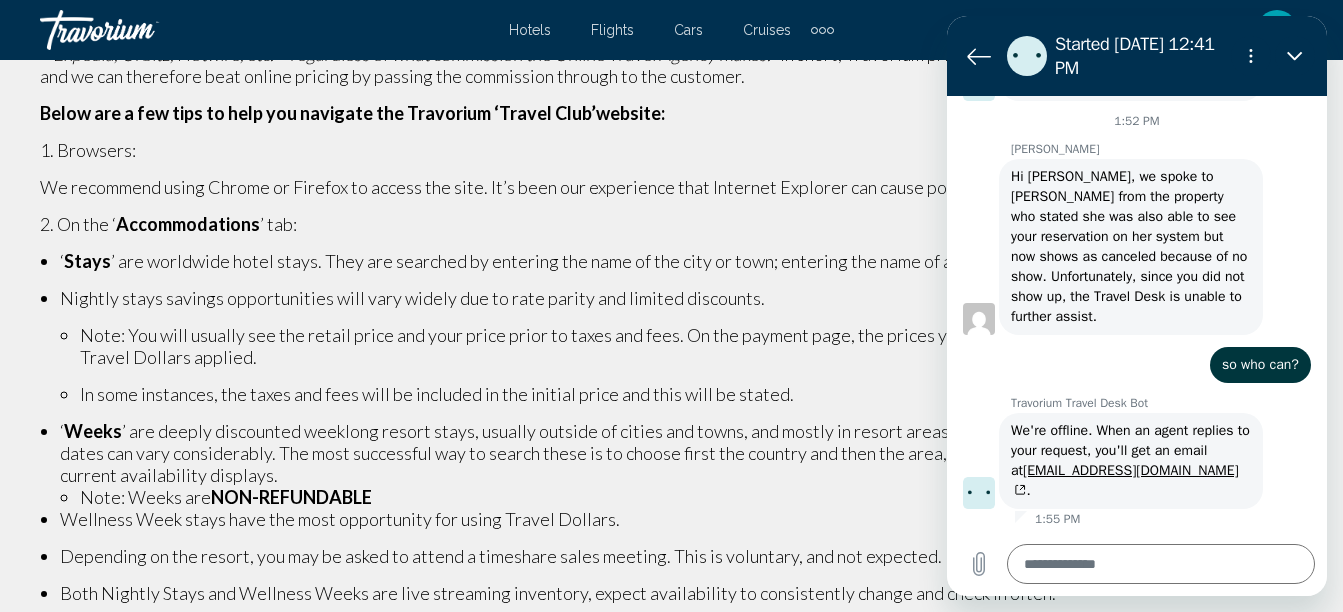 click on "Hi [PERSON_NAME], we spoke to [PERSON_NAME] from the property who stated she was also able to see your reservation on her system but now shows as canceled because of no show. Unfortunately, since you did not show up, the Travel Desk is unable to further assist." at bounding box center [1131, 246] 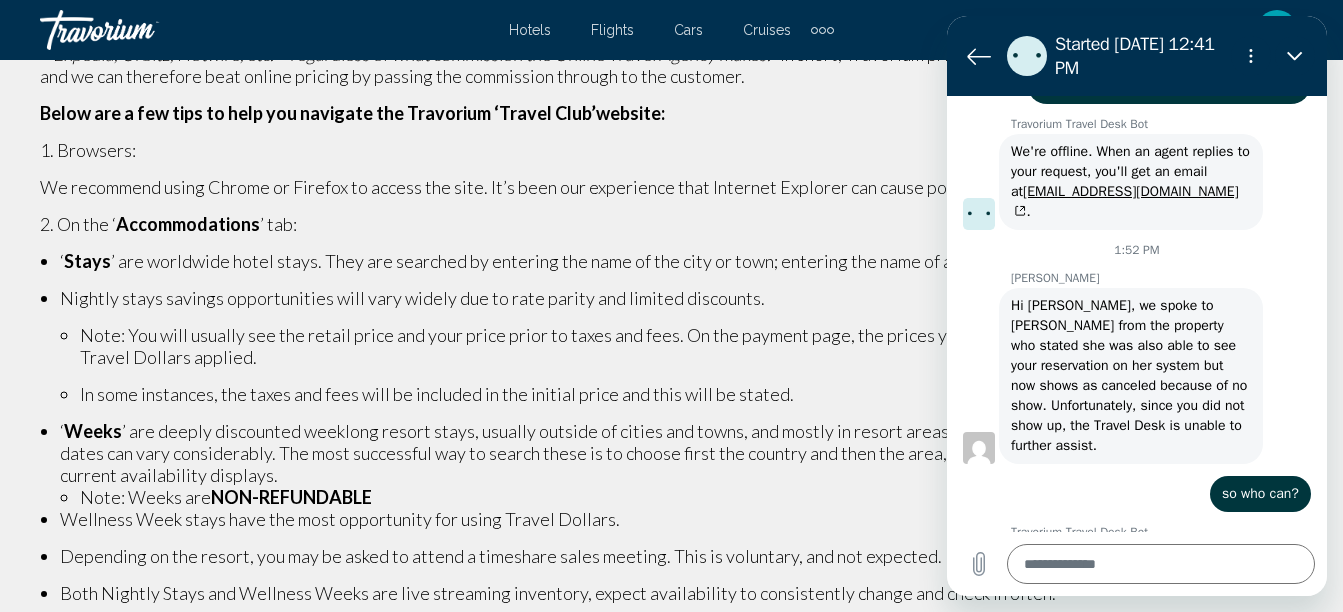 scroll, scrollTop: 2545, scrollLeft: 0, axis: vertical 